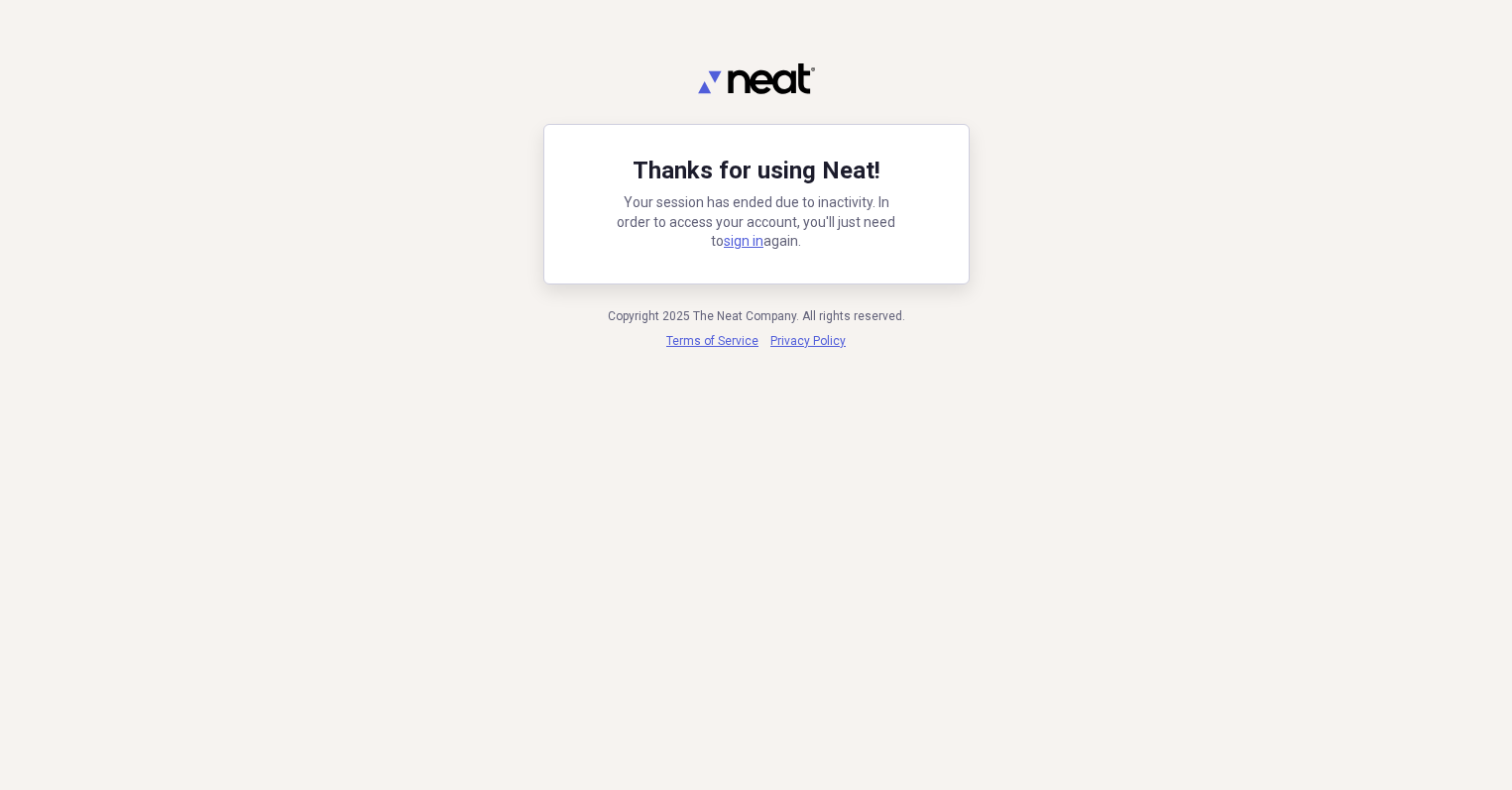 scroll, scrollTop: 0, scrollLeft: 0, axis: both 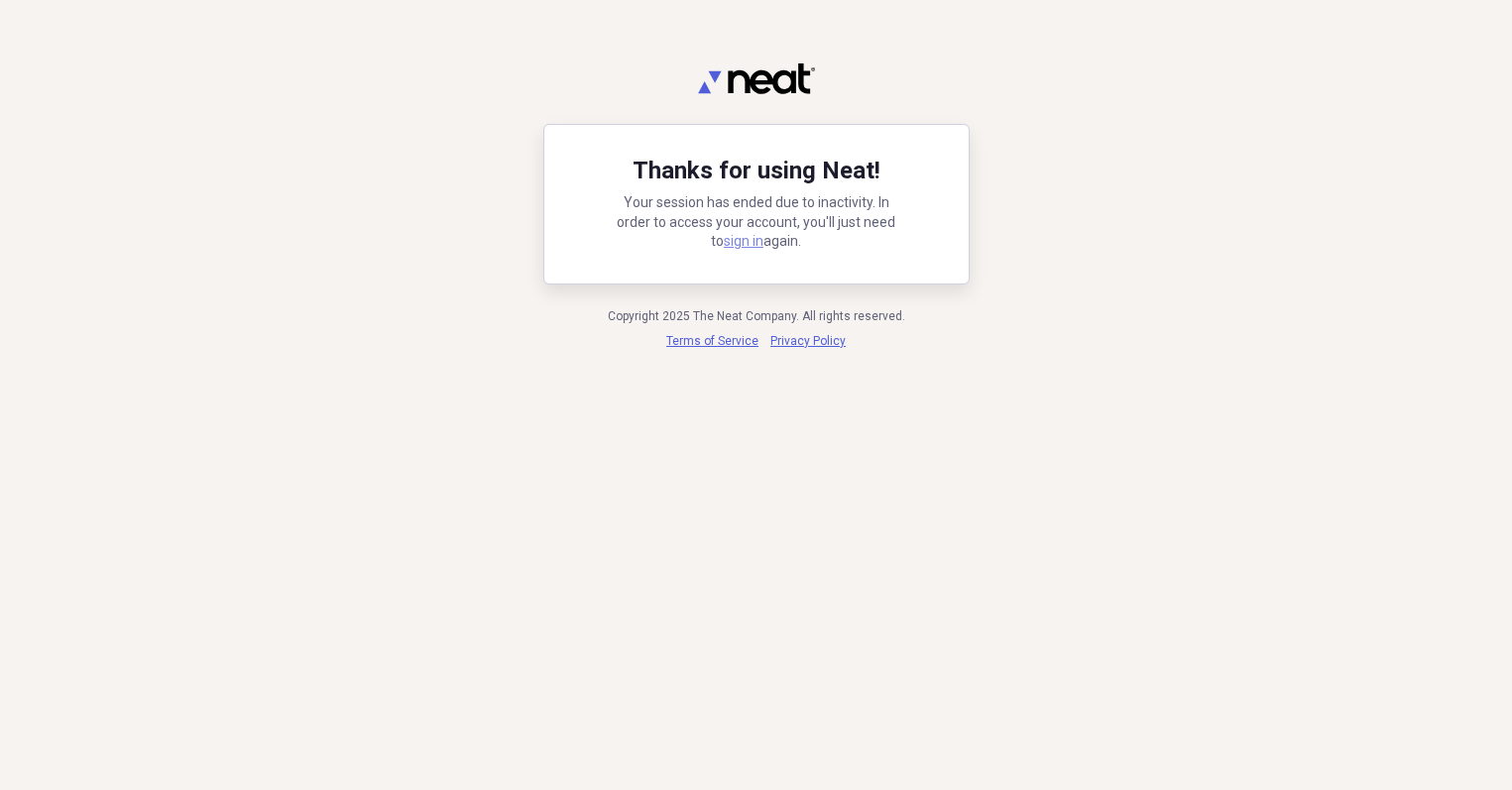 click on "sign in" at bounding box center (744, 241) 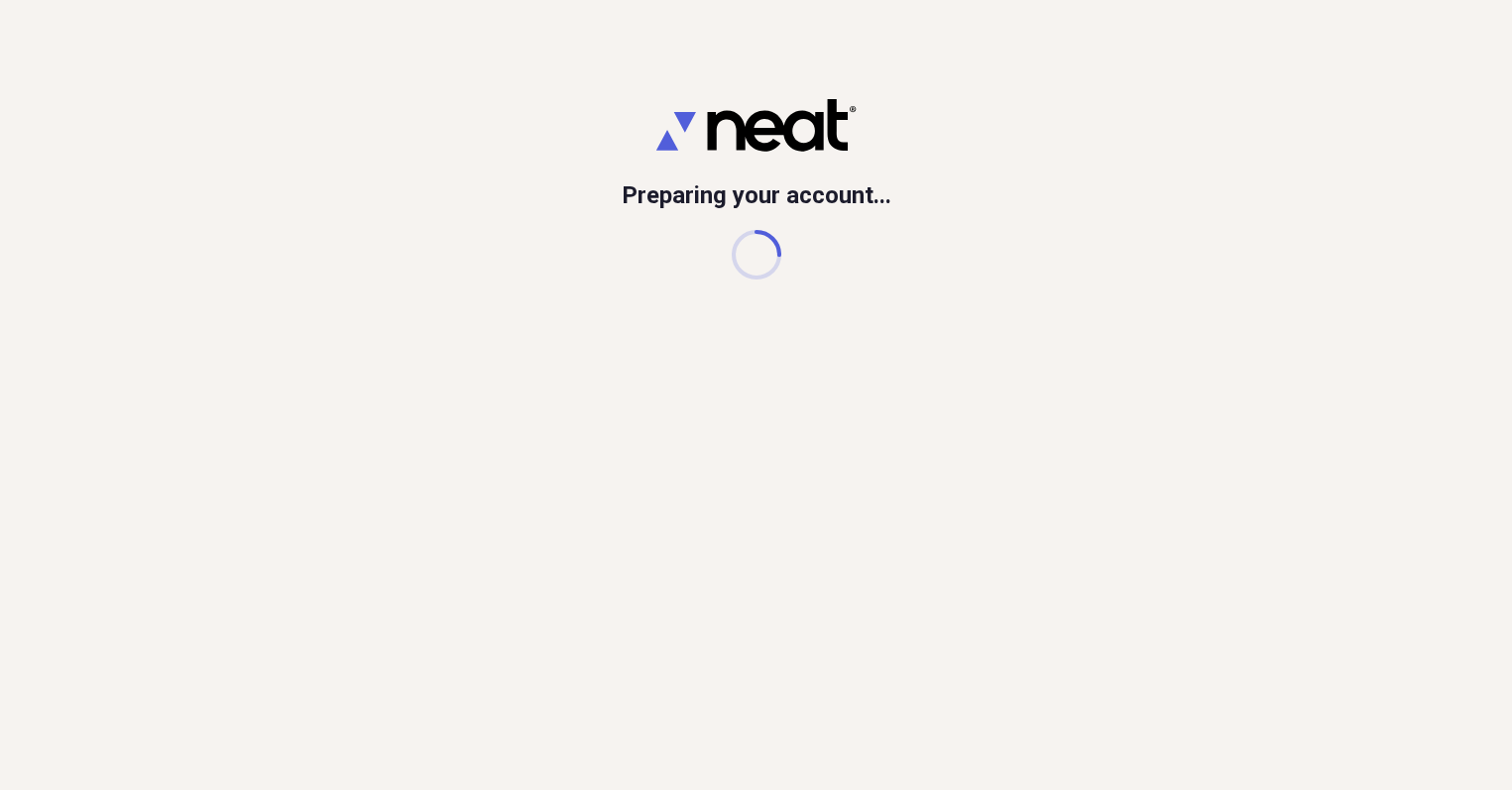 scroll, scrollTop: 0, scrollLeft: 0, axis: both 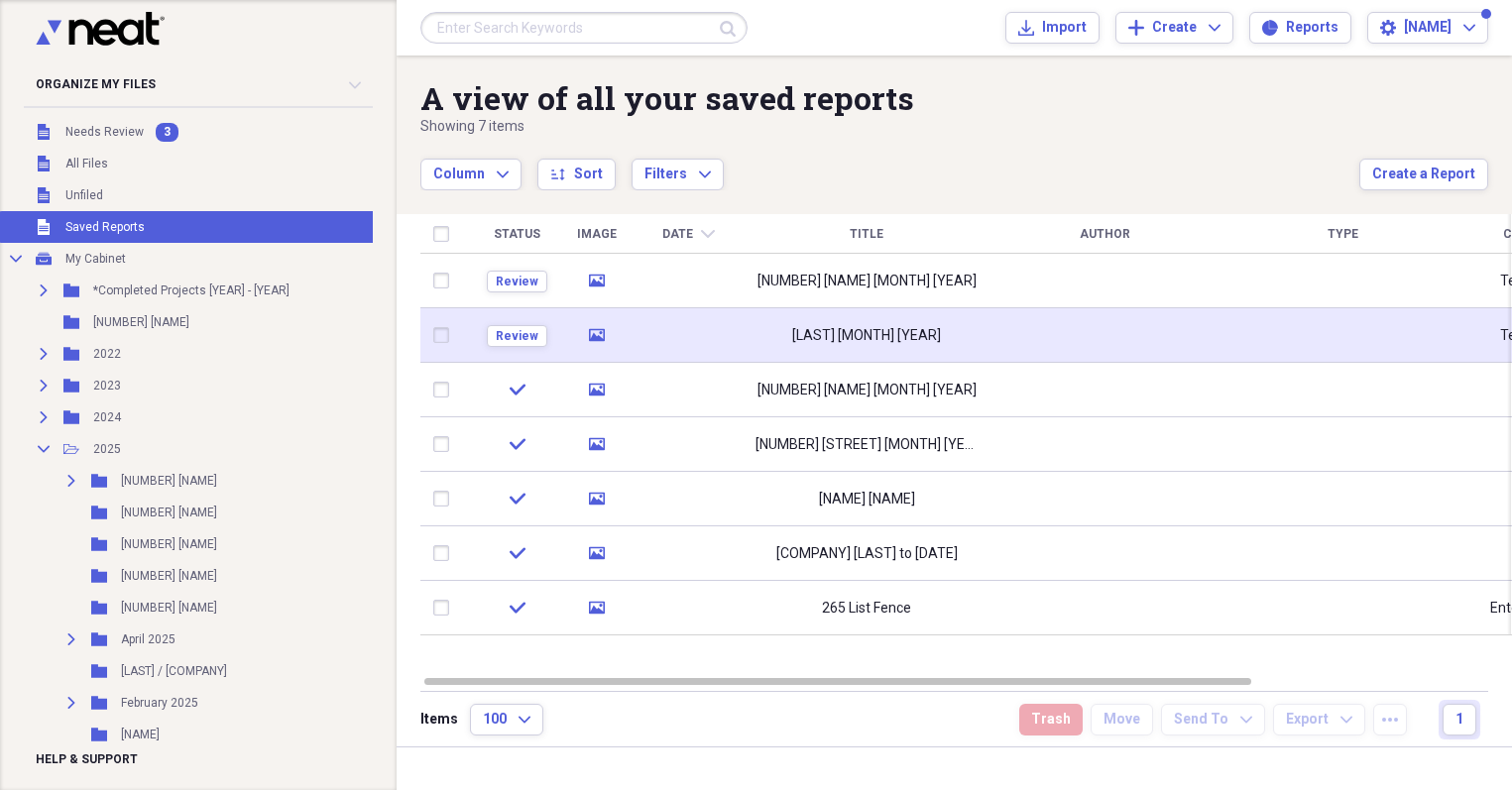 click at bounding box center (445, 335) 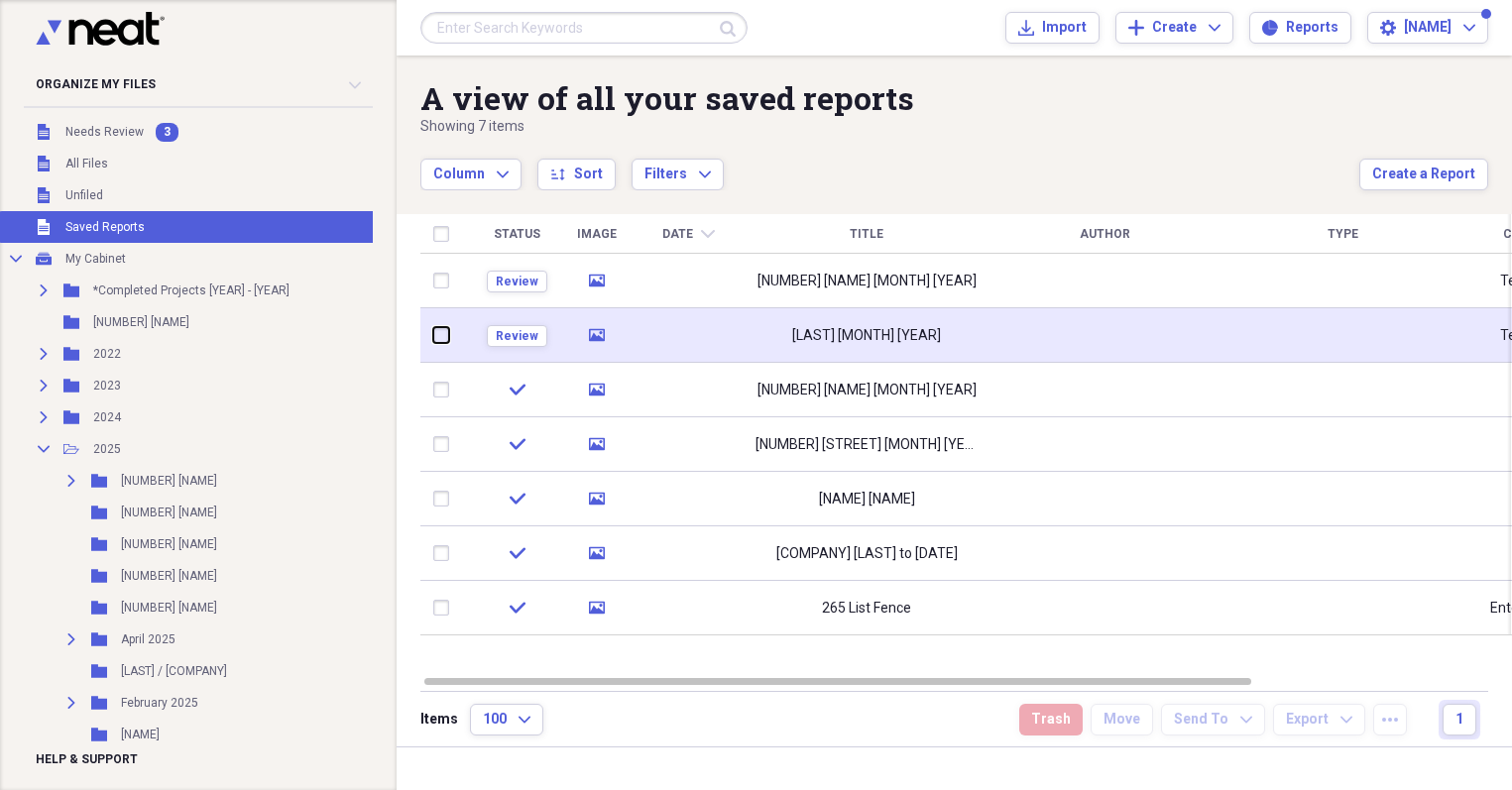 click at bounding box center (433, 335) 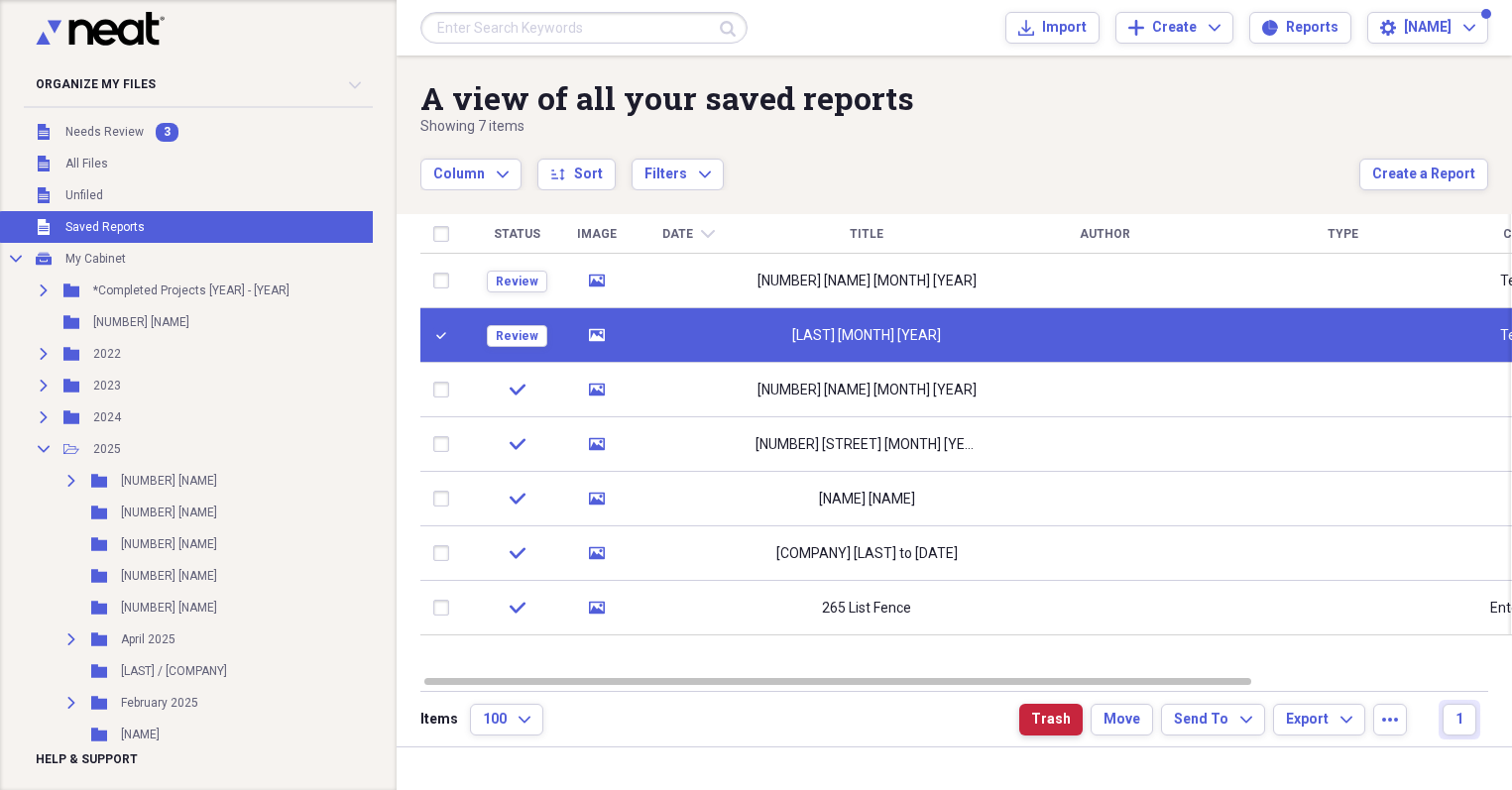 click on "Trash" at bounding box center (1051, 720) 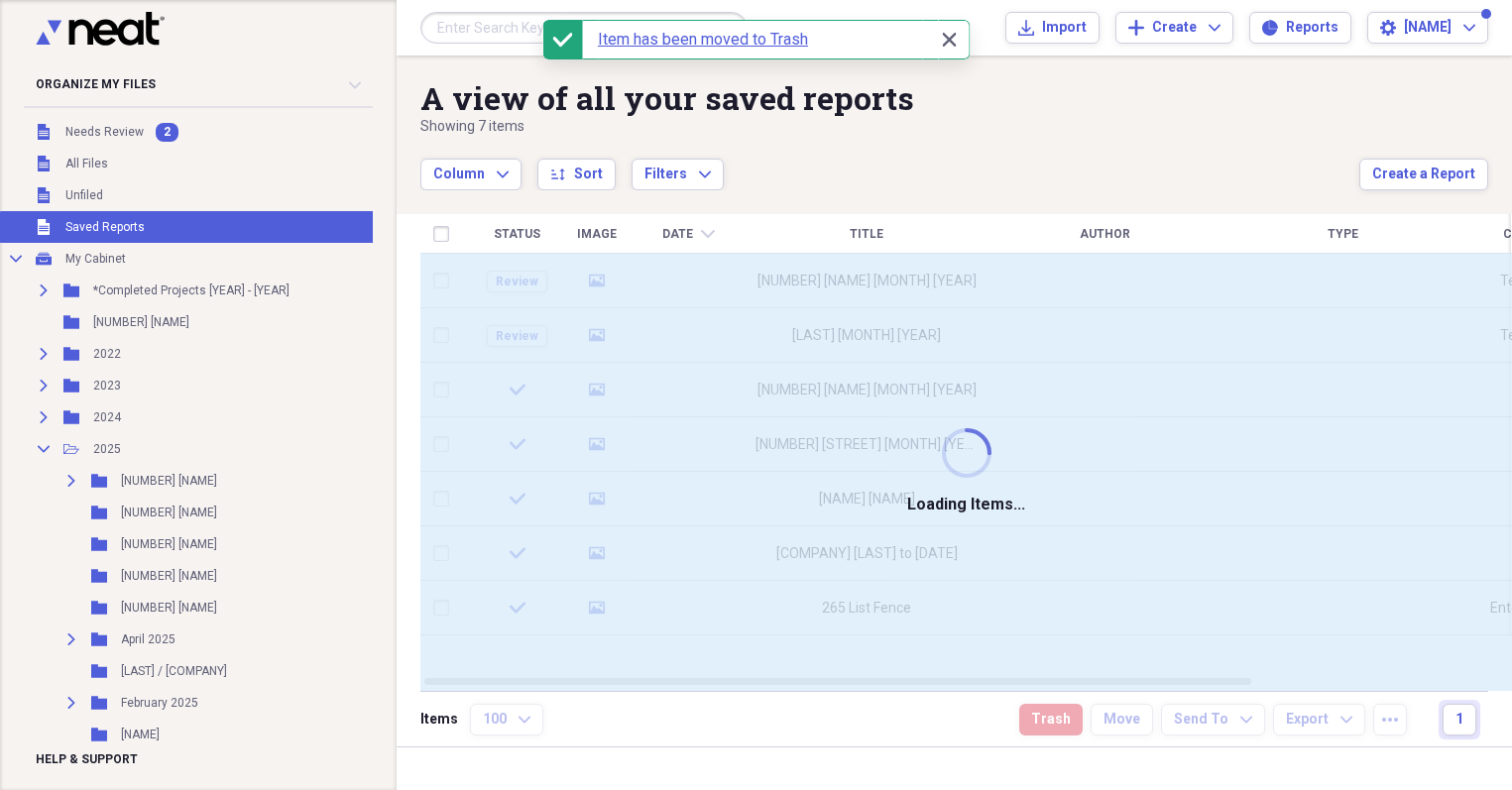 checkbox on "false" 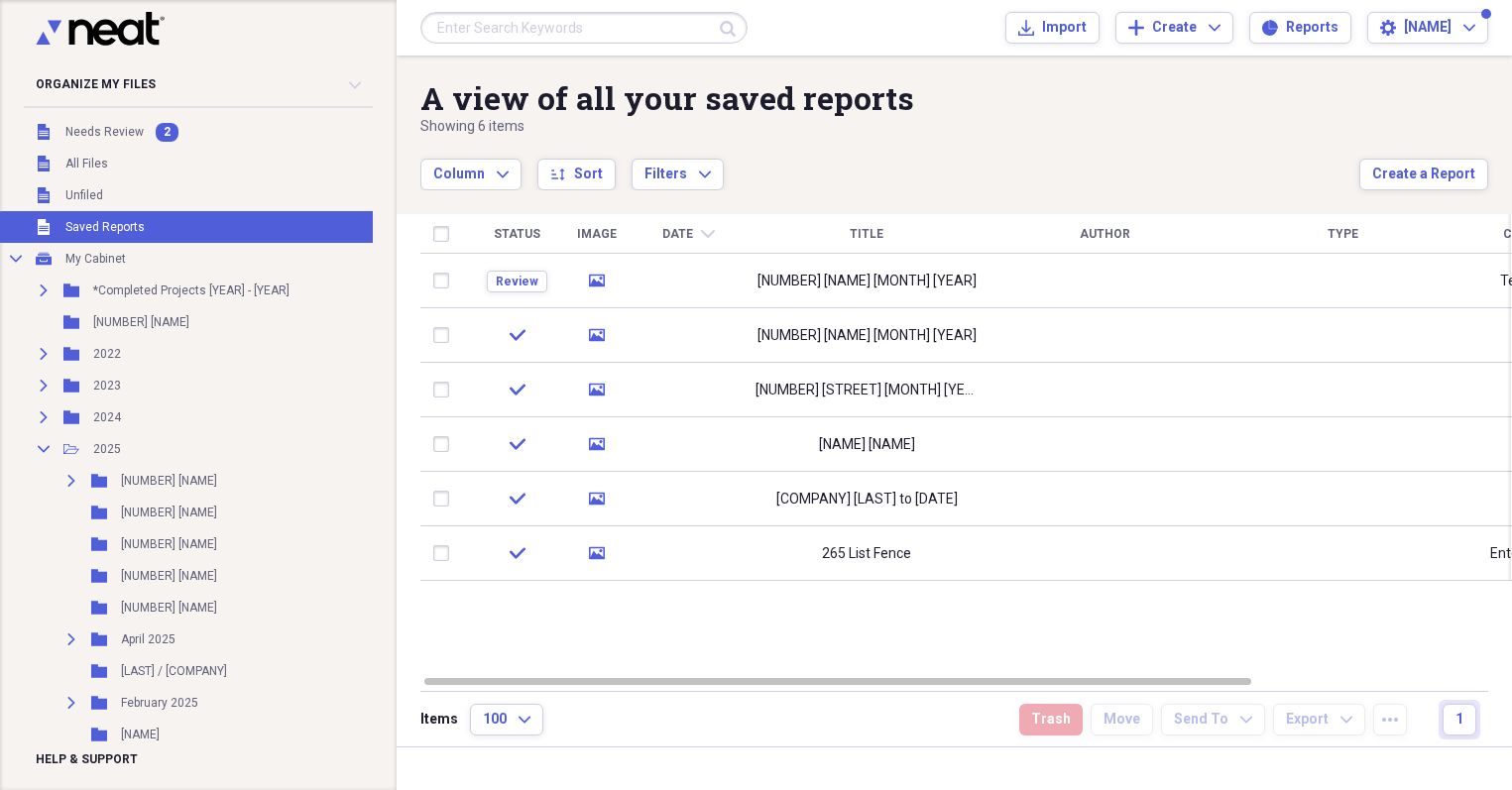 scroll, scrollTop: 536, scrollLeft: 0, axis: vertical 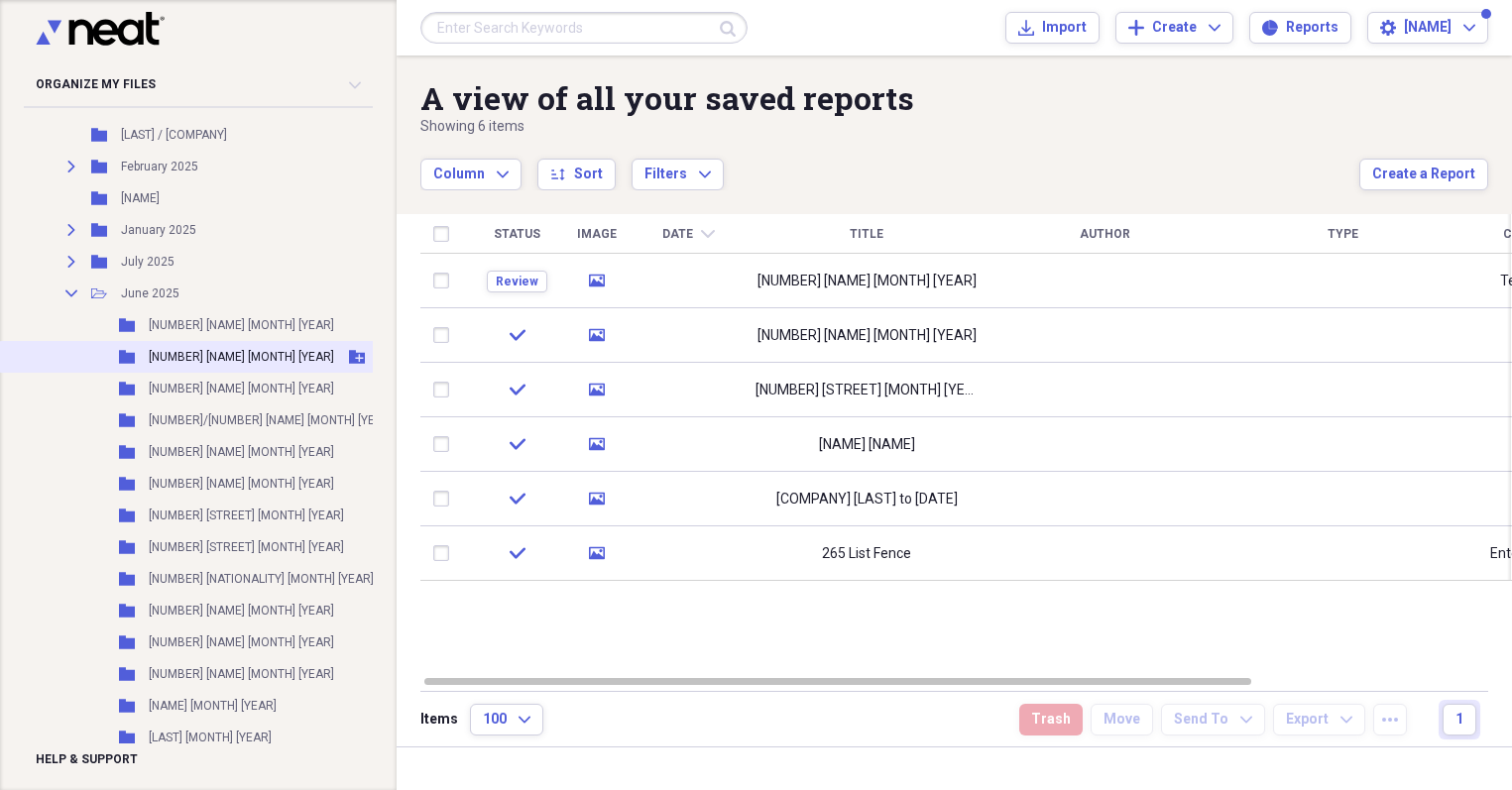 click on "[NUMBER] [NAME] [MONTH] [YEAR]" at bounding box center (241, 357) 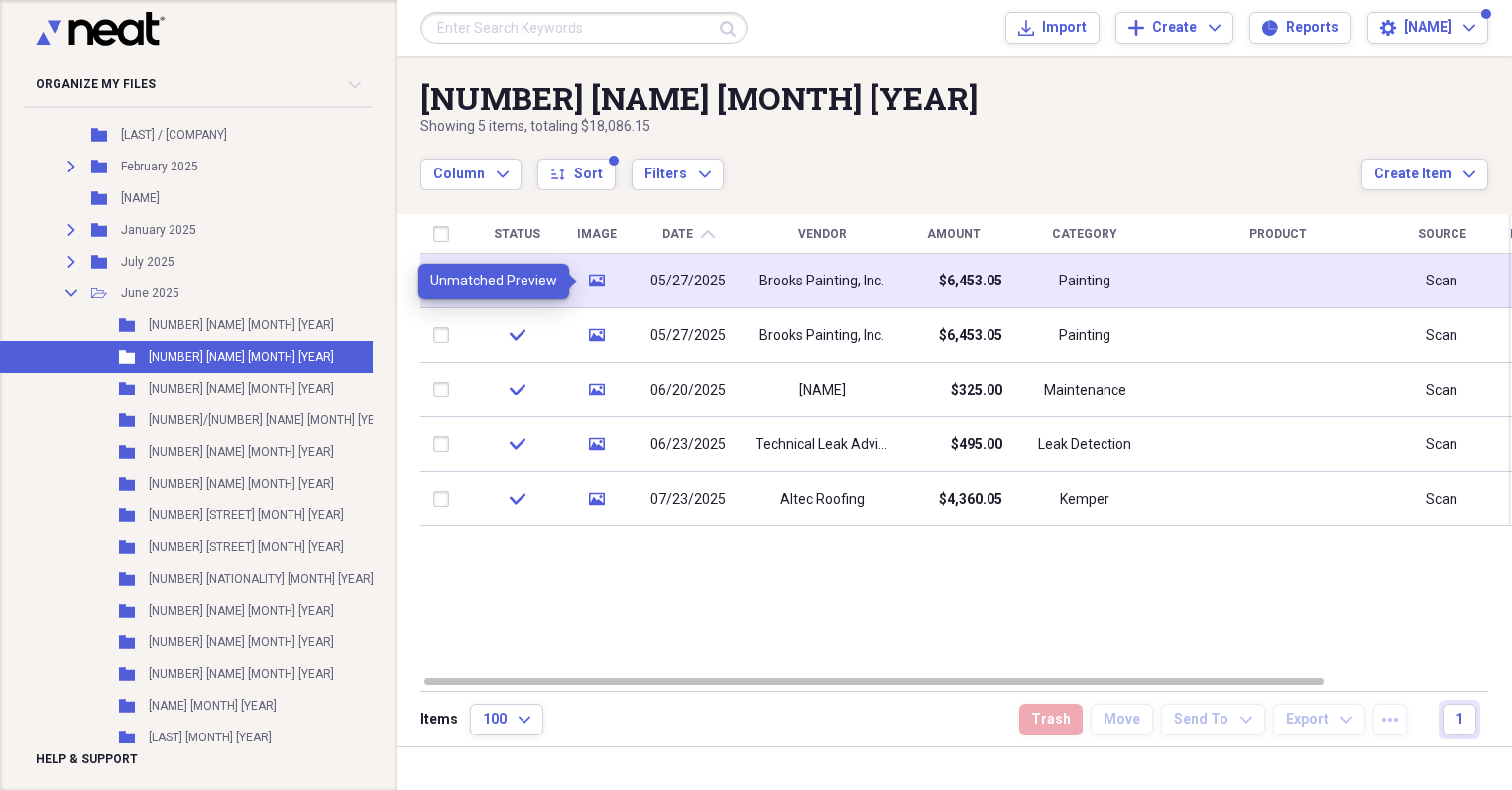 click 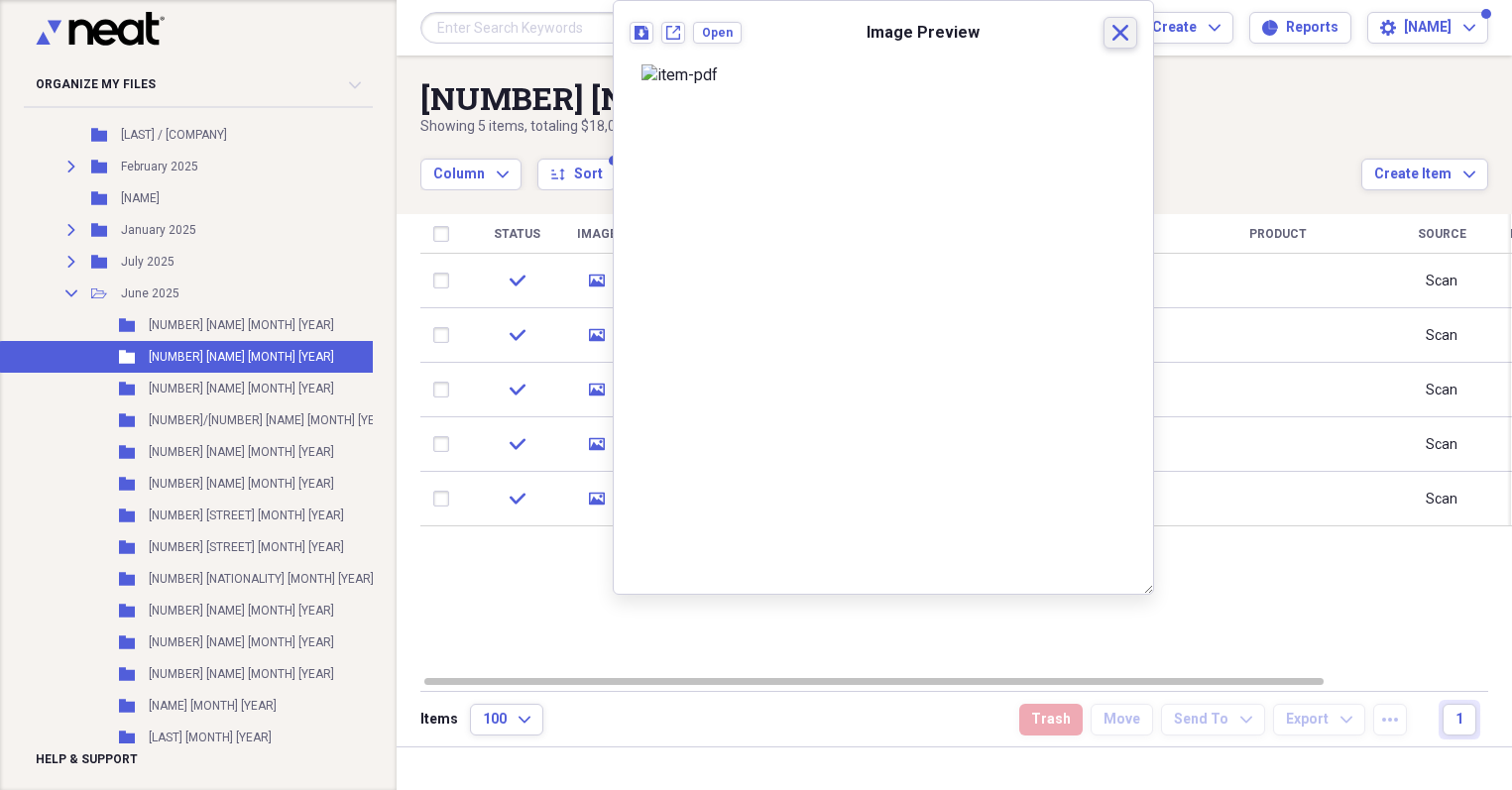 click on "Close" 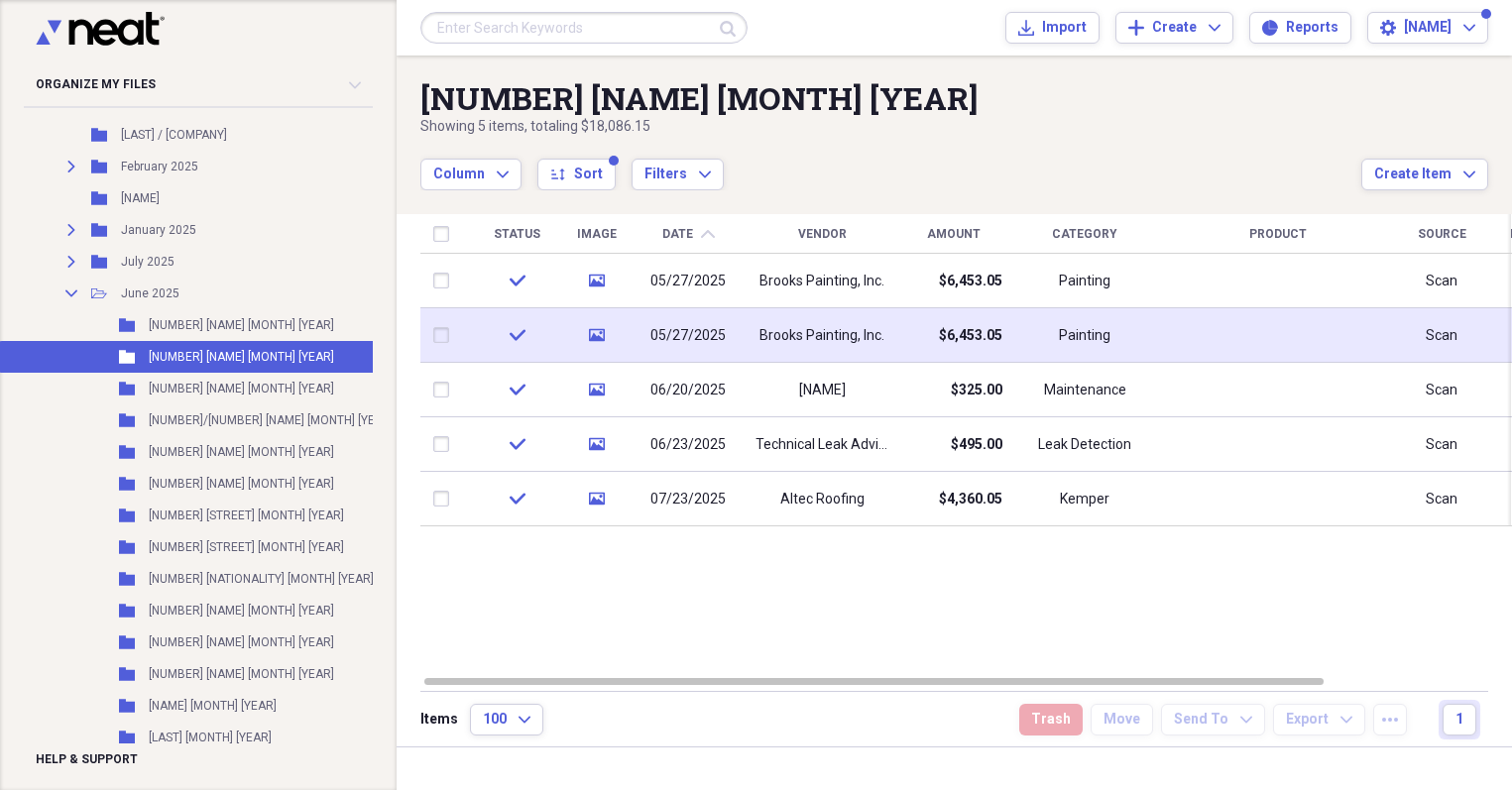 click on "media" 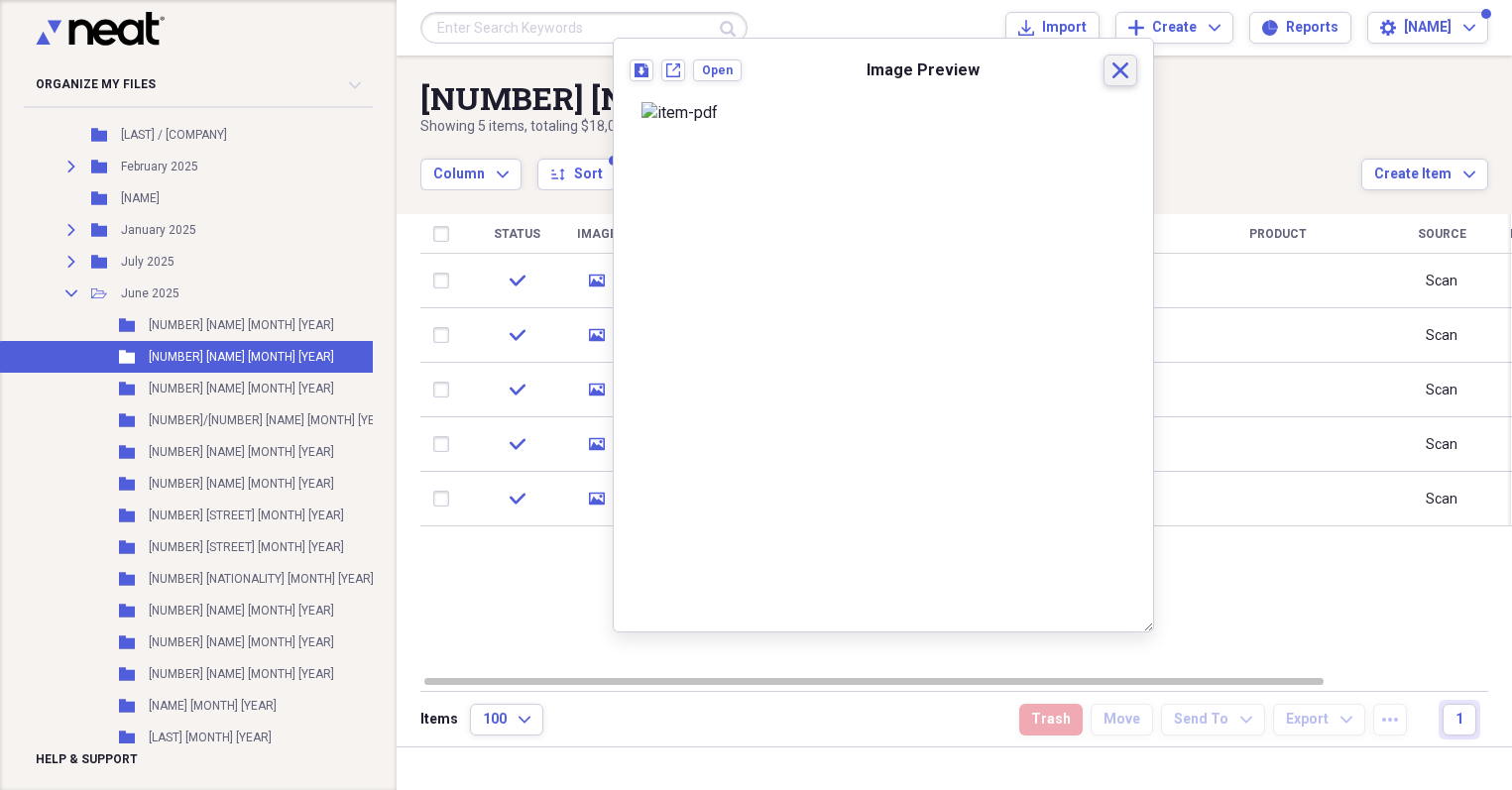 click on "Close" 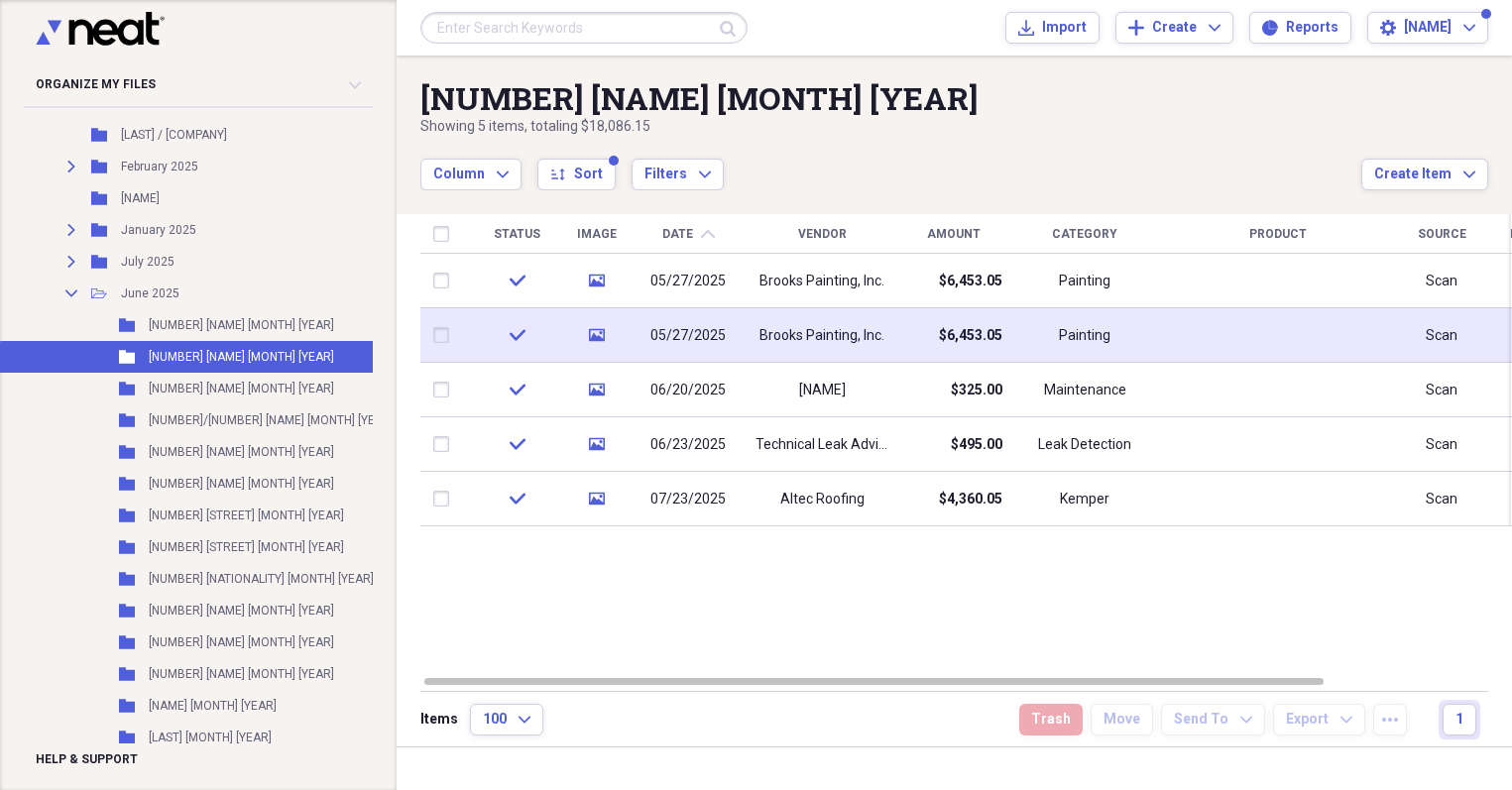 click at bounding box center (445, 335) 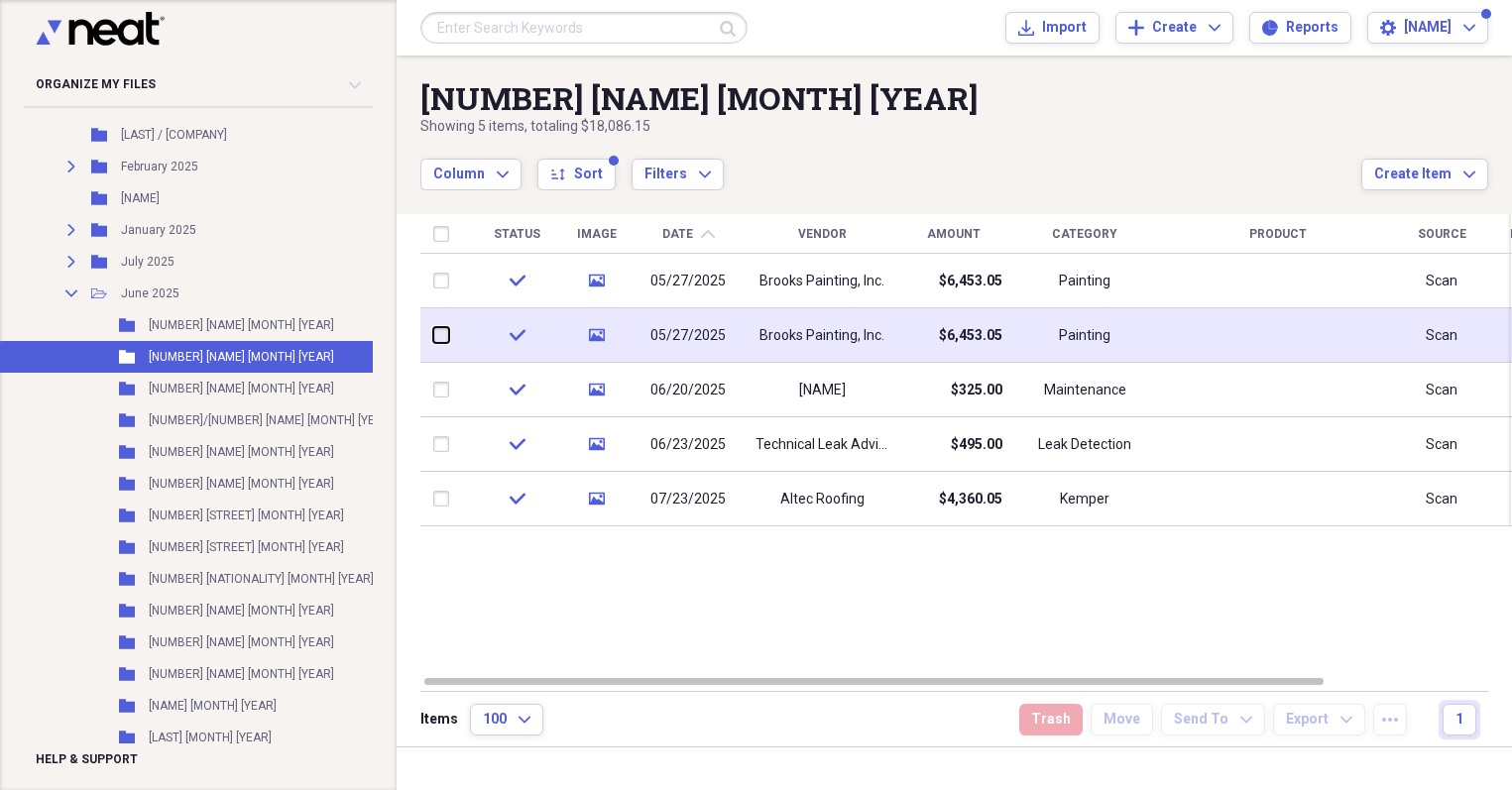 click at bounding box center (433, 335) 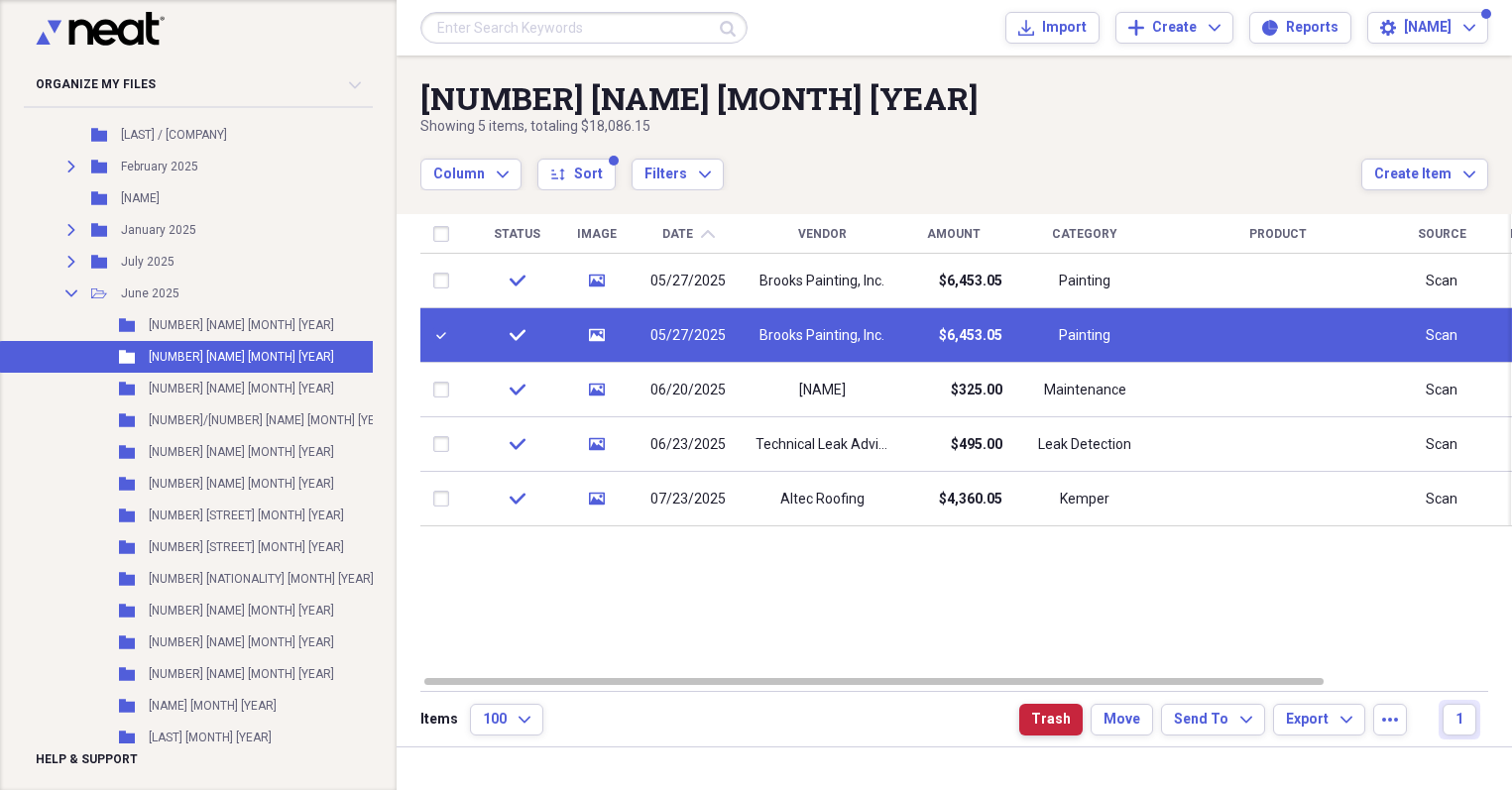 click on "Trash" at bounding box center [1051, 720] 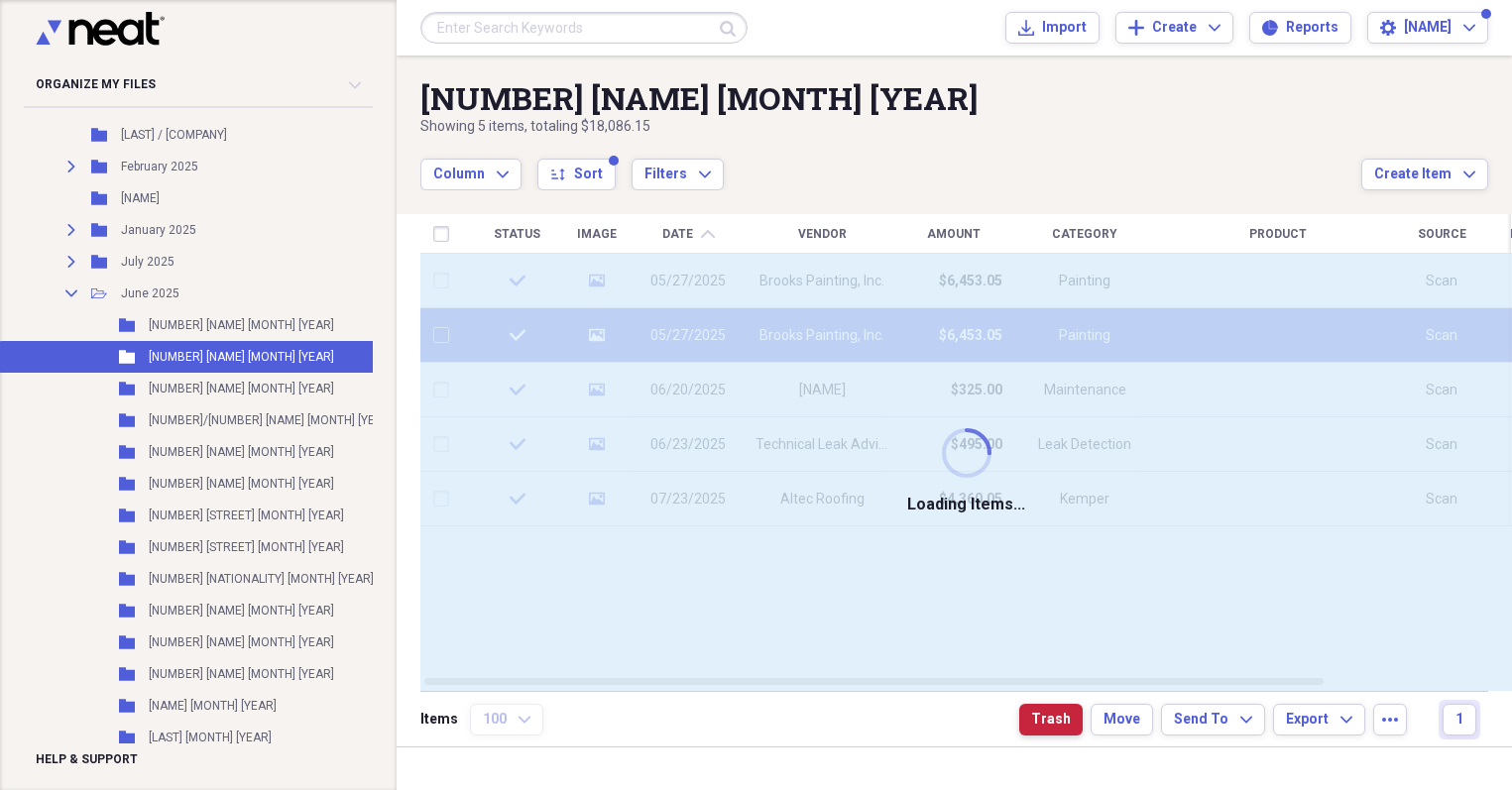 checkbox on "false" 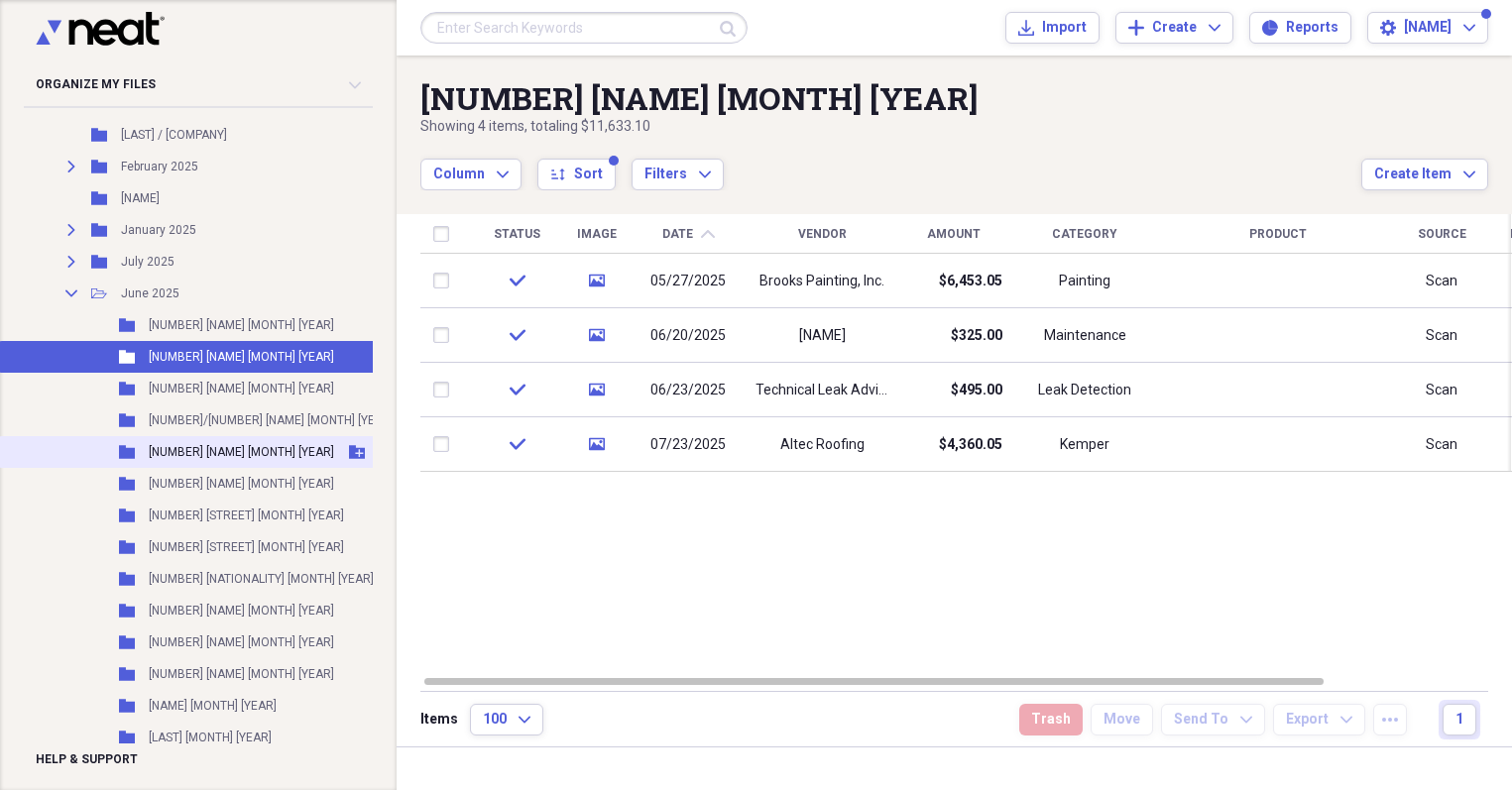 click on "[NUMBER] [NAME] [MONTH] [YEAR]" at bounding box center (241, 452) 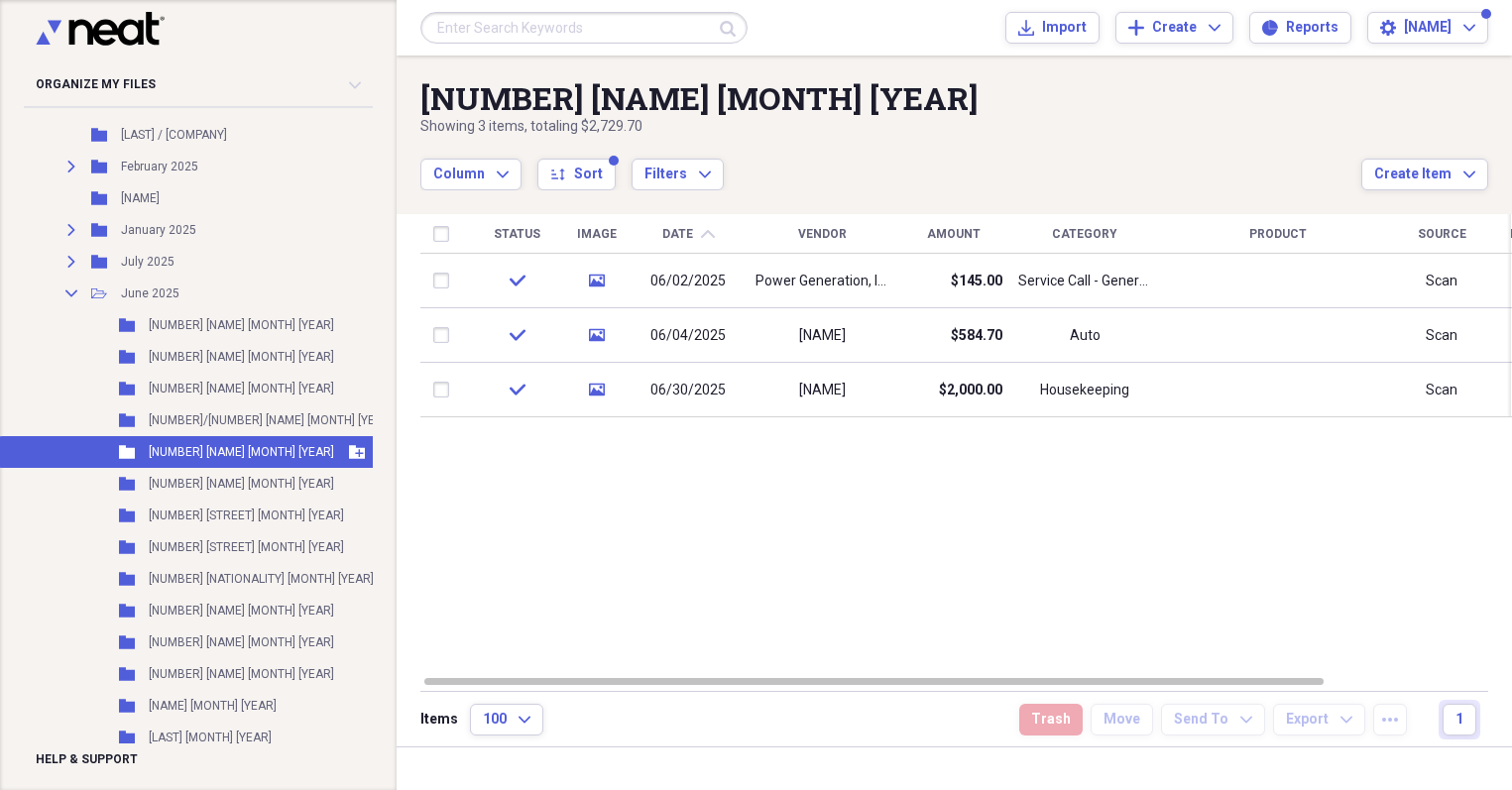 click 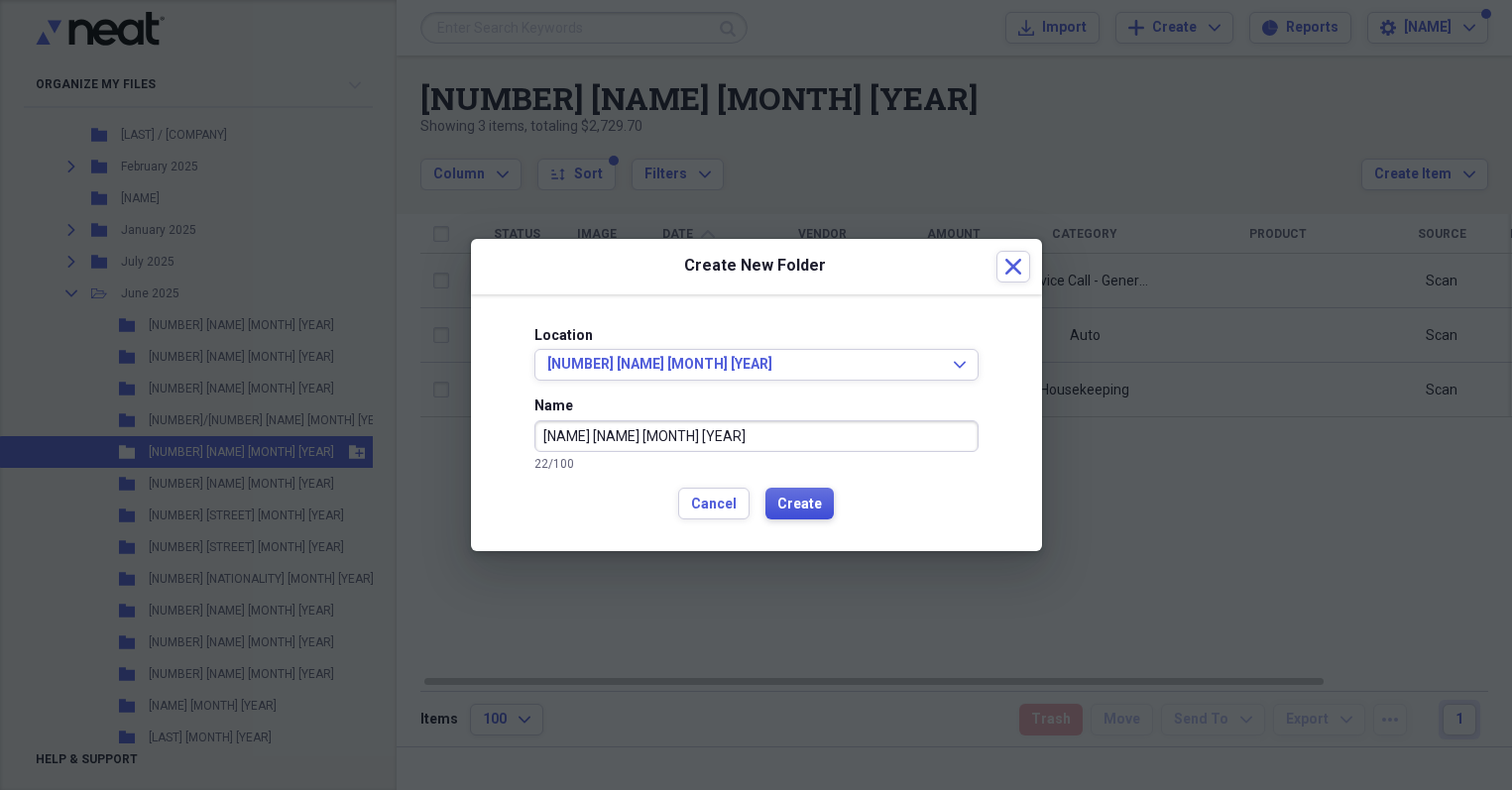 type on "[NAME] [NAME] [MONTH] [YEAR]" 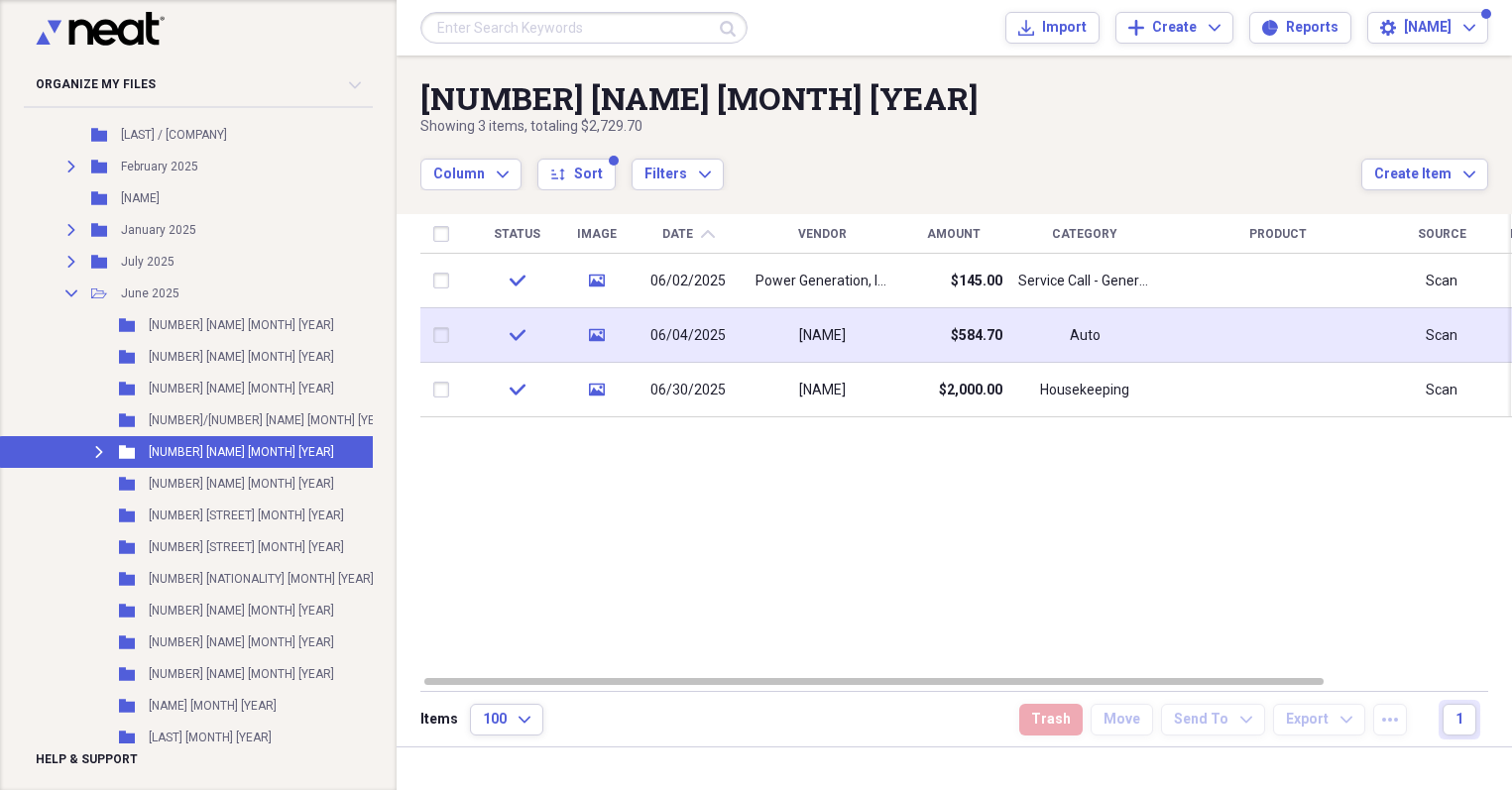 click at bounding box center [445, 335] 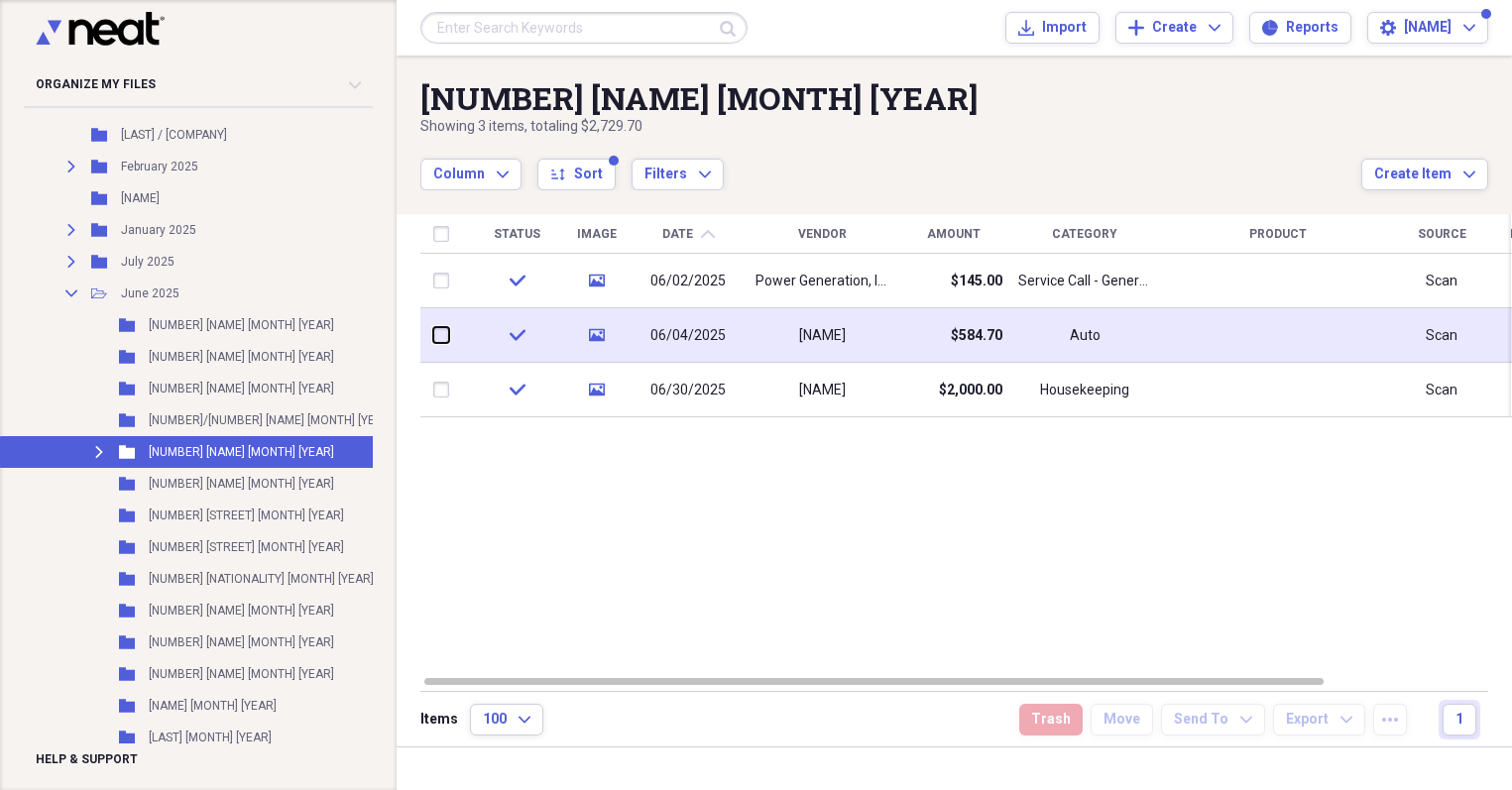 click at bounding box center [433, 335] 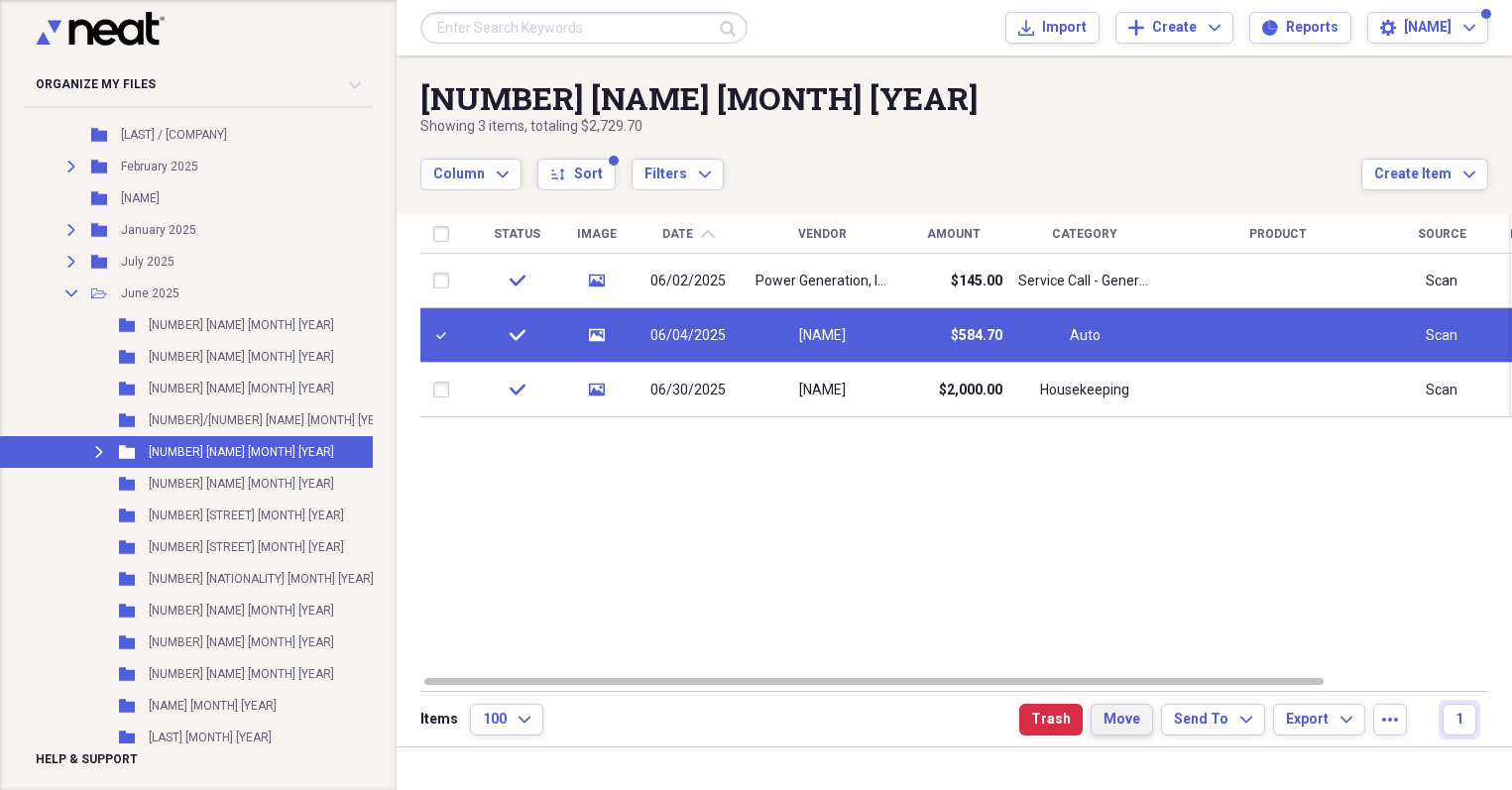click on "Move" at bounding box center (1121, 720) 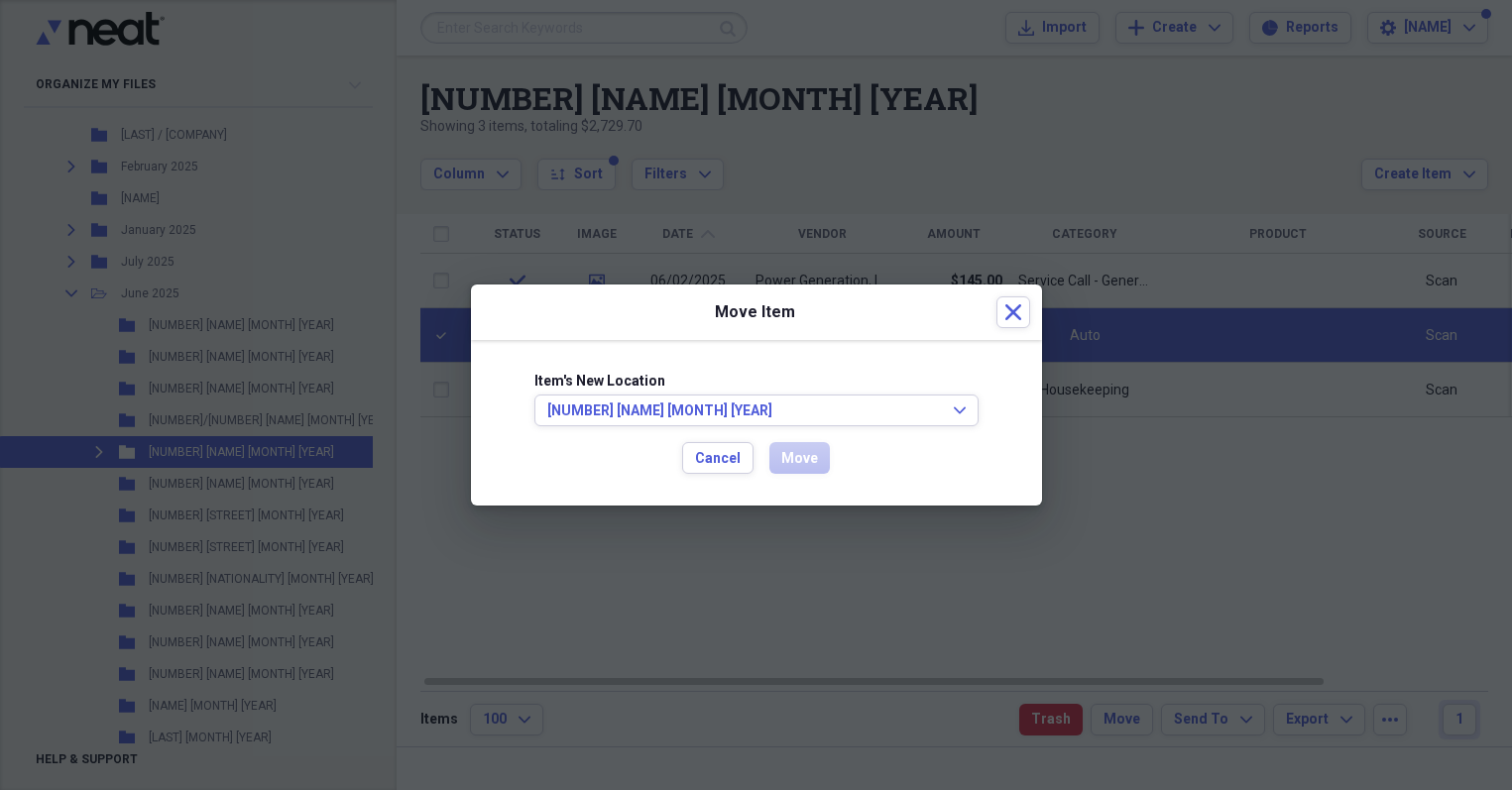 click on "Item's New Location [NUMBER] [NAME] [MONTH] [YEAR] Expand" at bounding box center [756, 399] 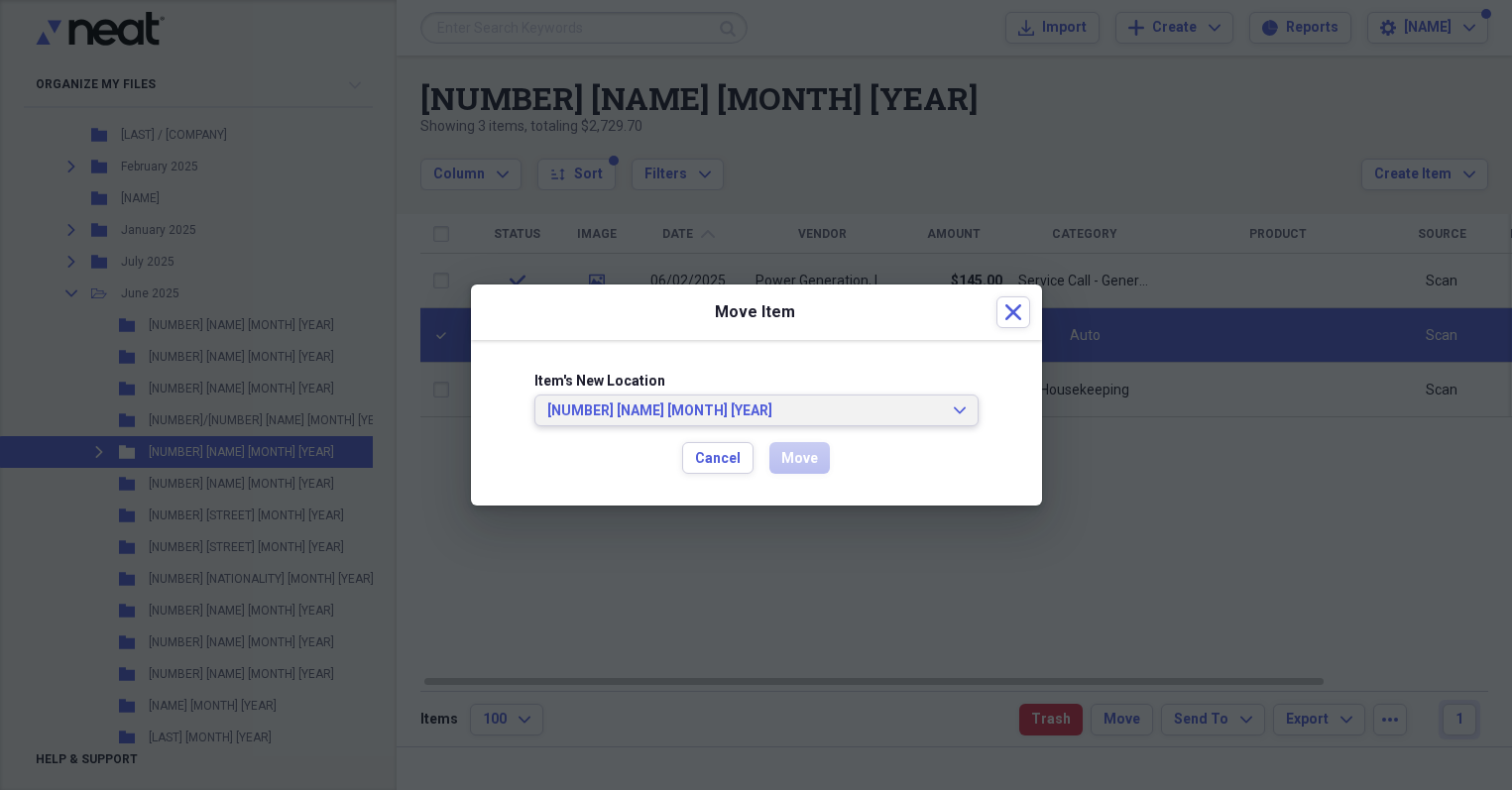 click on "Collapse Open Folder [NUMBER] [NAME] [MONTH] [YEAR] Add Folder" at bounding box center (756, 411) 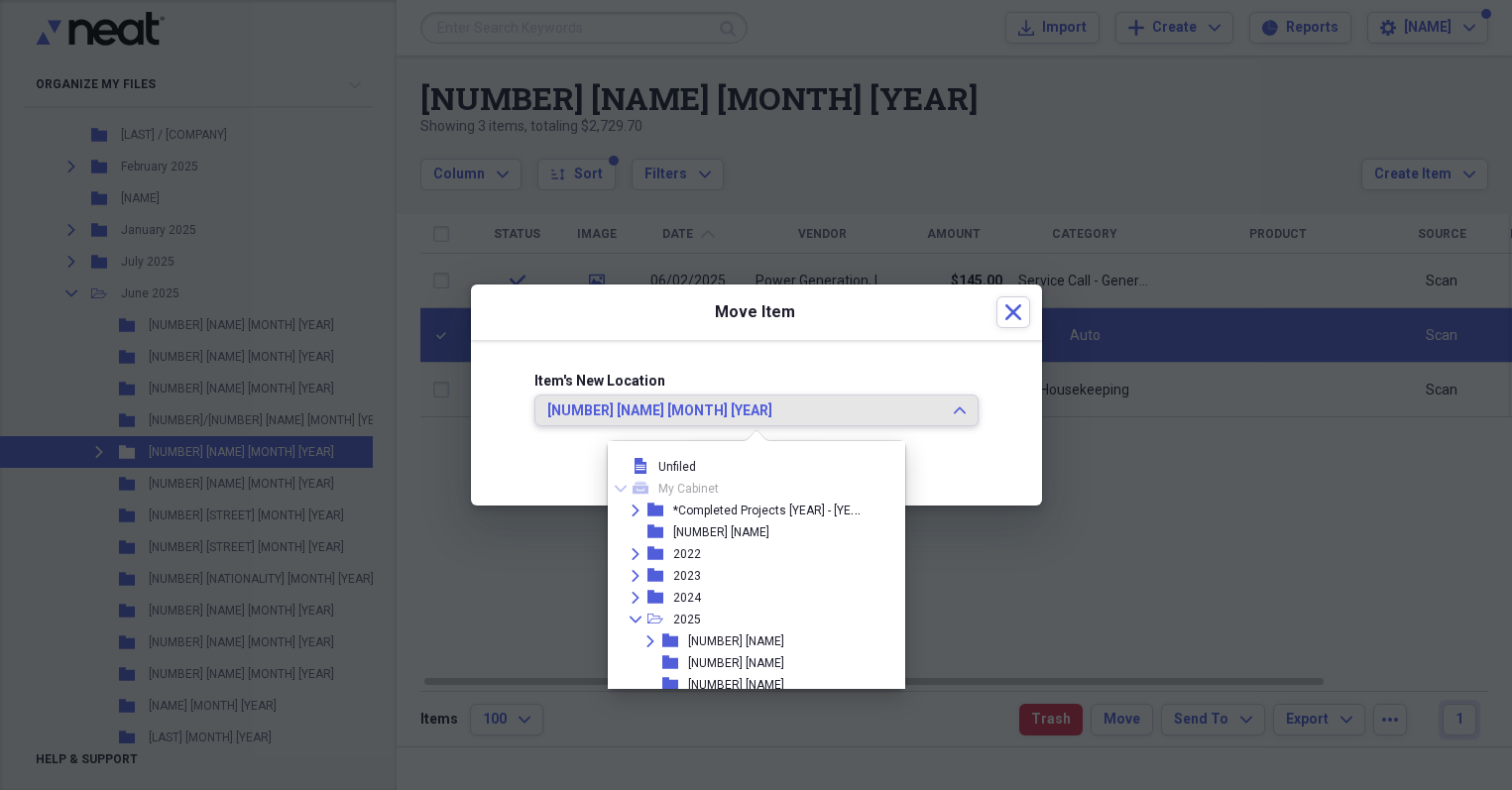 scroll, scrollTop: 433, scrollLeft: 0, axis: vertical 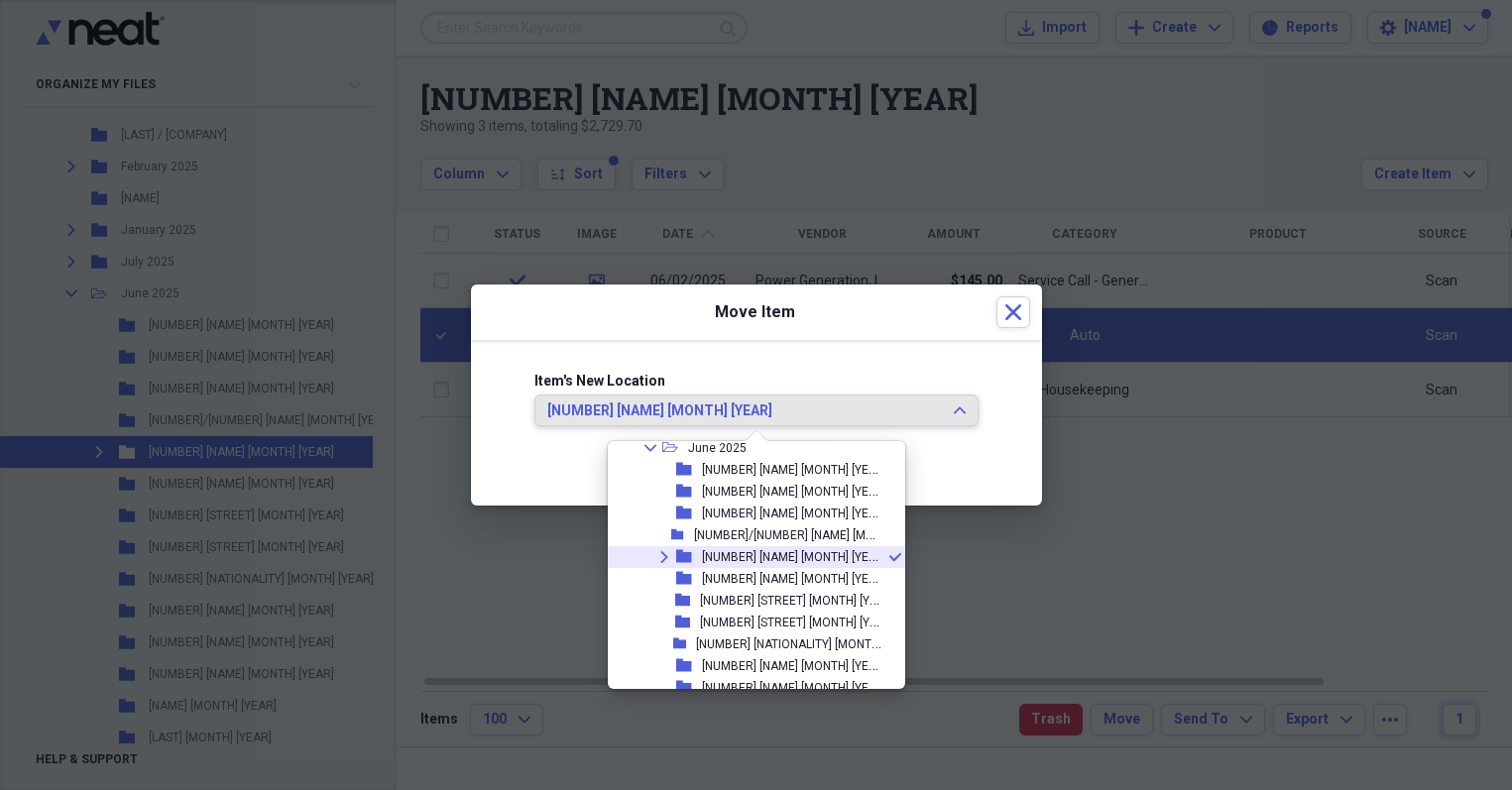 click on "Expand" 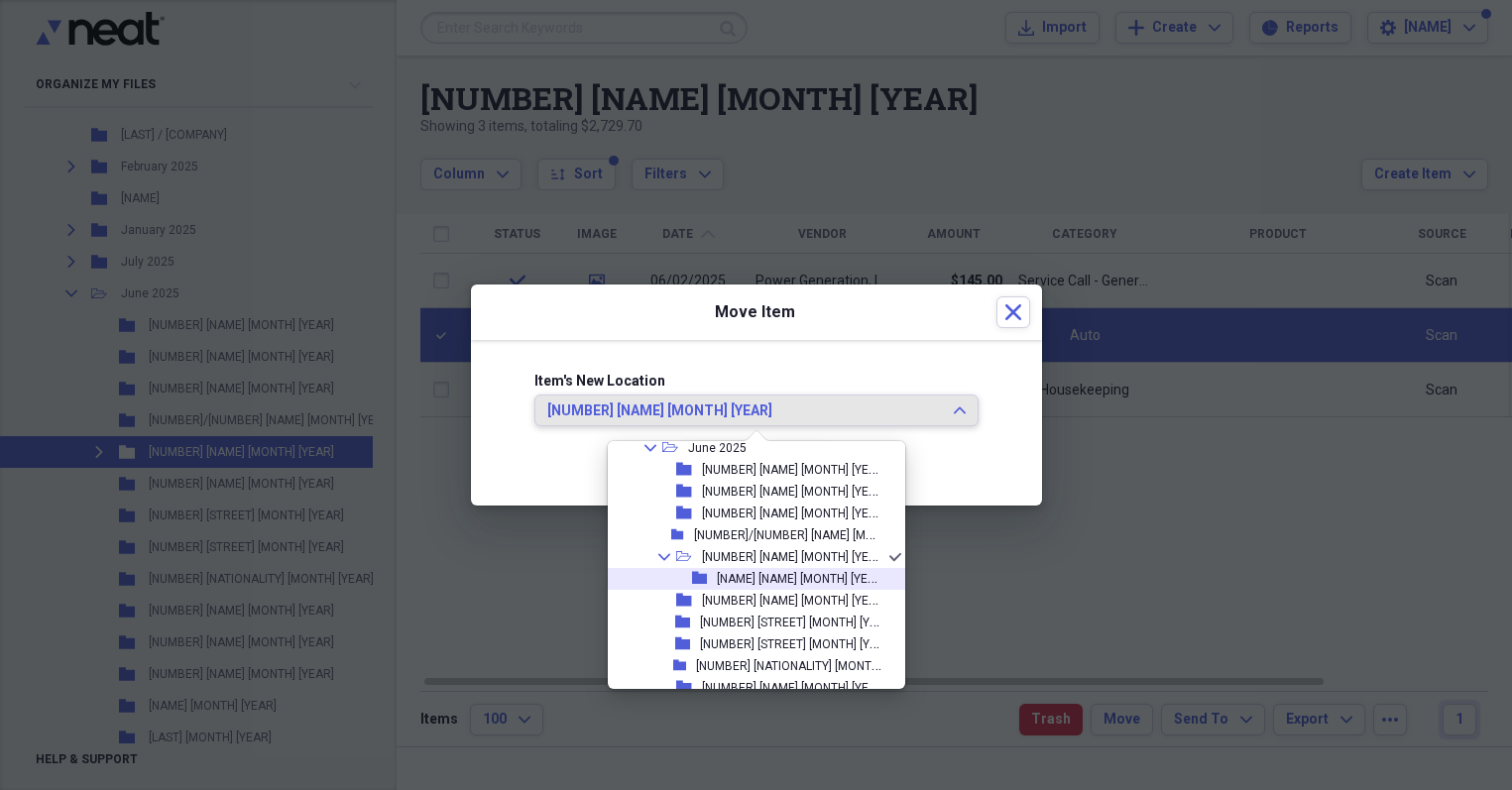 click on "[NAME] [NAME] [MONTH] [YEAR]" at bounding box center [801, 577] 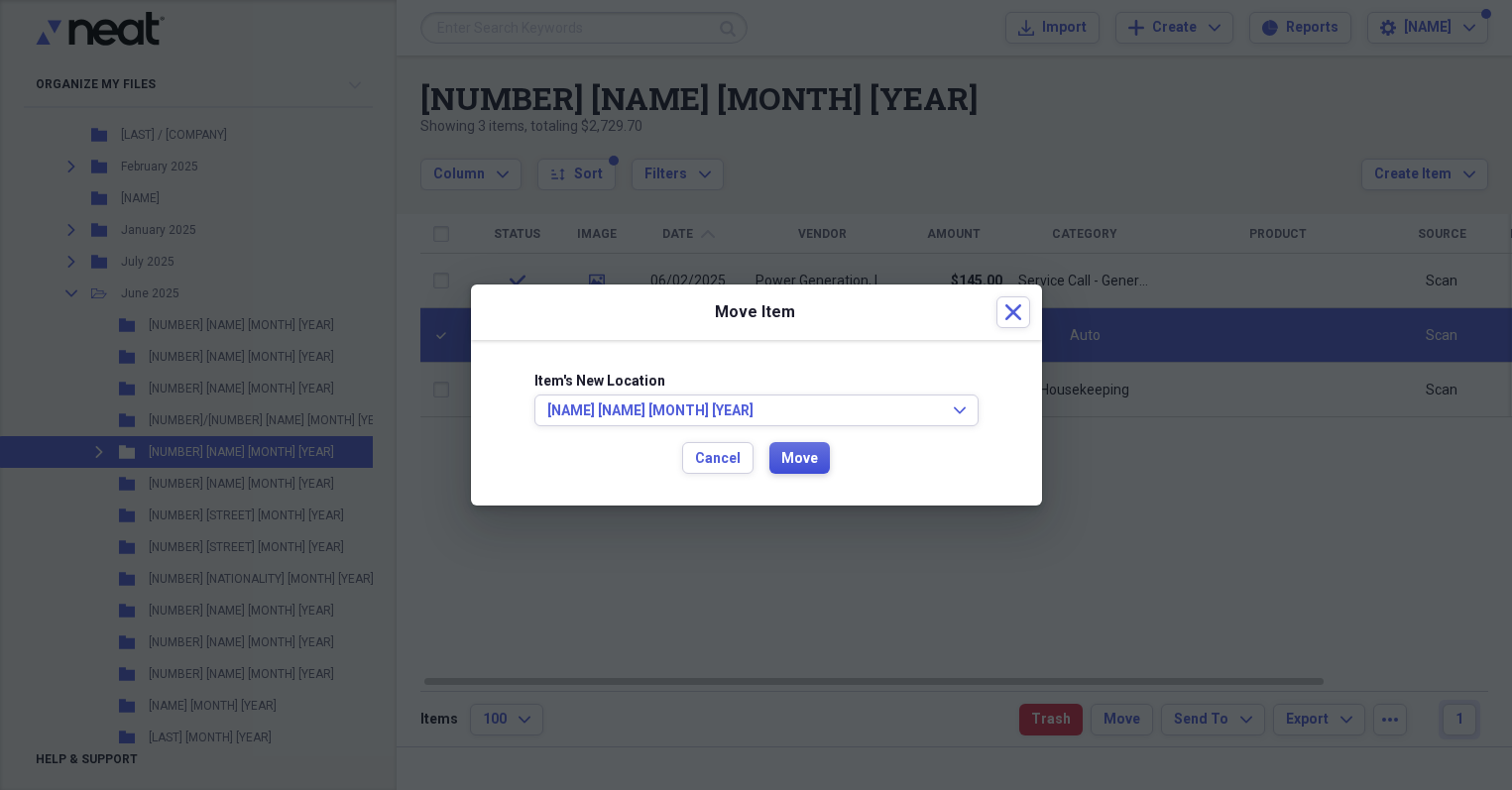click on "Move" at bounding box center (799, 459) 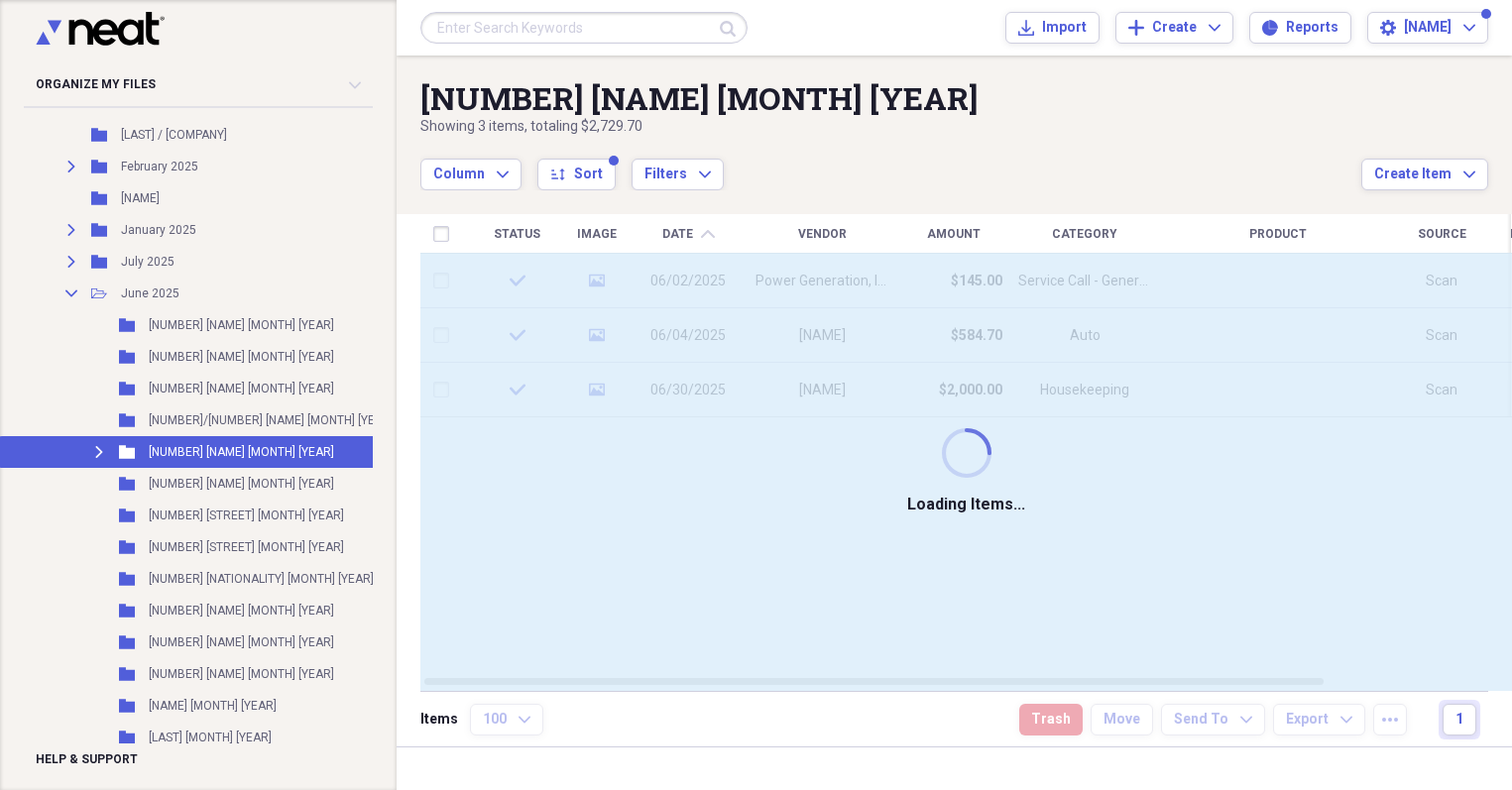 checkbox on "false" 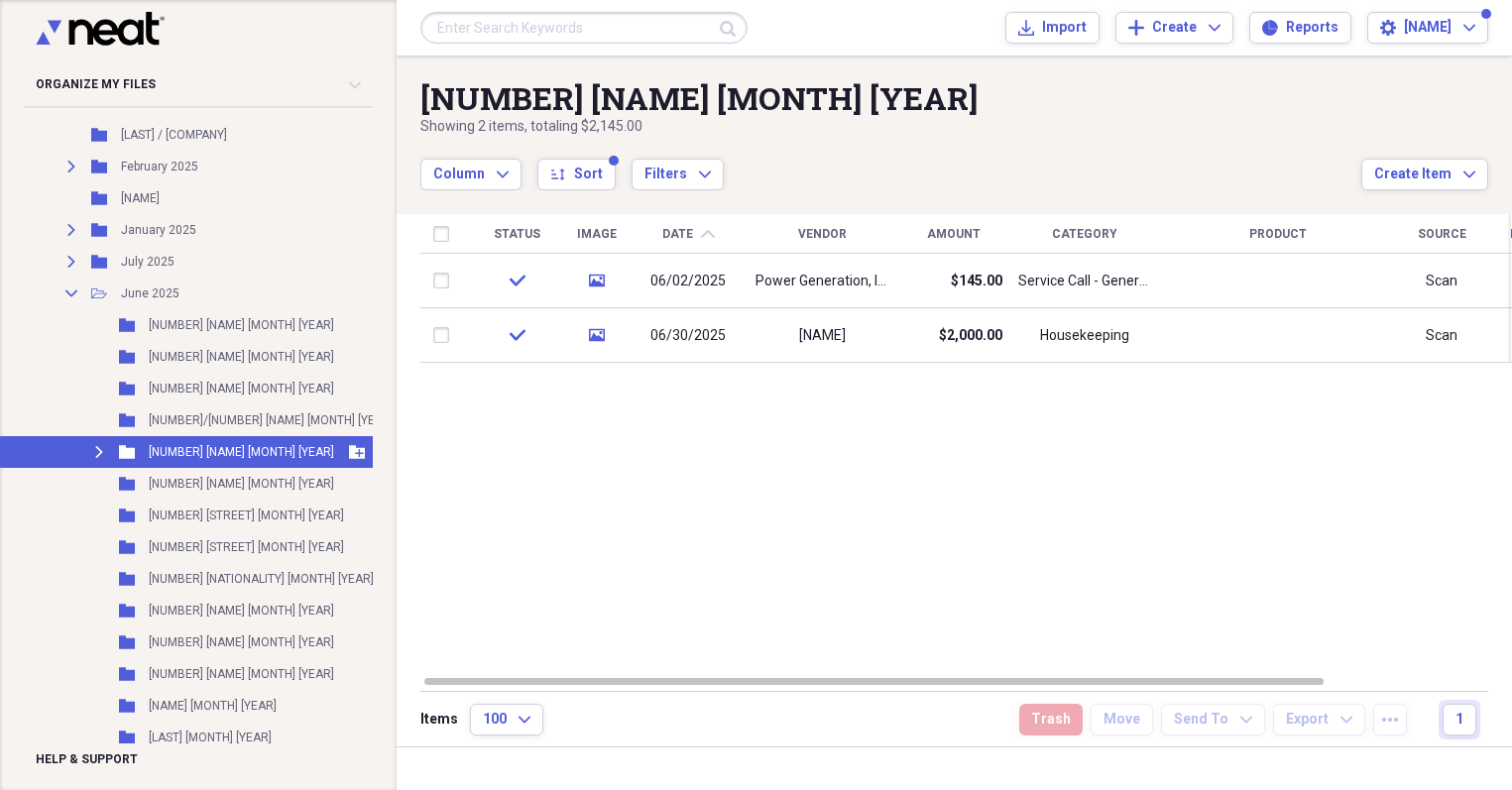 click on "Expand" 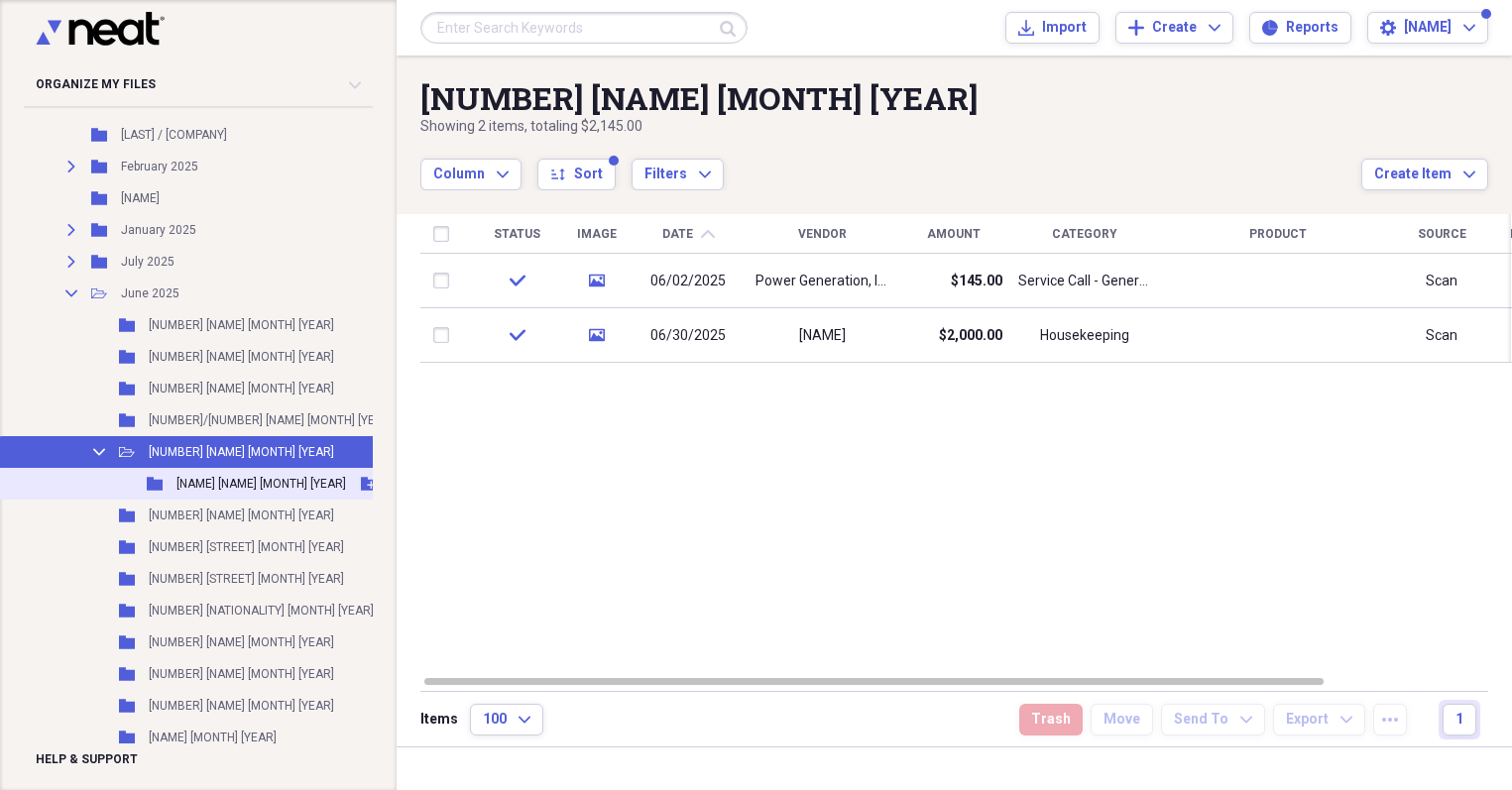 click on "Folder [NAME] [NAME] [MONTH] [YEAR] Add Folder" at bounding box center (227, 484) 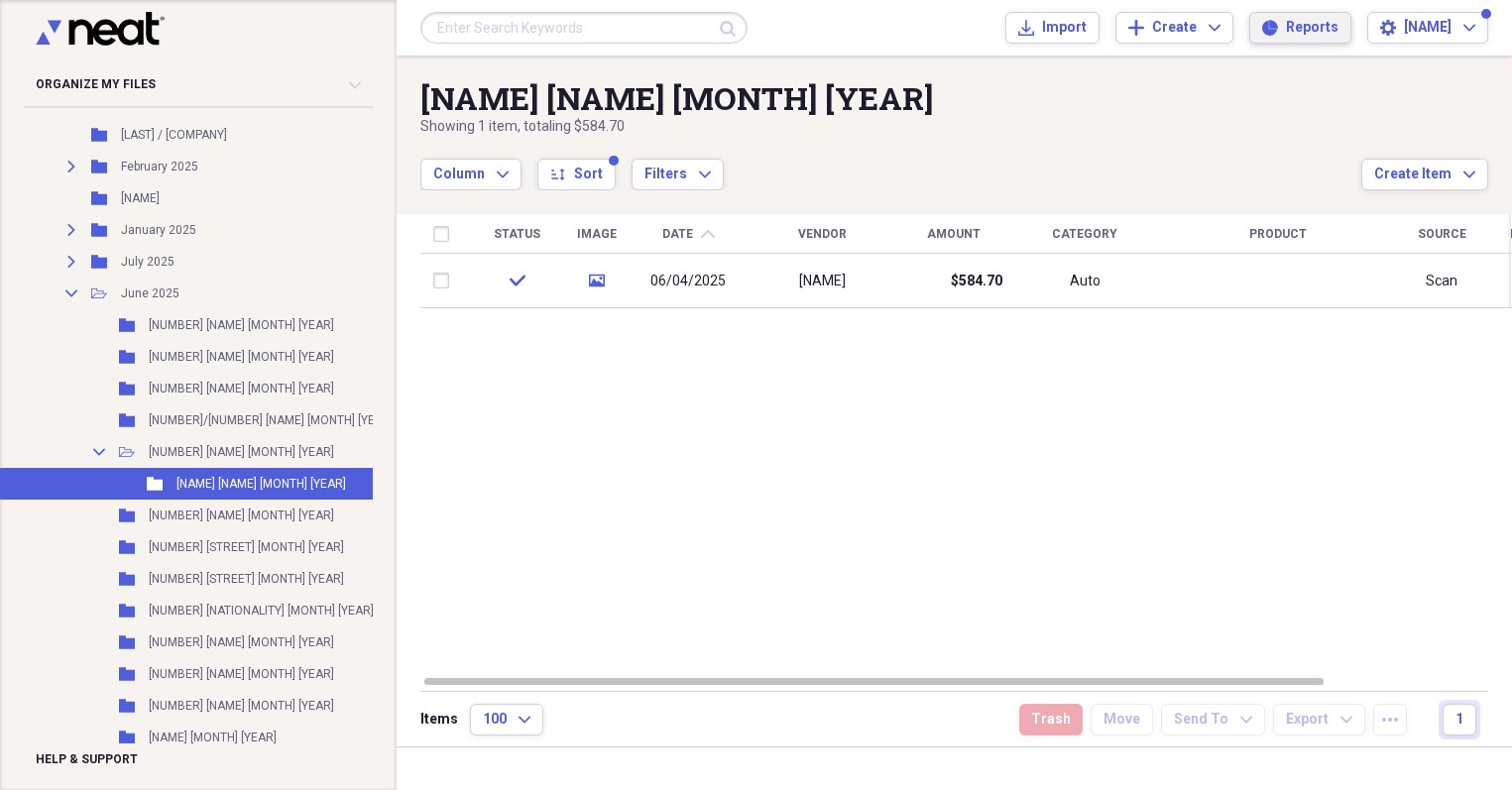 click on "Reports" at bounding box center (1312, 28) 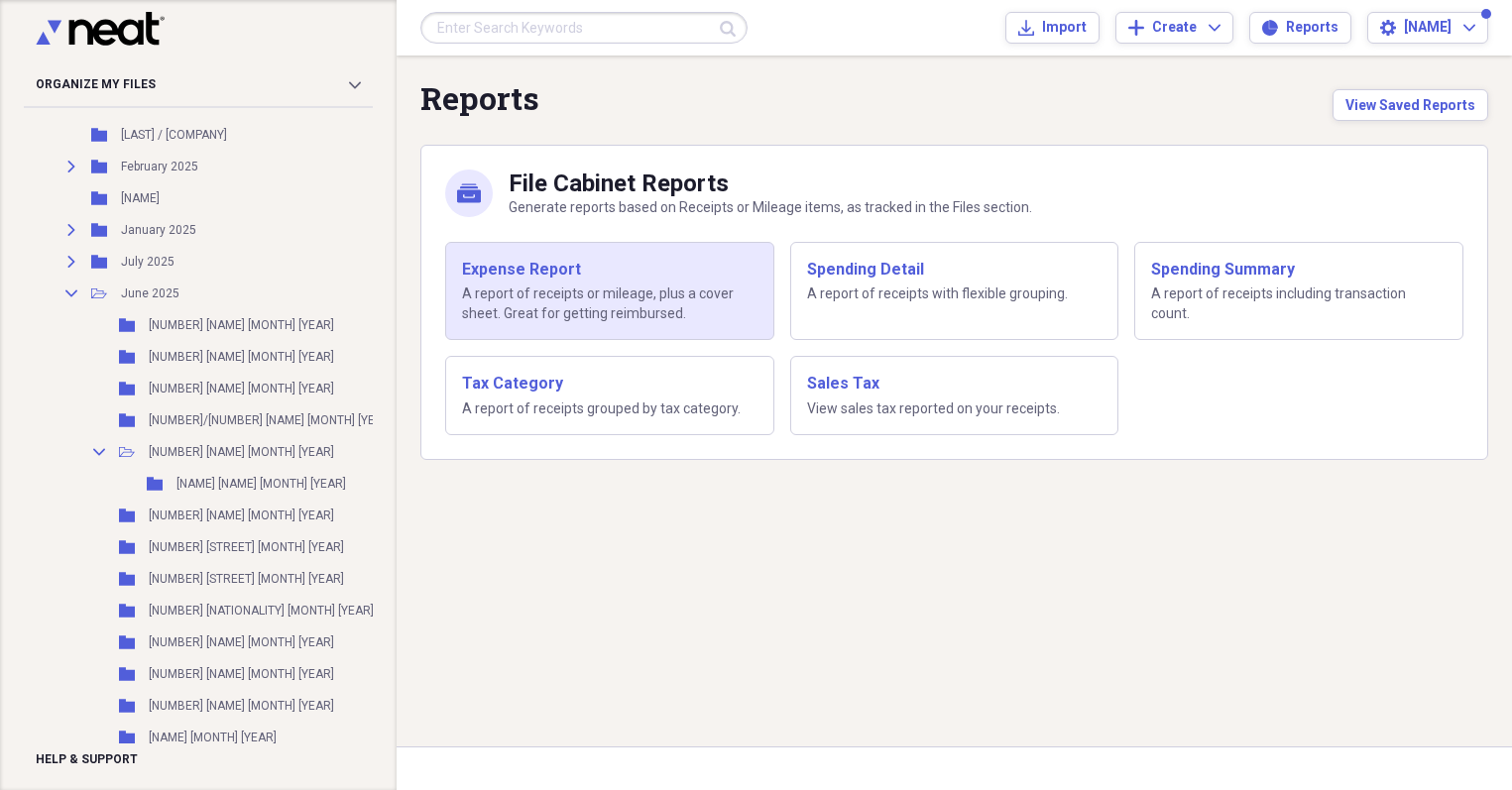 click on "Expense Report A report of receipts or mileage, plus a cover sheet. Great for getting reimbursed." at bounding box center [610, 291] 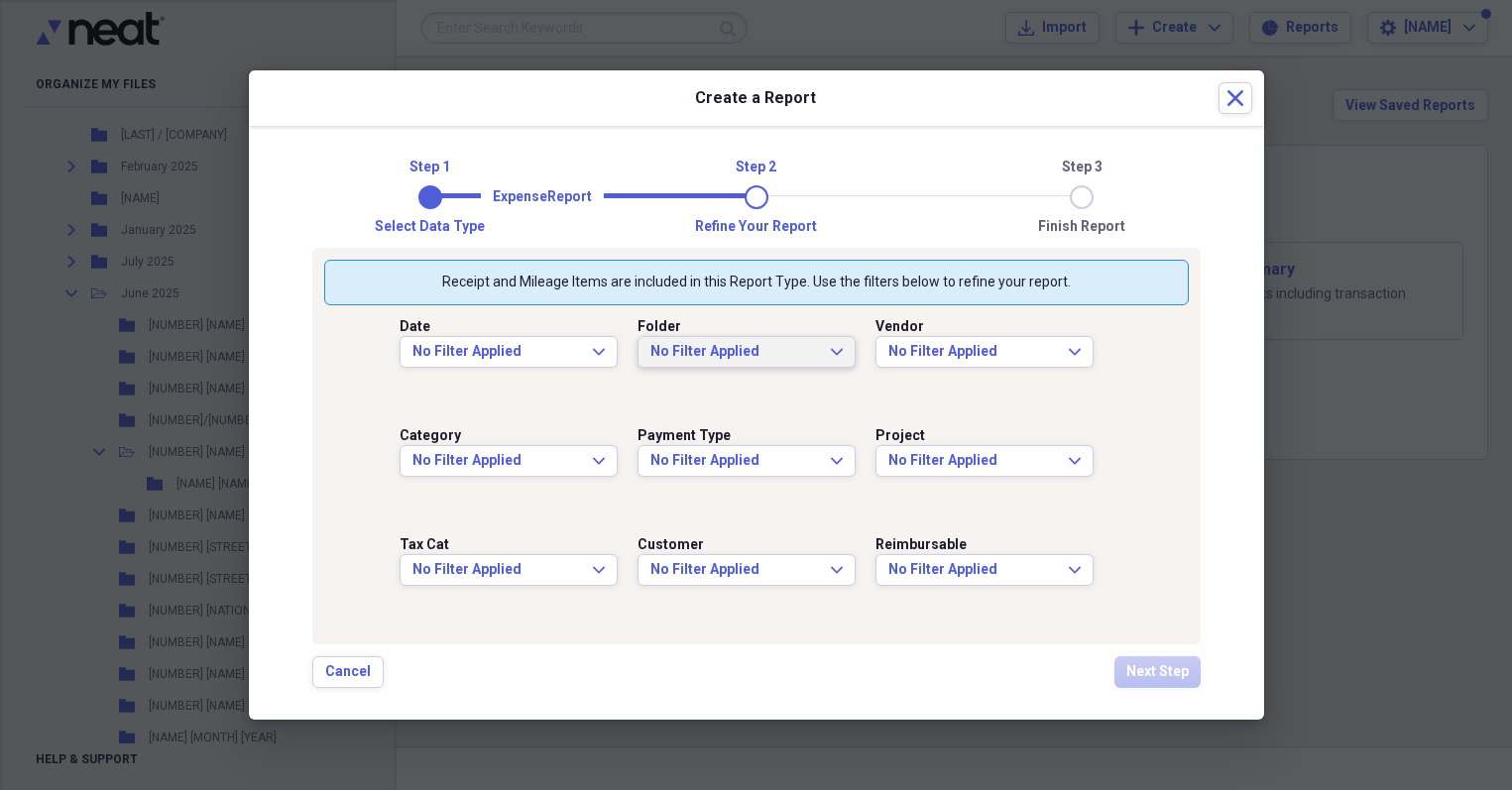click on "No Filter Applied" at bounding box center [735, 352] 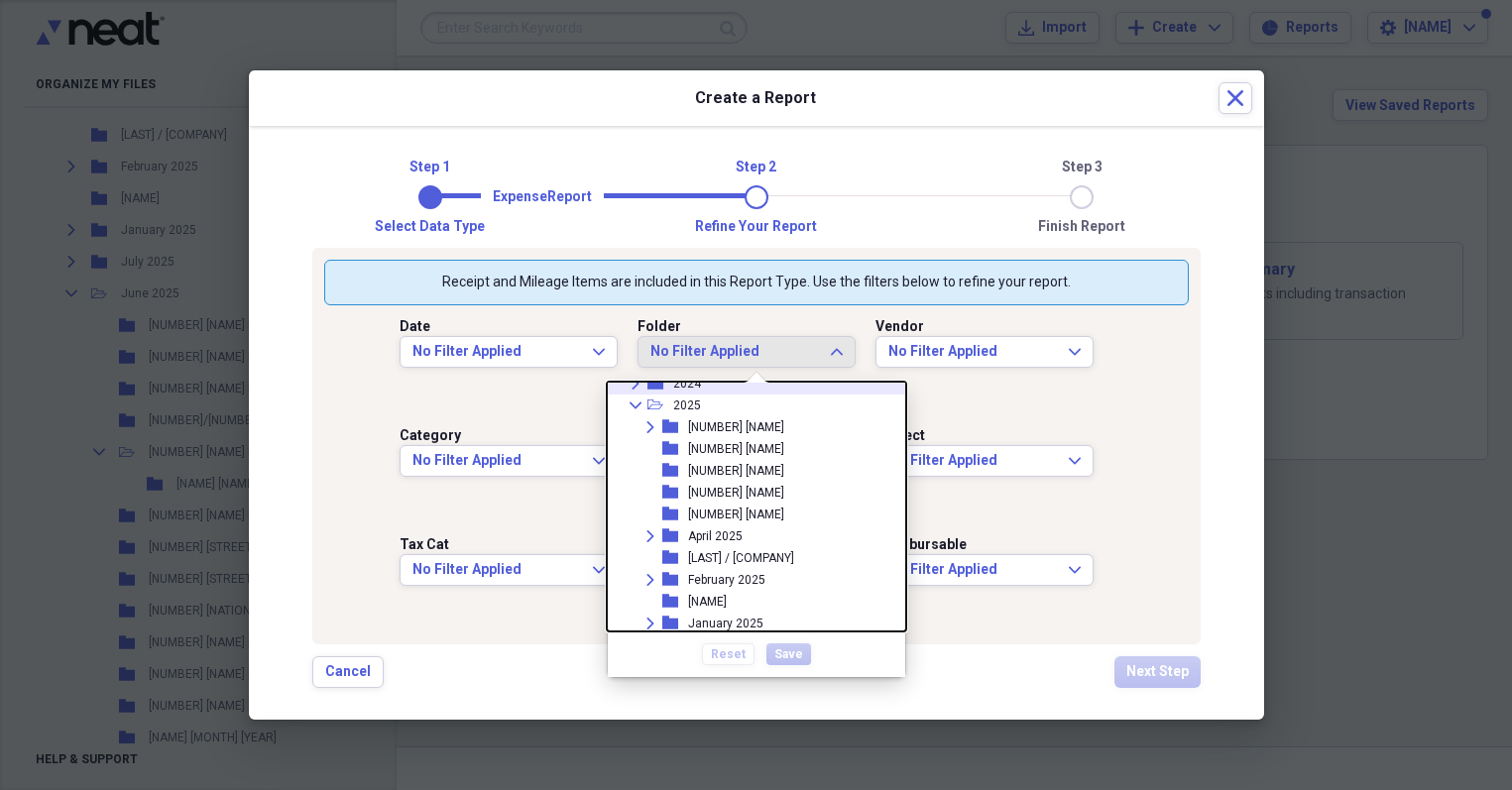 scroll, scrollTop: 204, scrollLeft: 0, axis: vertical 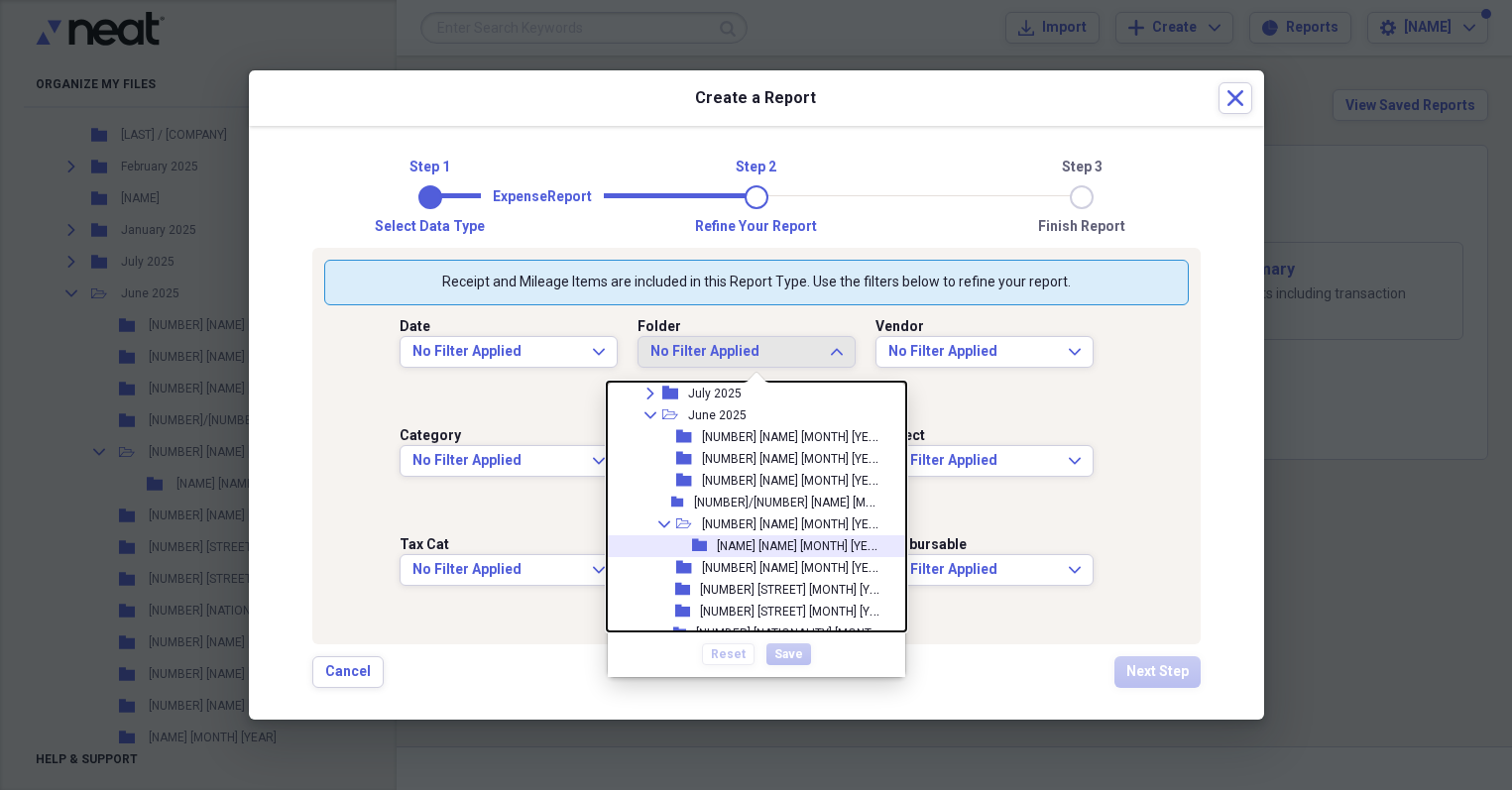 click on "[NAME] [NAME] [MONTH] [YEAR]" at bounding box center [801, 544] 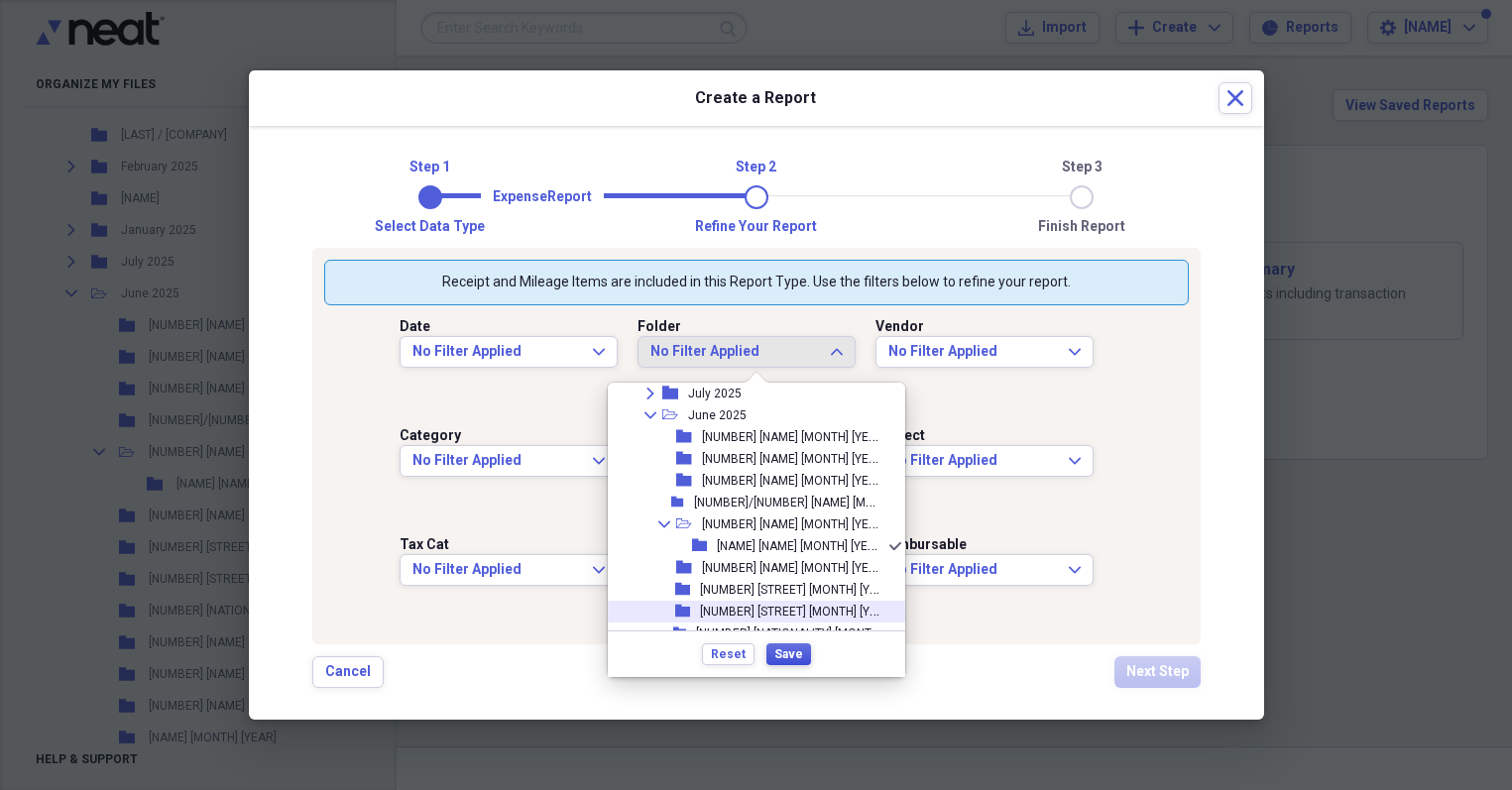 click on "Save" at bounding box center (788, 654) 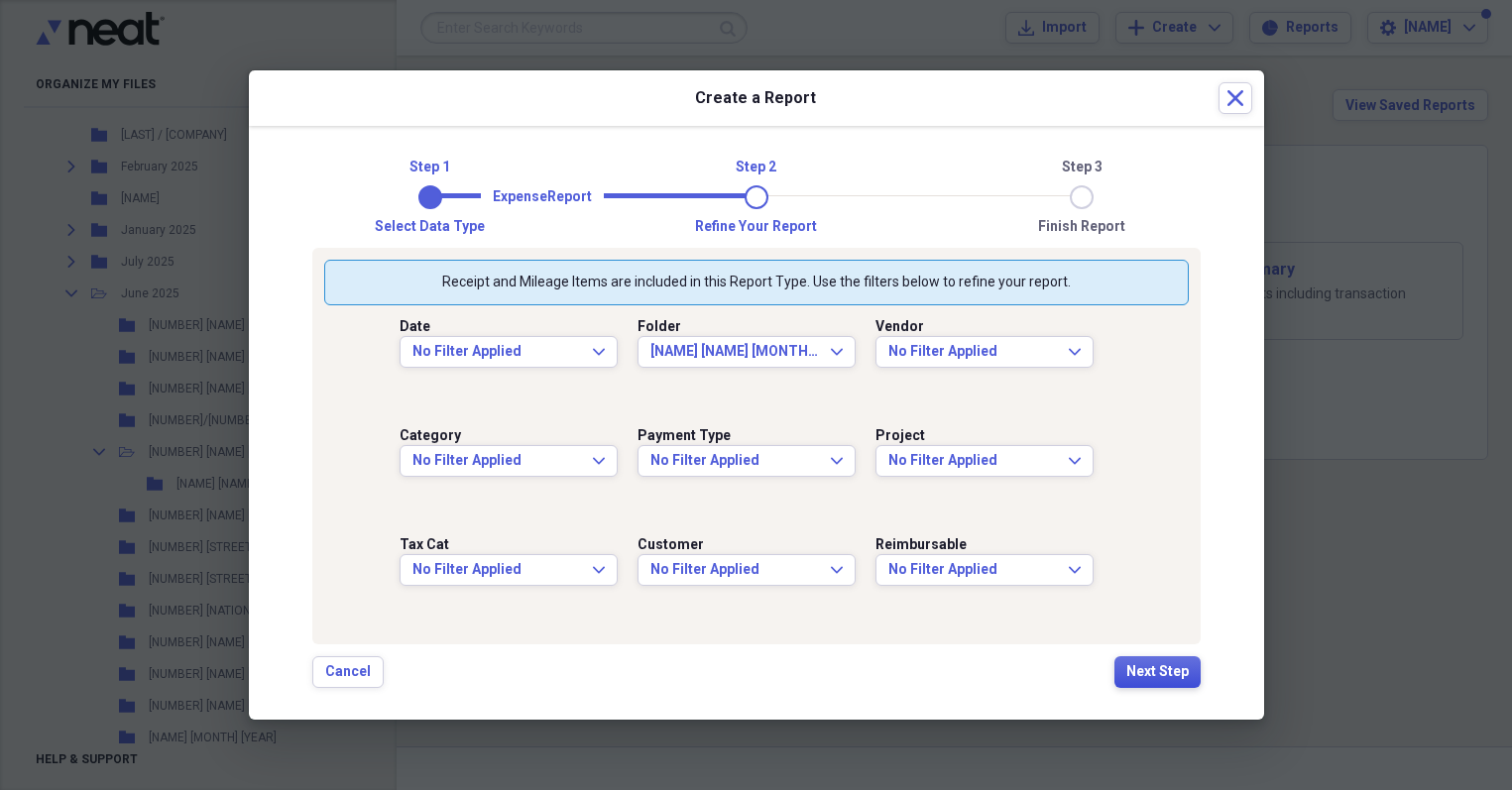 click on "Next Step" at bounding box center (1157, 672) 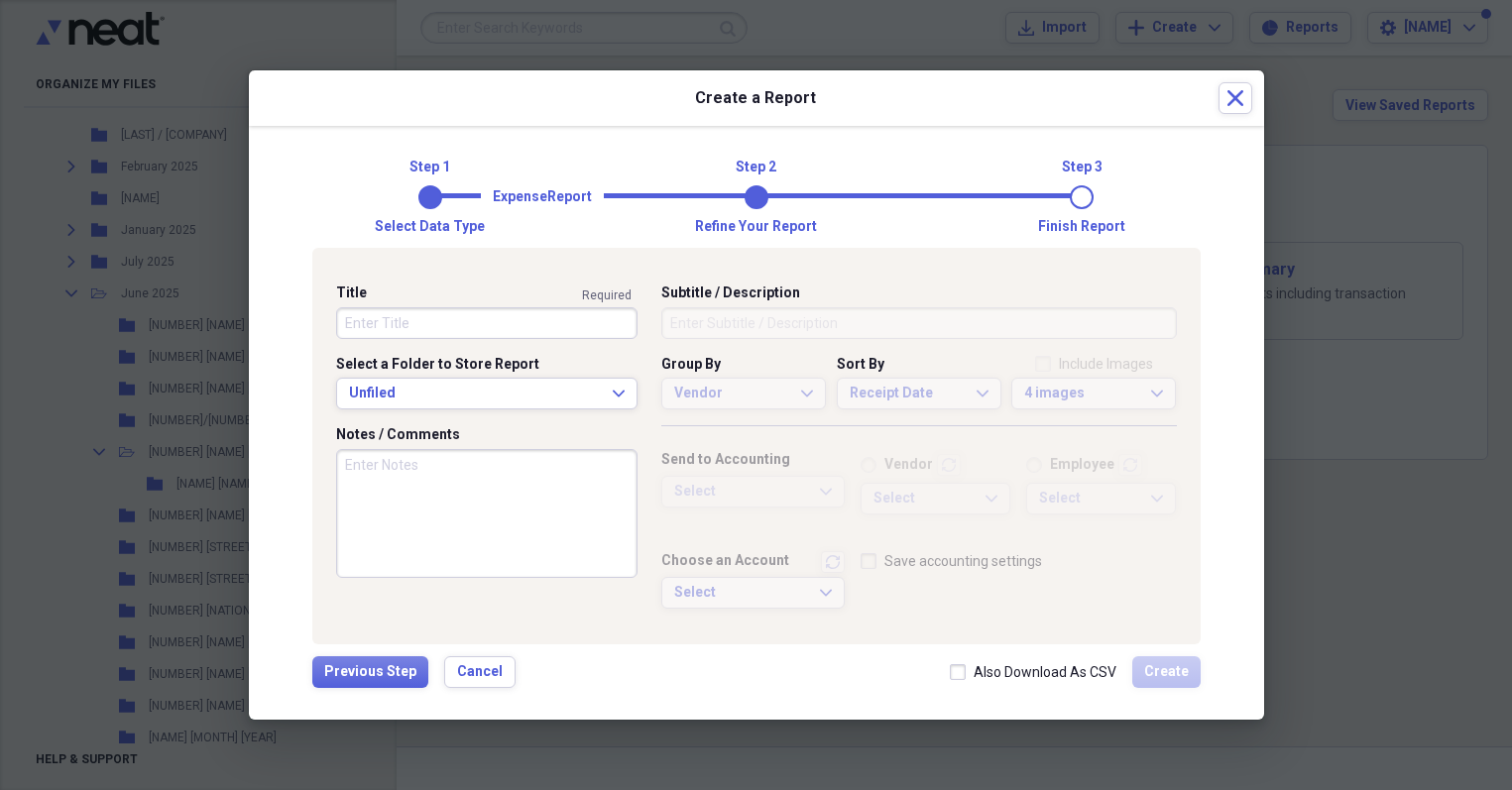 click on "Title" at bounding box center [487, 323] 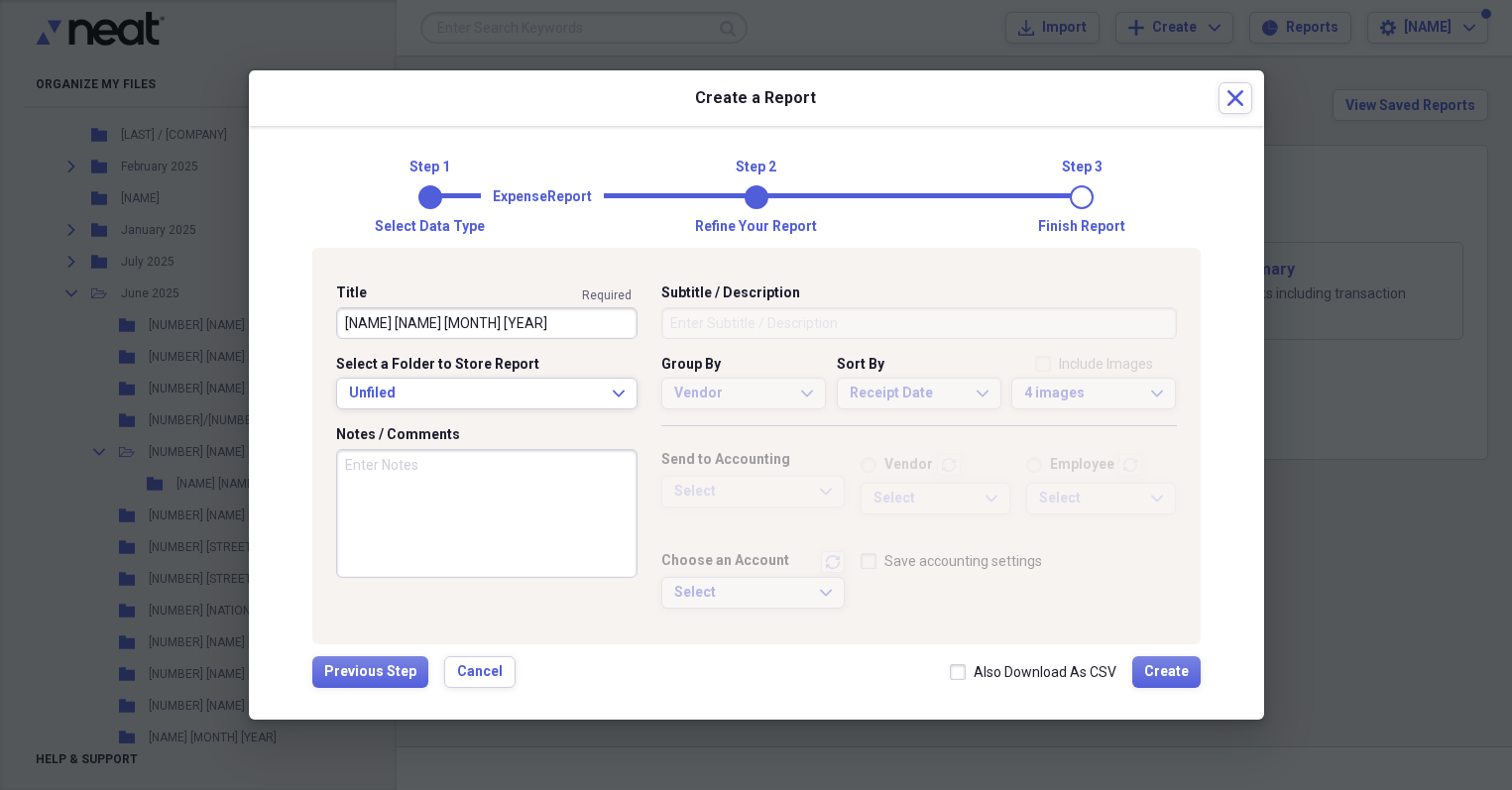 click on "[NAME] [NAME] [MONTH] [YEAR]" at bounding box center [487, 323] 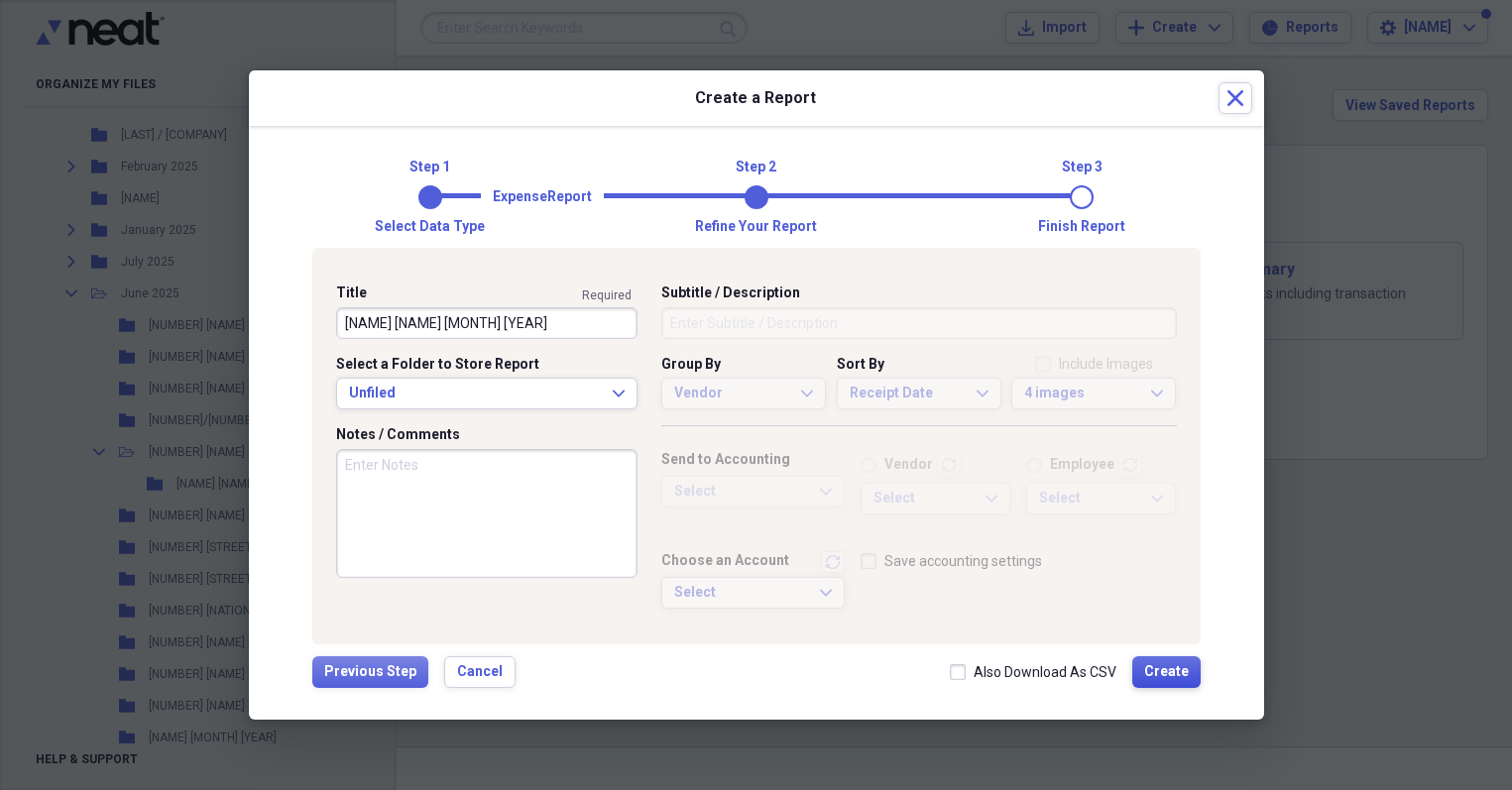 type on "[NAME] [NAME] [MONTH] [YEAR]" 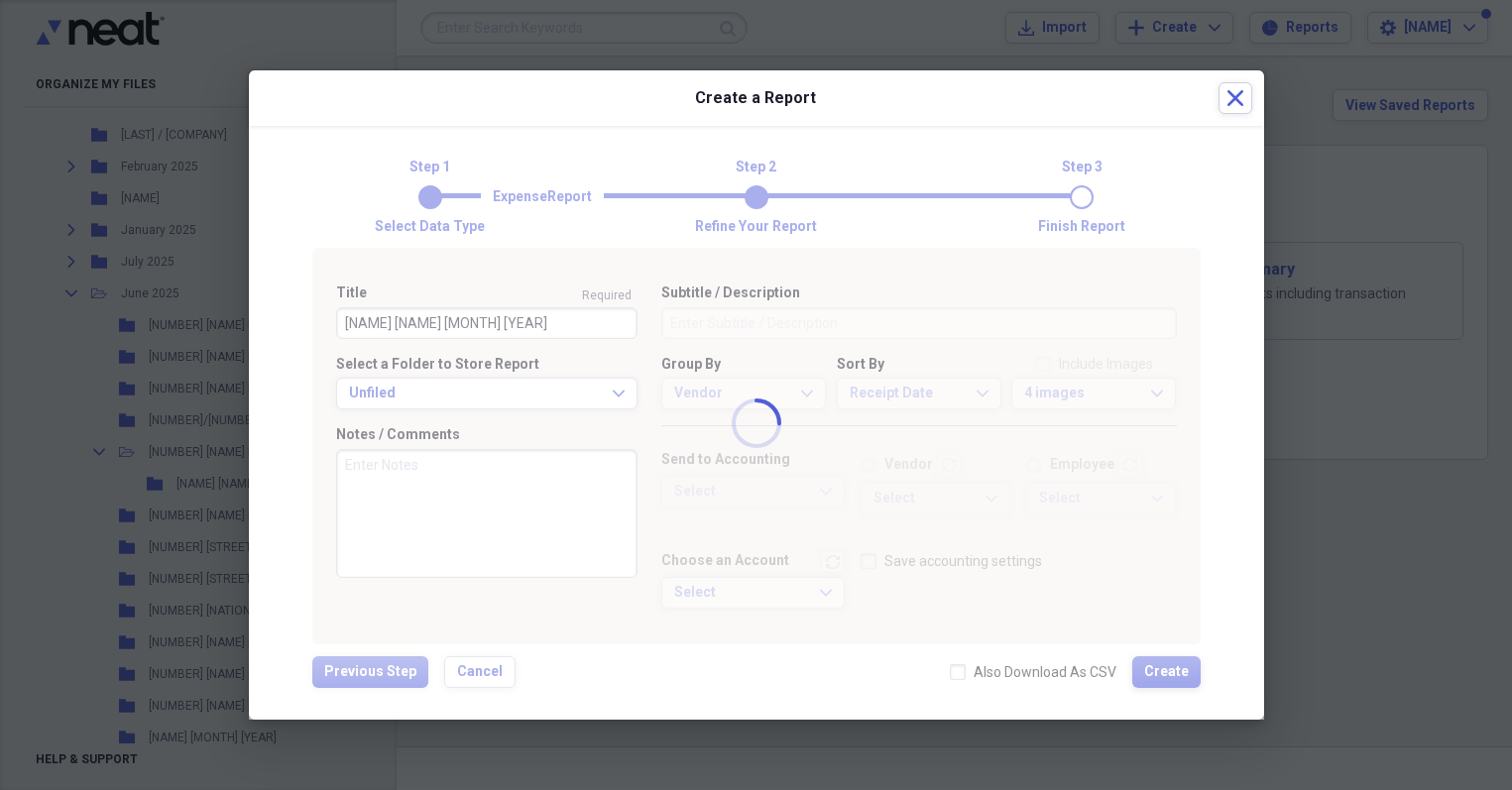 type 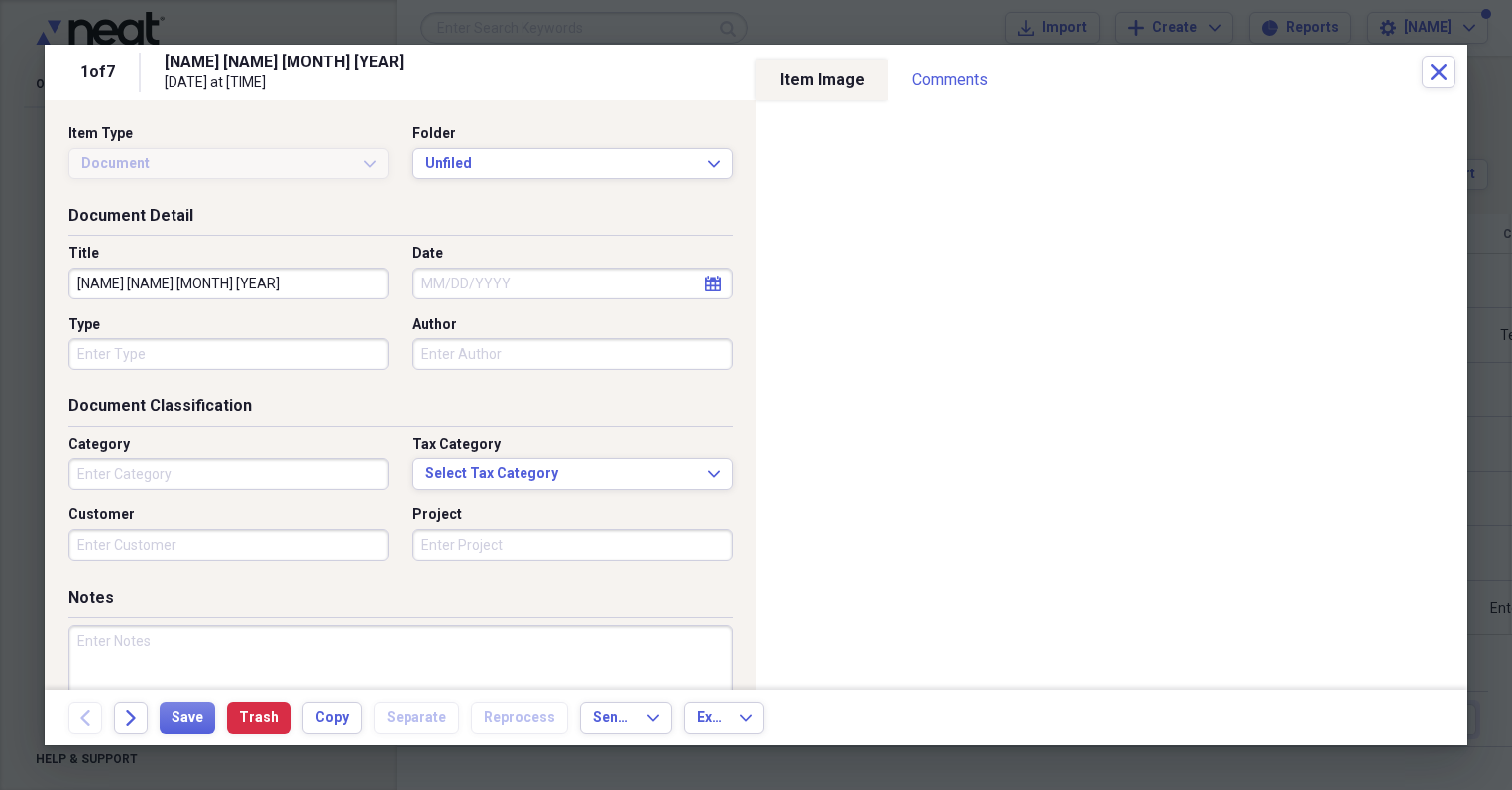 type on "Money" 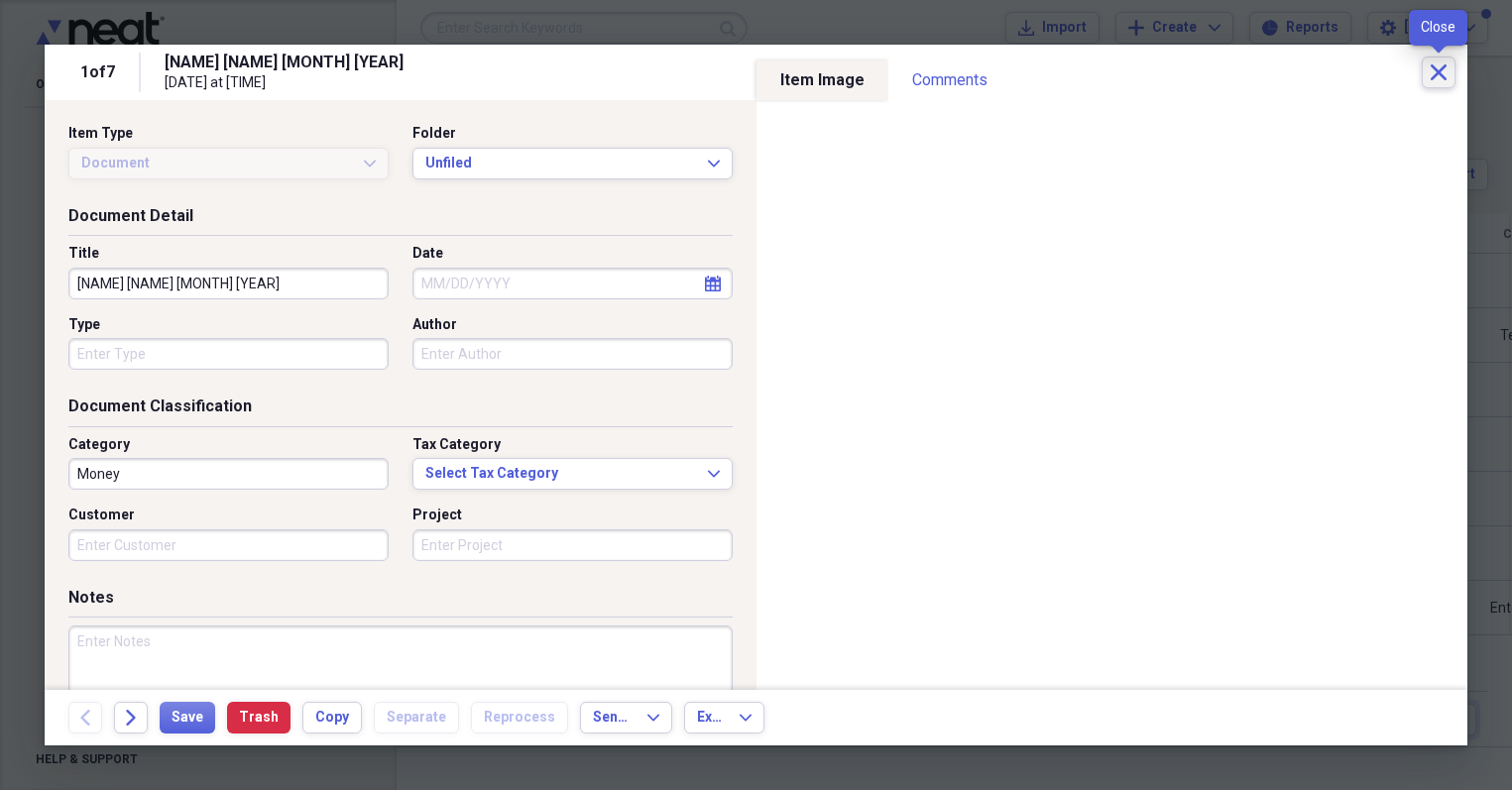 click 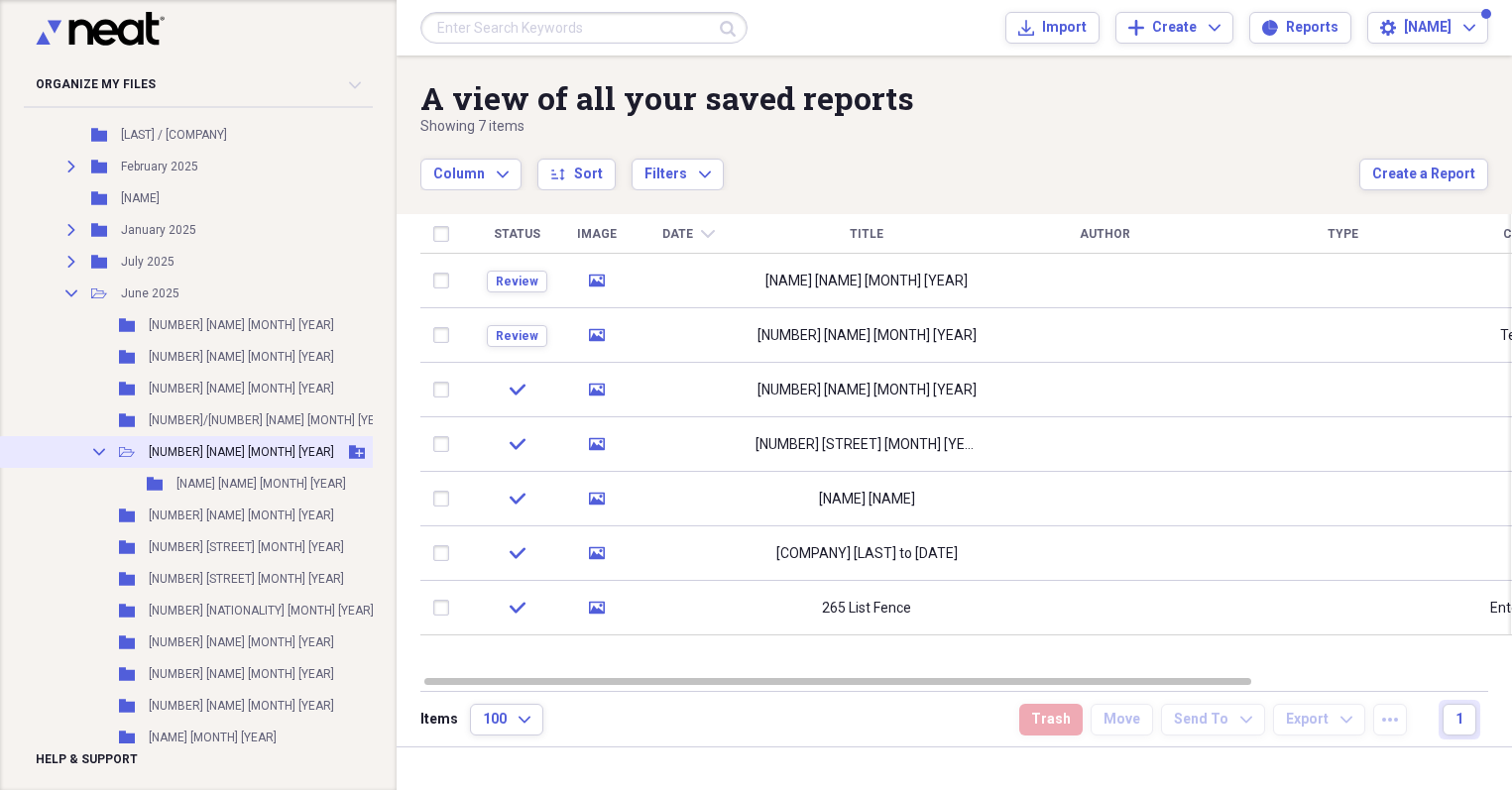 click on "Collapse Open Folder [NUMBER] [NAME] [MONTH] [YEAR] Add Folder" at bounding box center (227, 452) 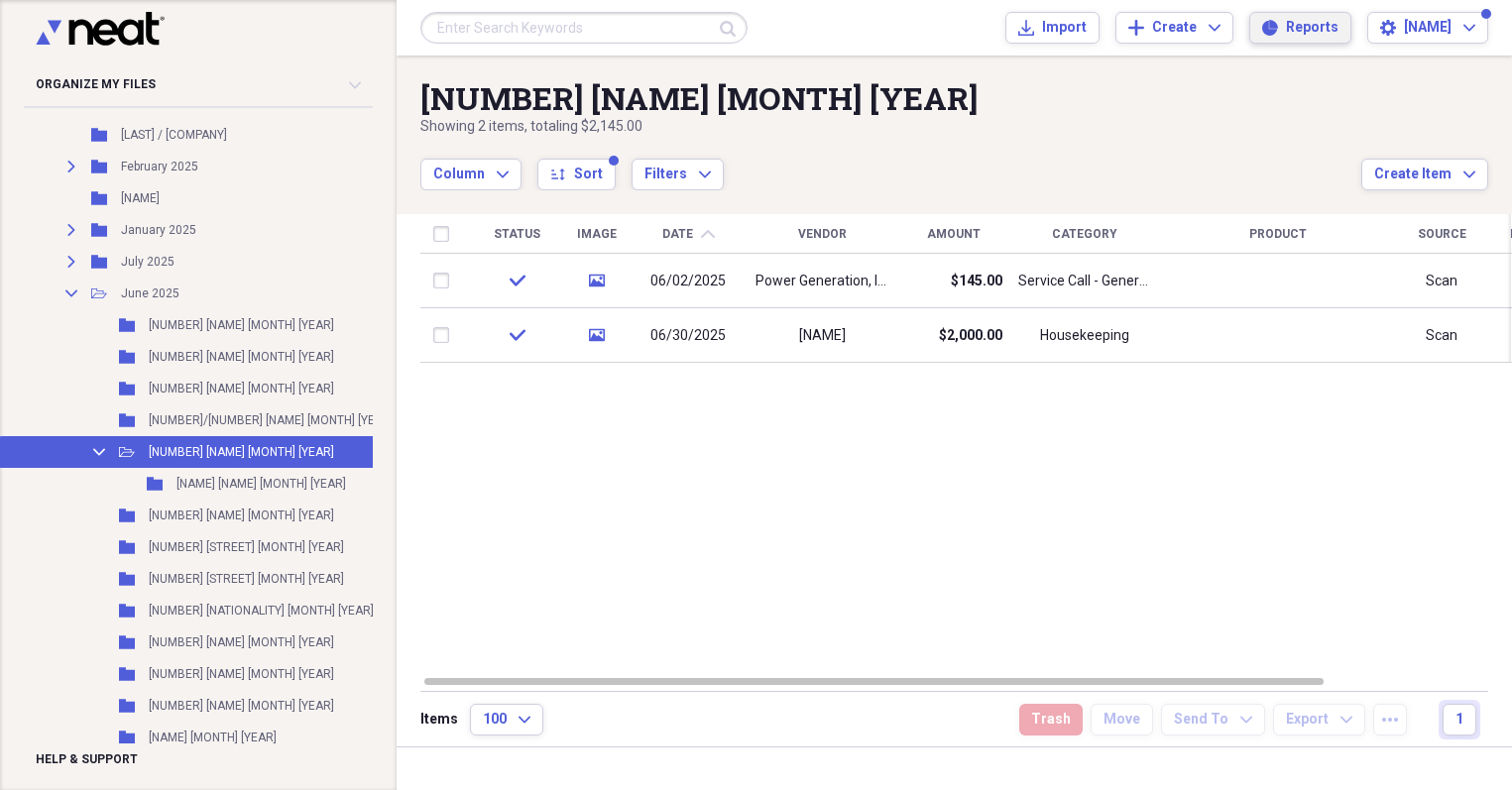 click on "Reports Reports" at bounding box center [1300, 28] 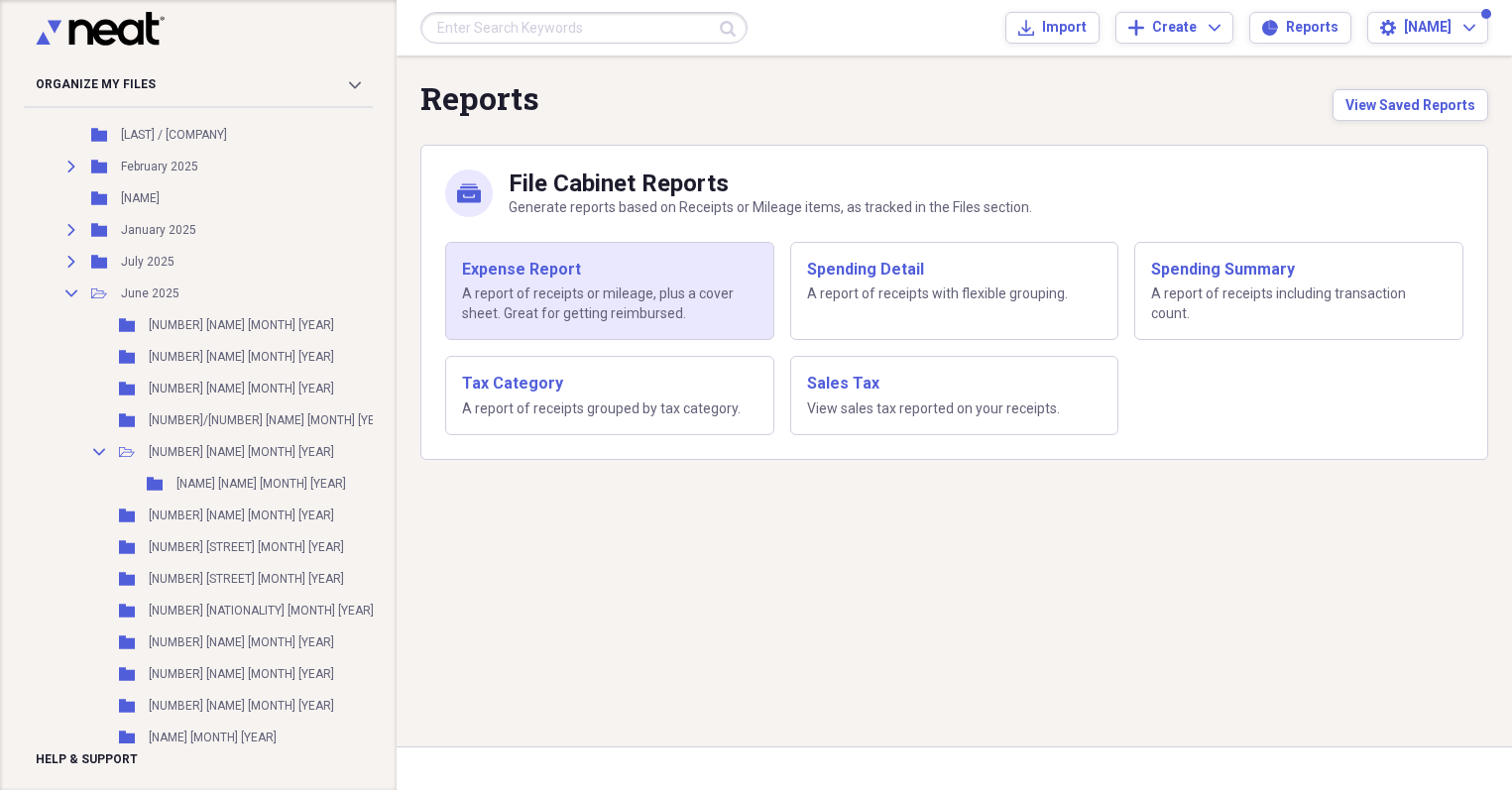 click on "Expense Report" at bounding box center [610, 270] 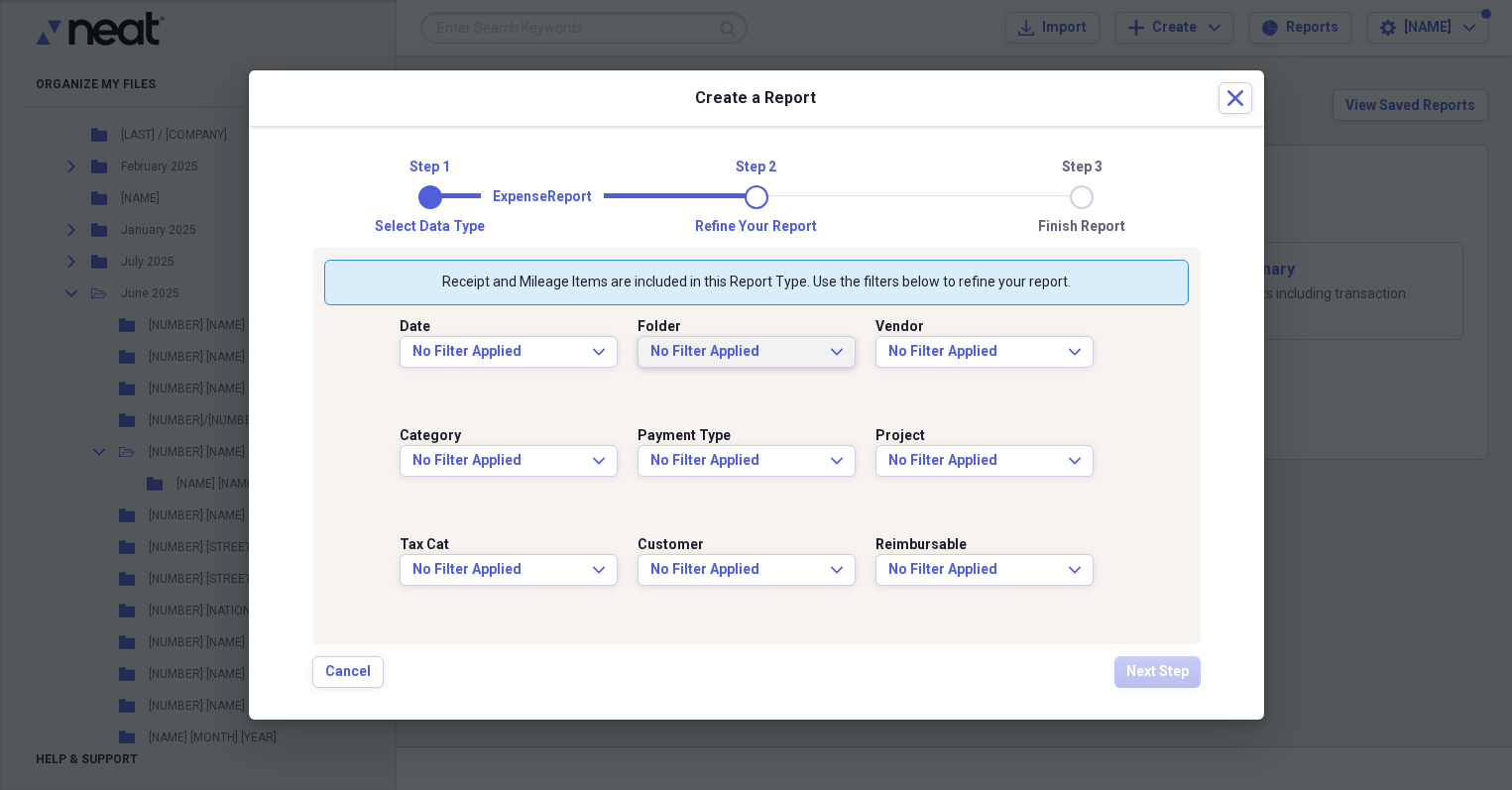 click on "No Filter Applied" at bounding box center (735, 352) 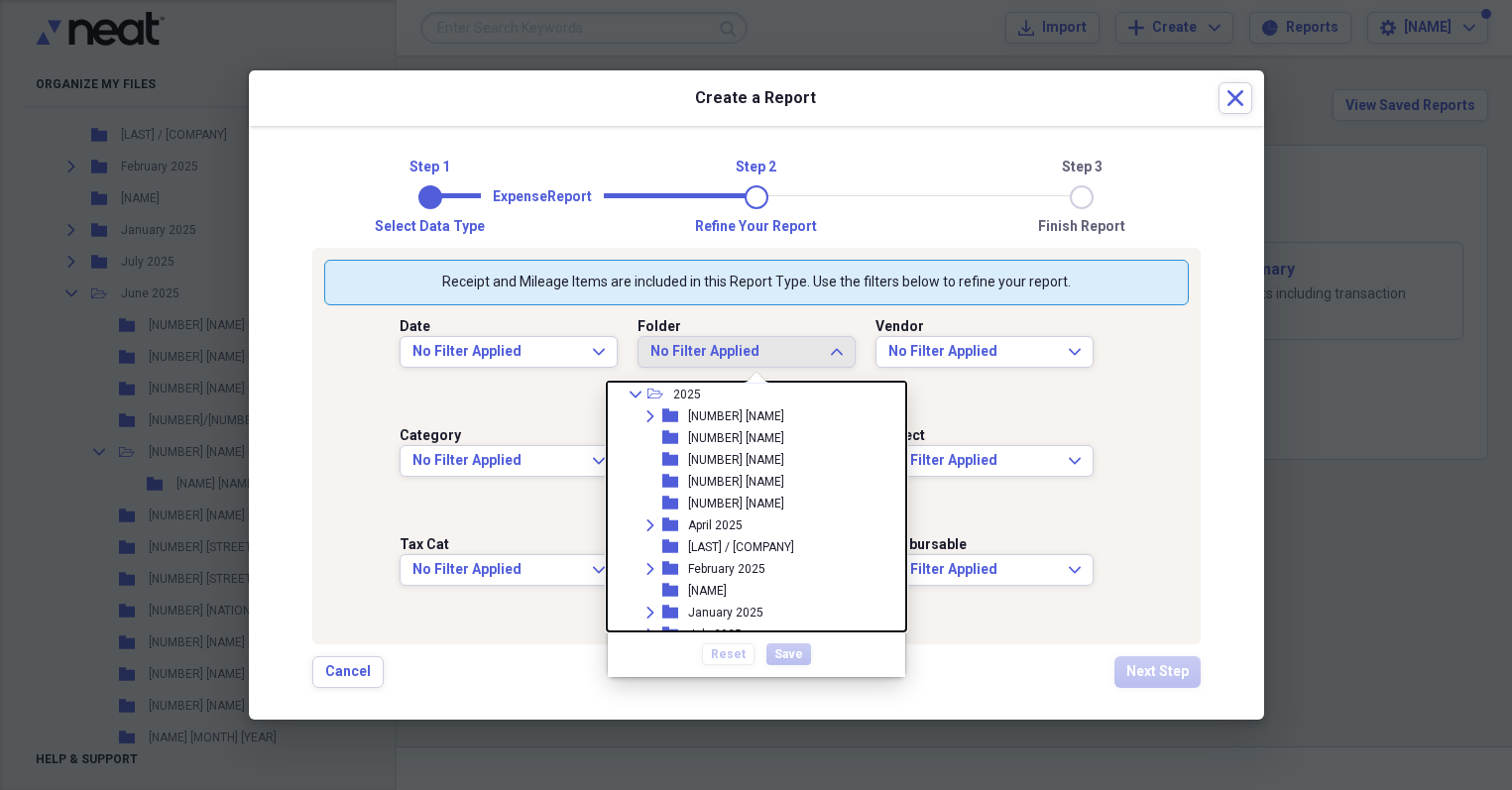 scroll, scrollTop: 204, scrollLeft: 0, axis: vertical 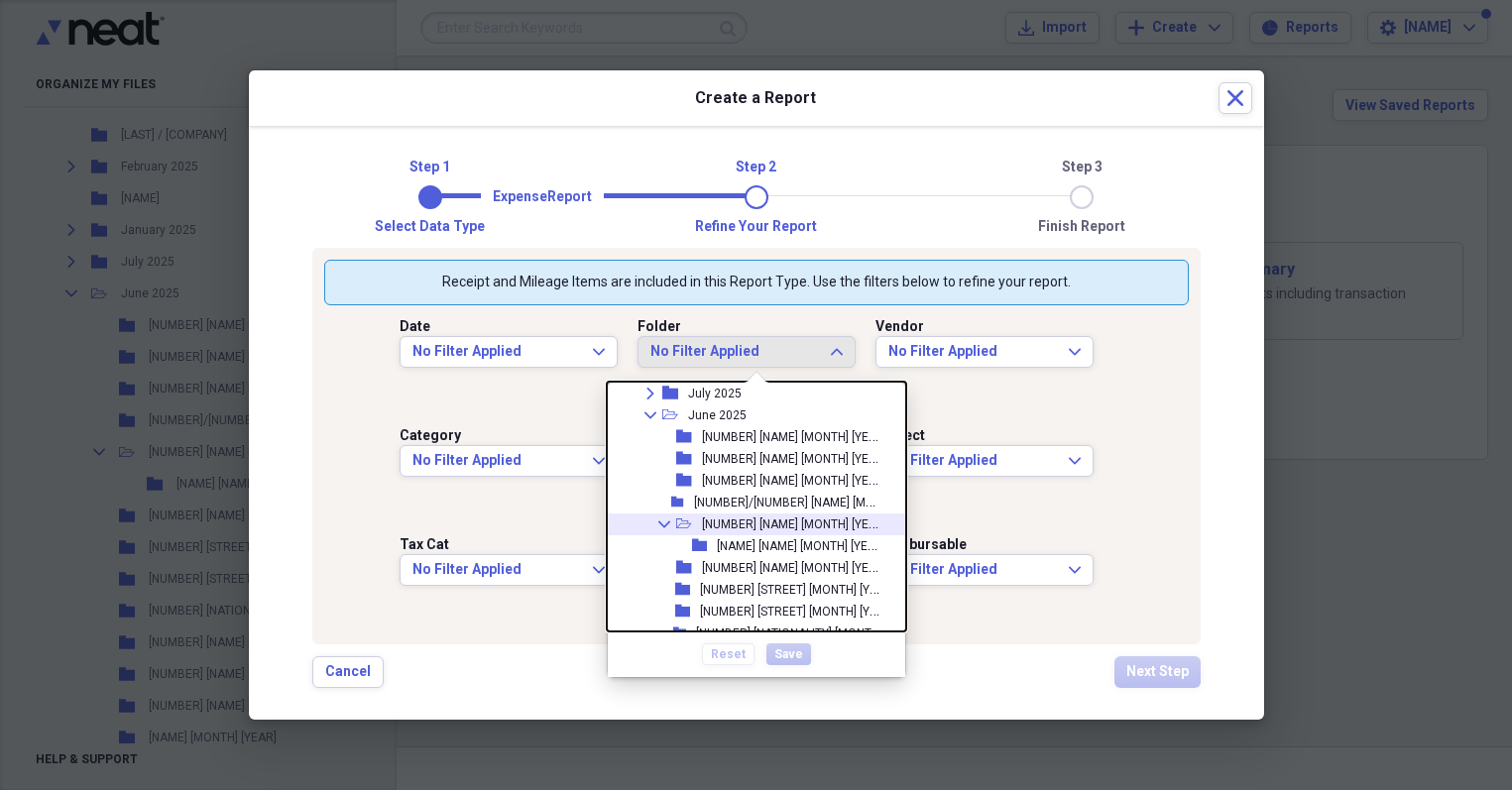 click on "[NUMBER] [NAME] [MONTH] [YEAR]" at bounding box center [794, 522] 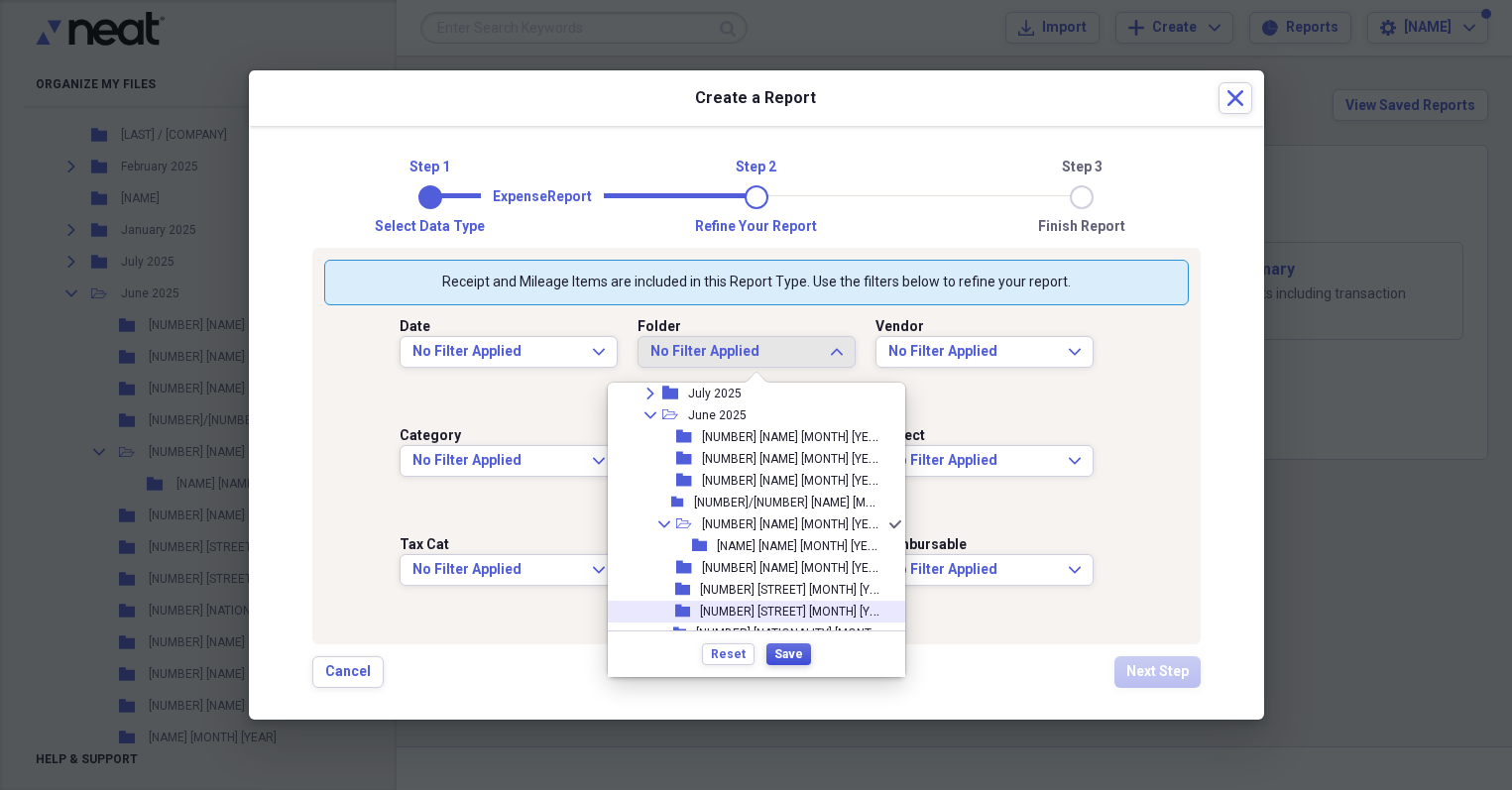click on "Save" at bounding box center (788, 654) 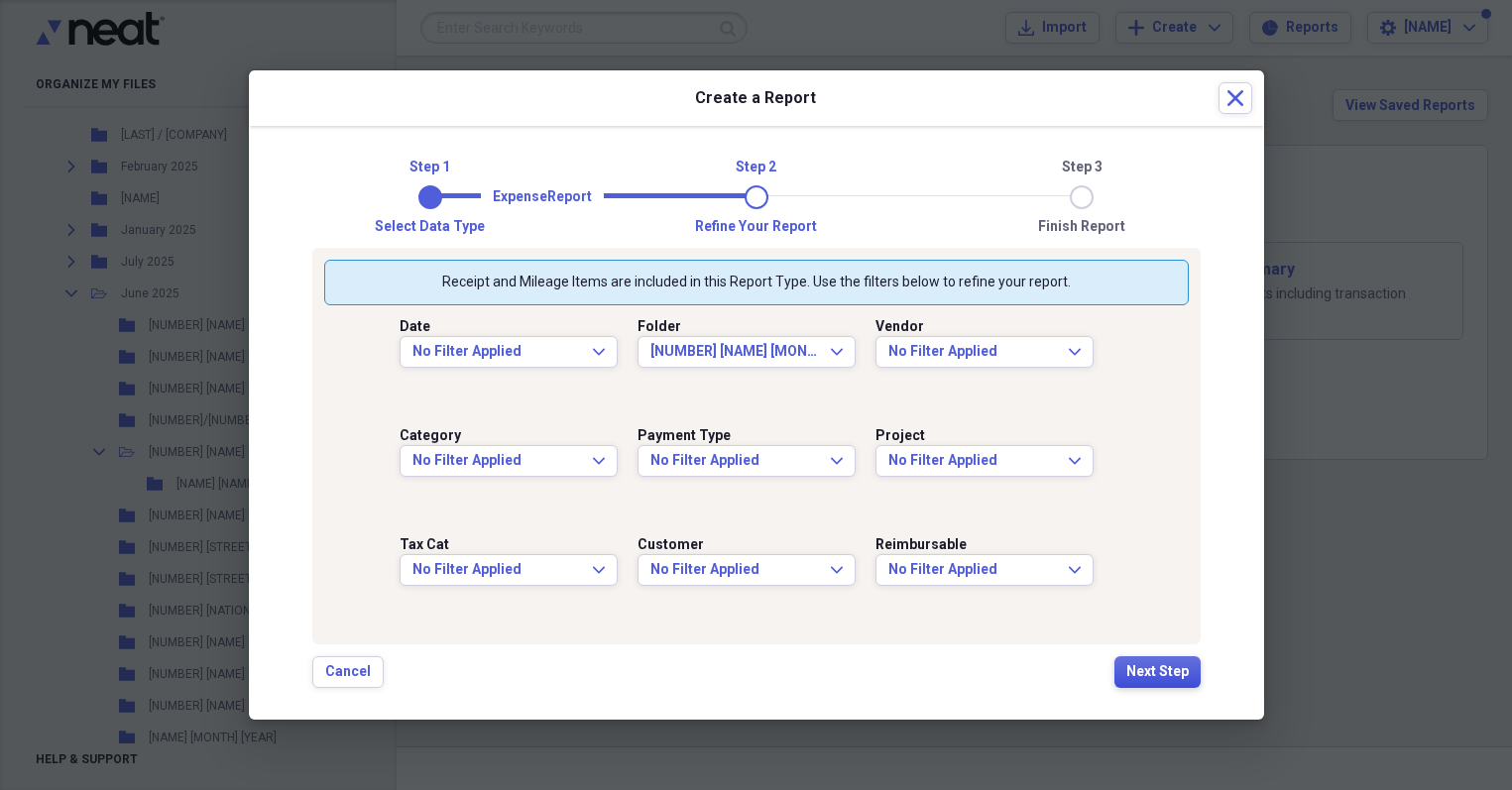 click on "Next Step" at bounding box center (1157, 672) 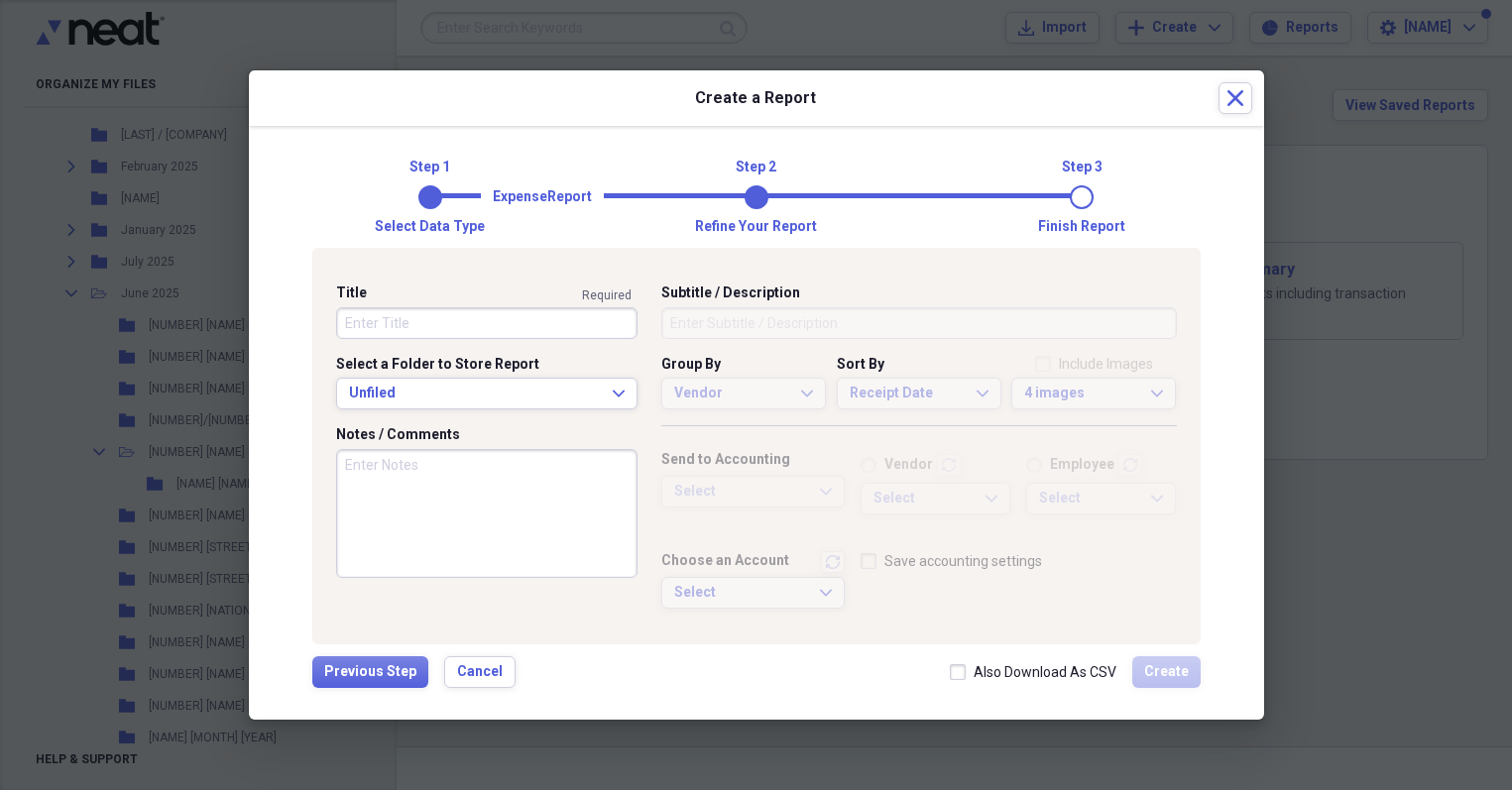 click on "Title" at bounding box center [487, 323] 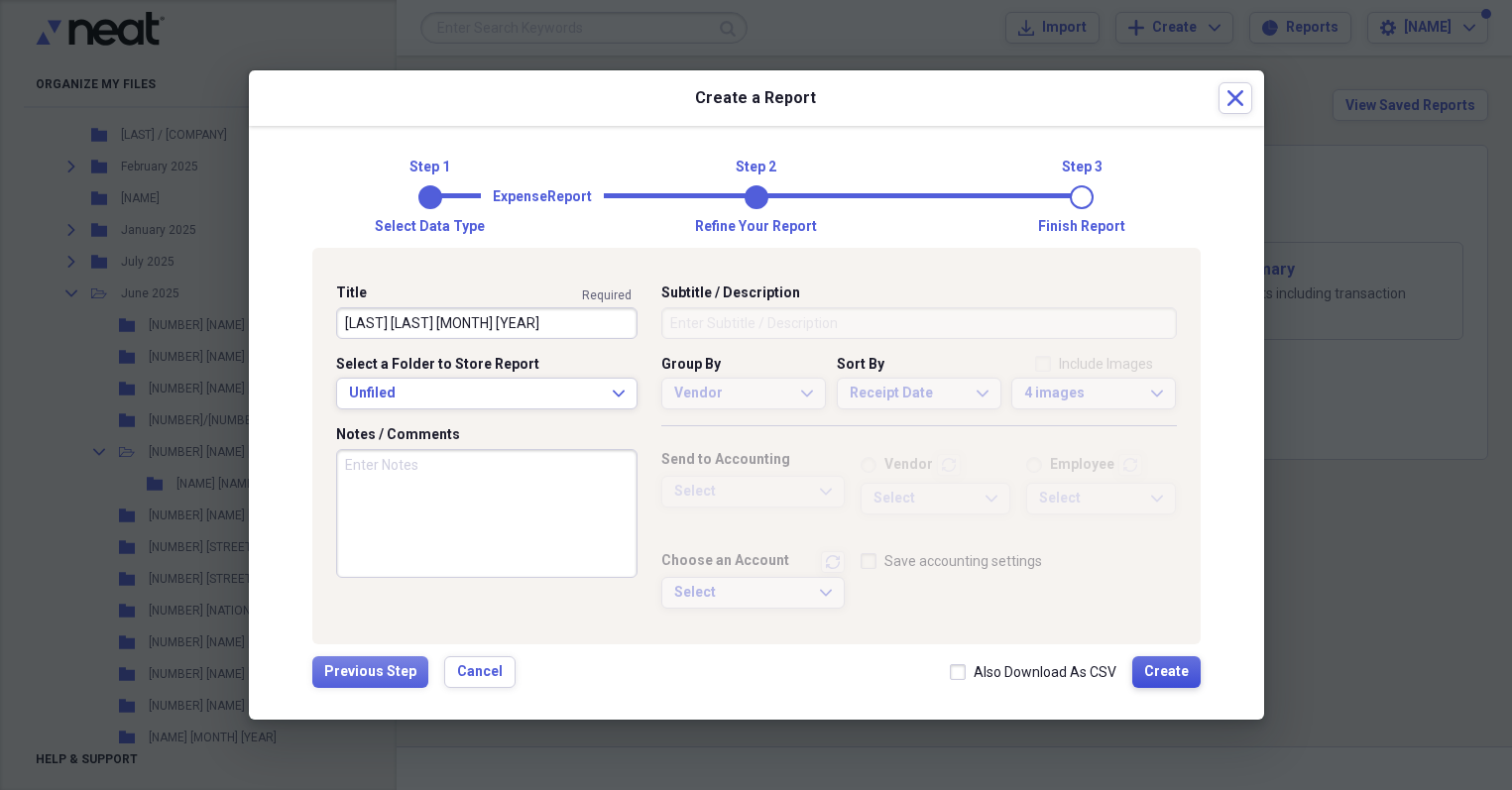 type on "[LAST] [LAST] [MONTH] [YEAR]" 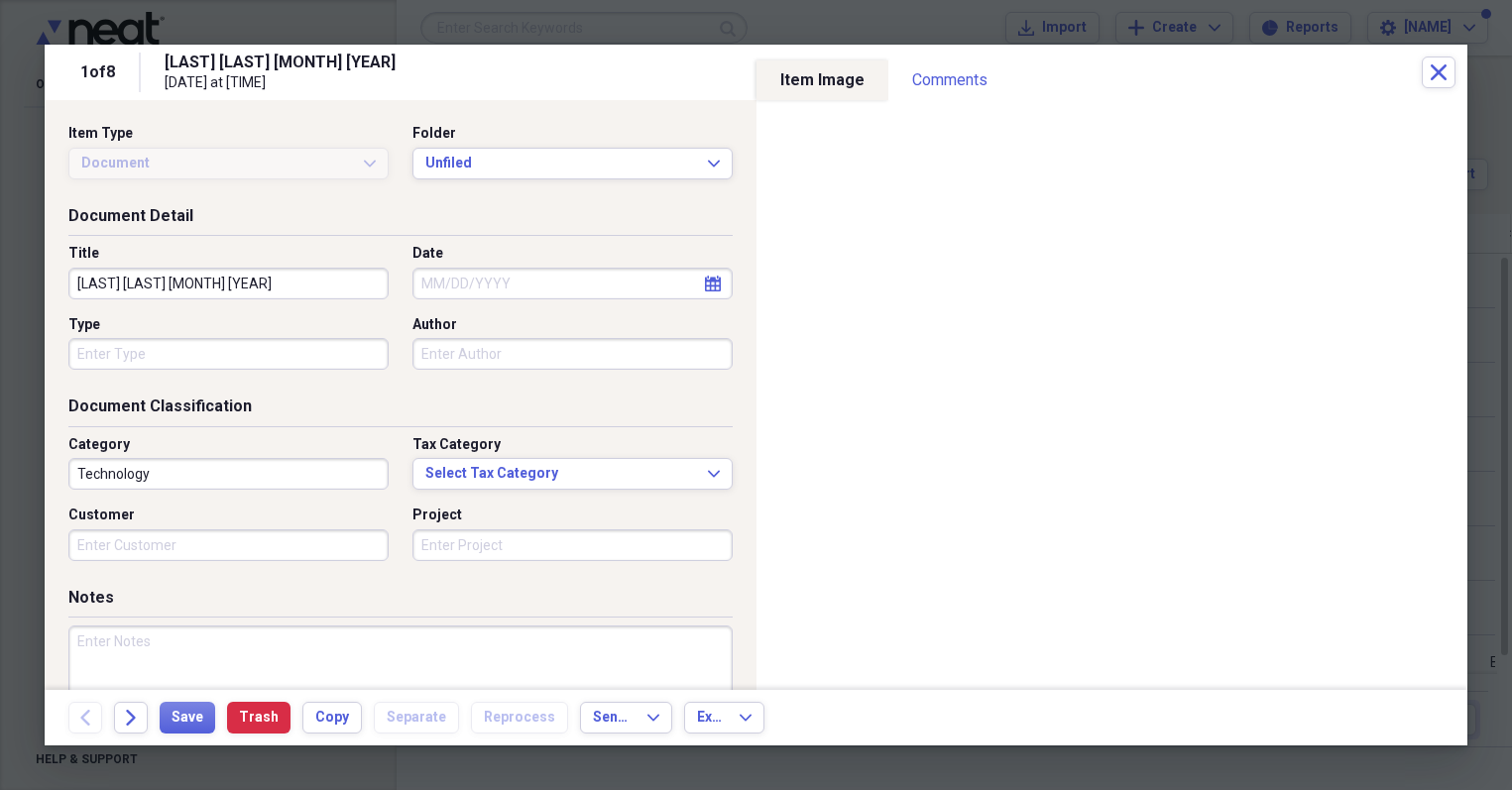 type on "Technology" 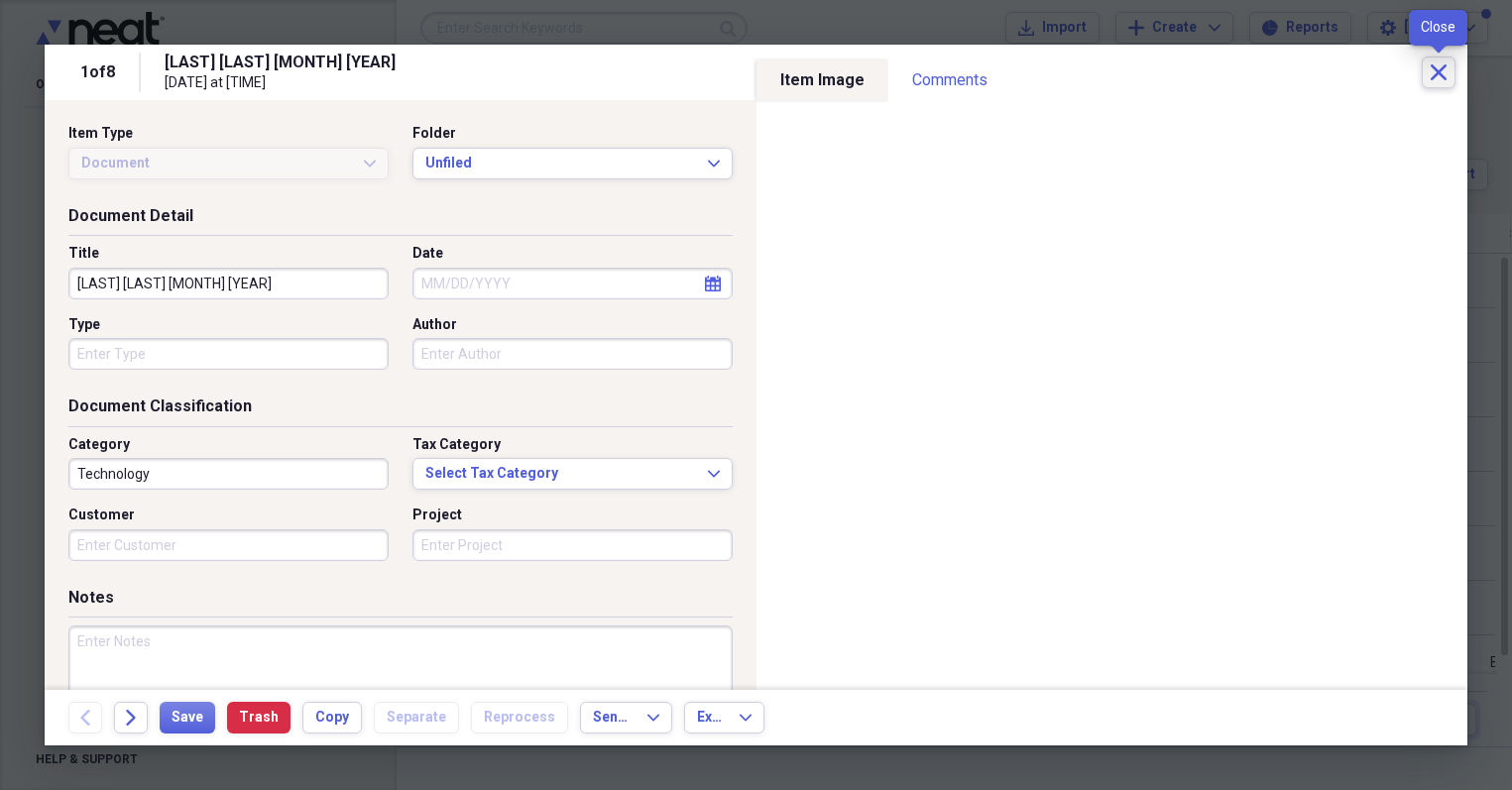 click 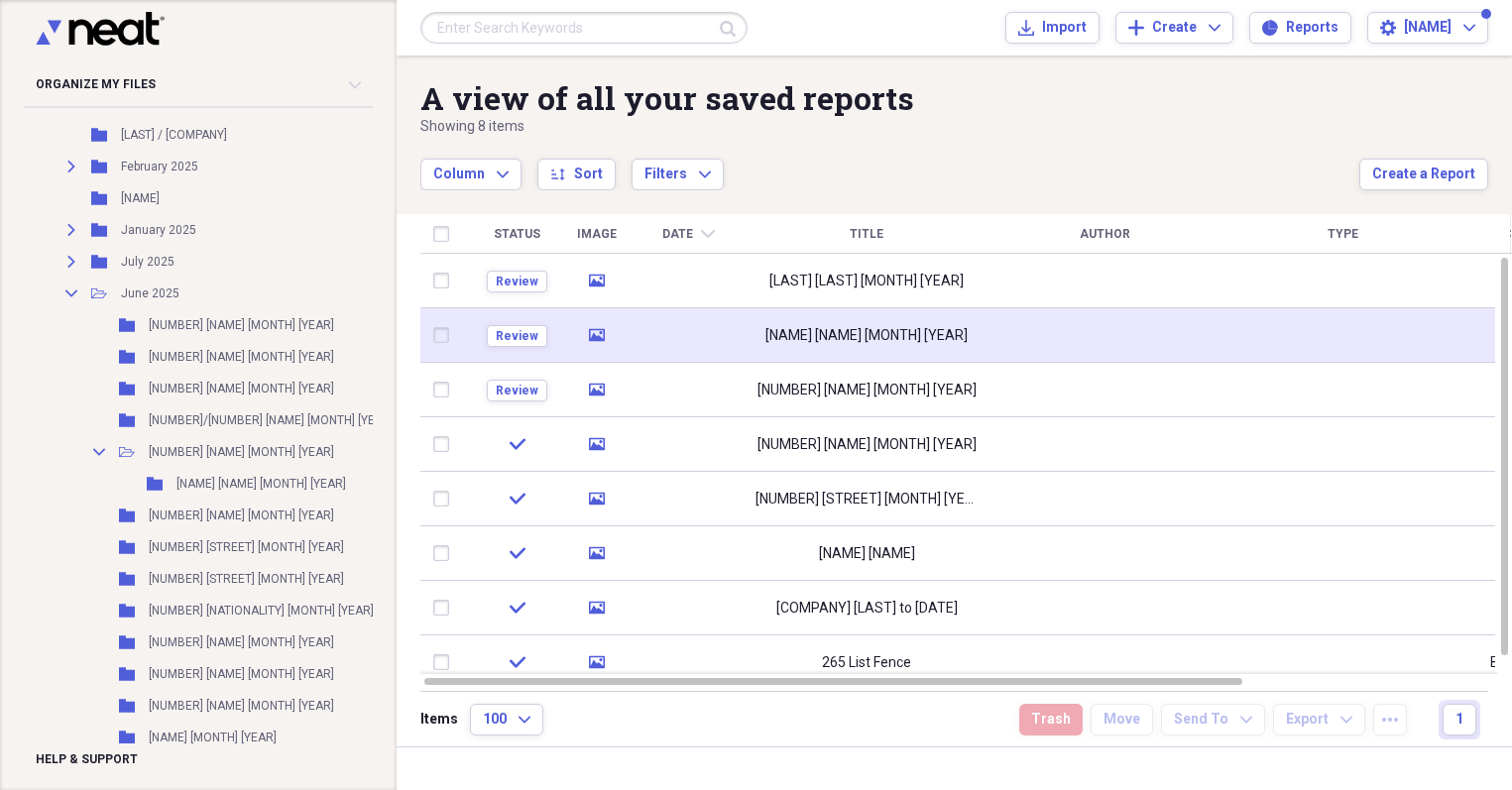 click at bounding box center [445, 335] 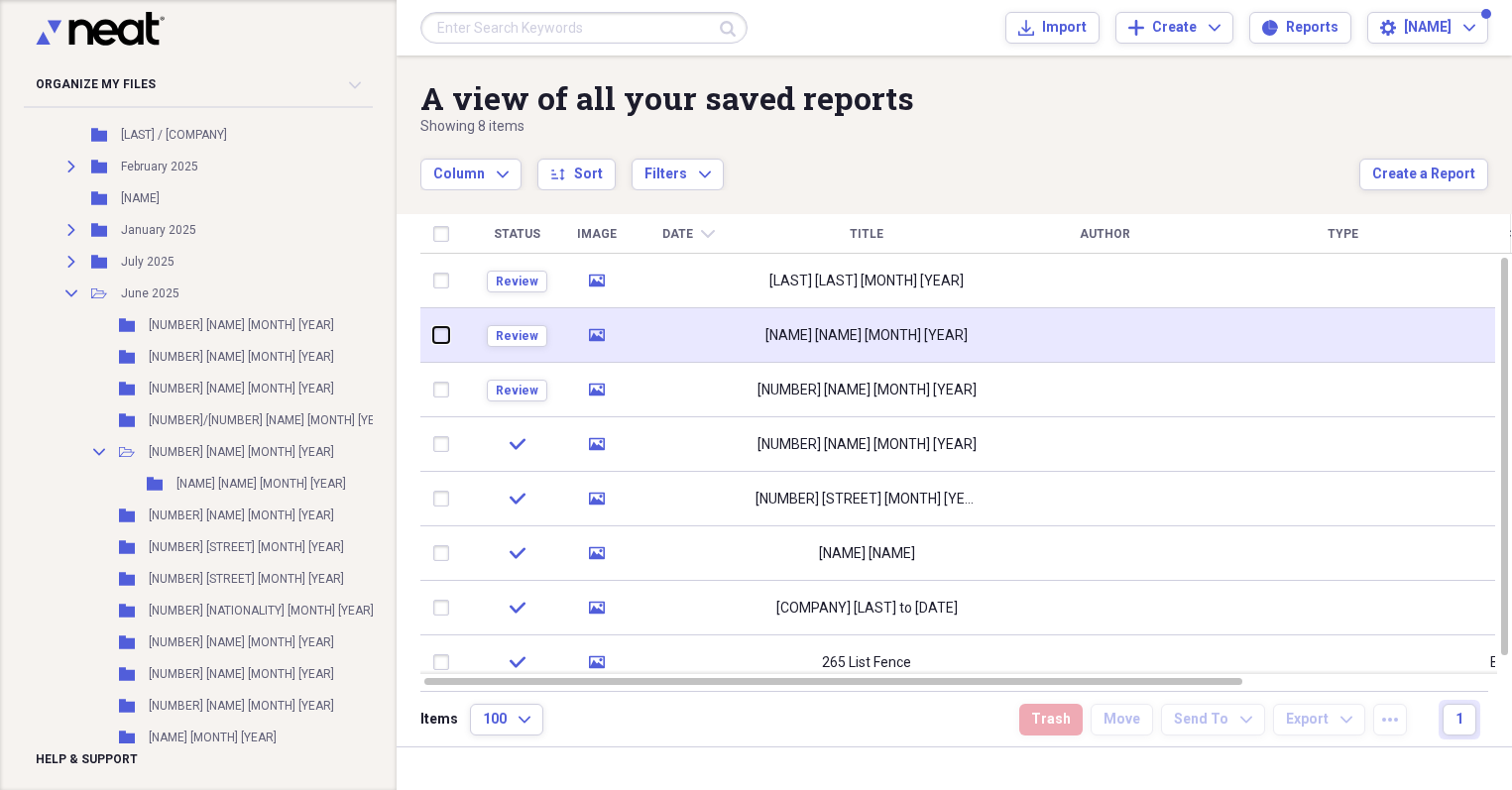 click at bounding box center [433, 335] 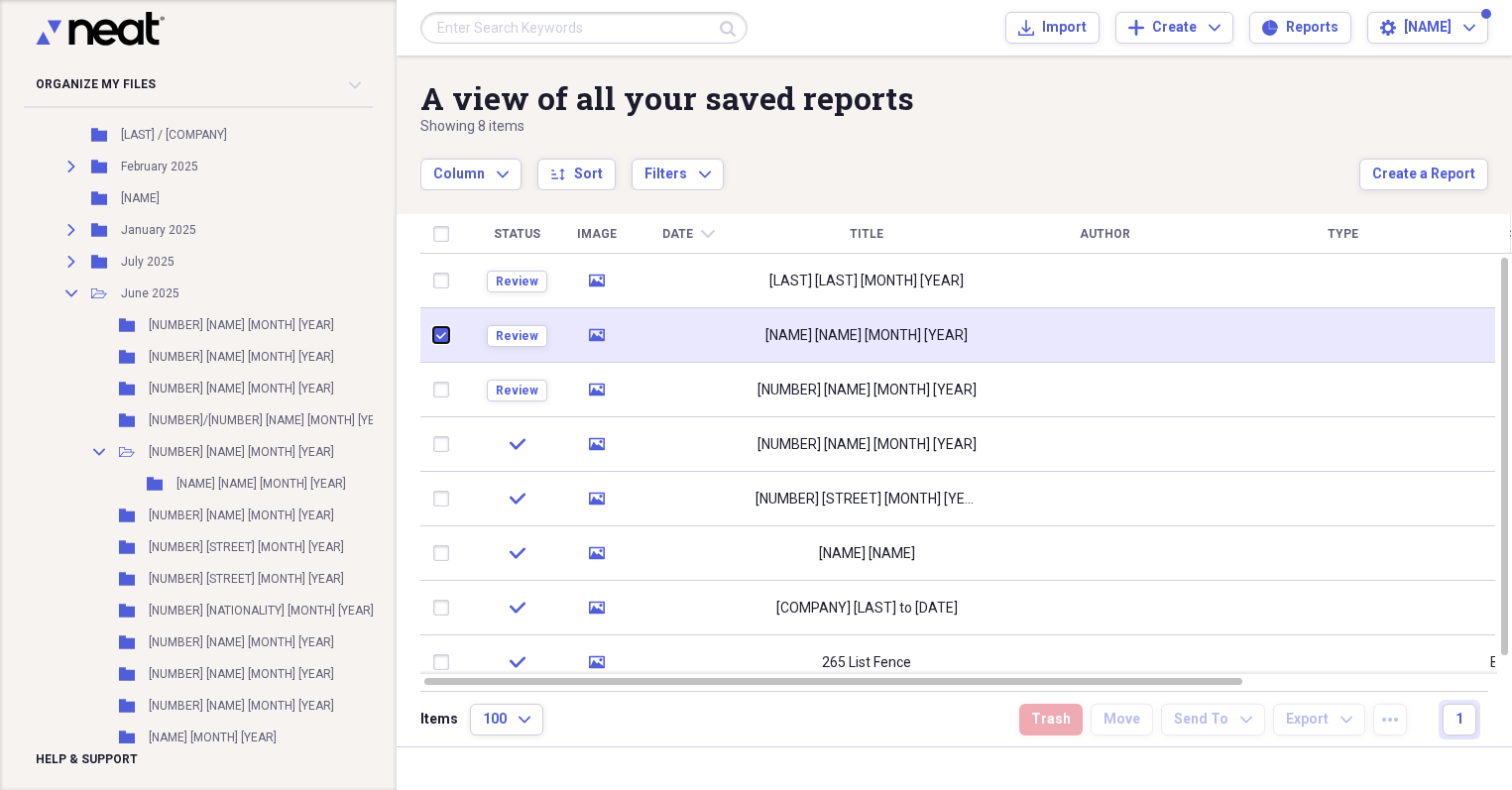 checkbox on "true" 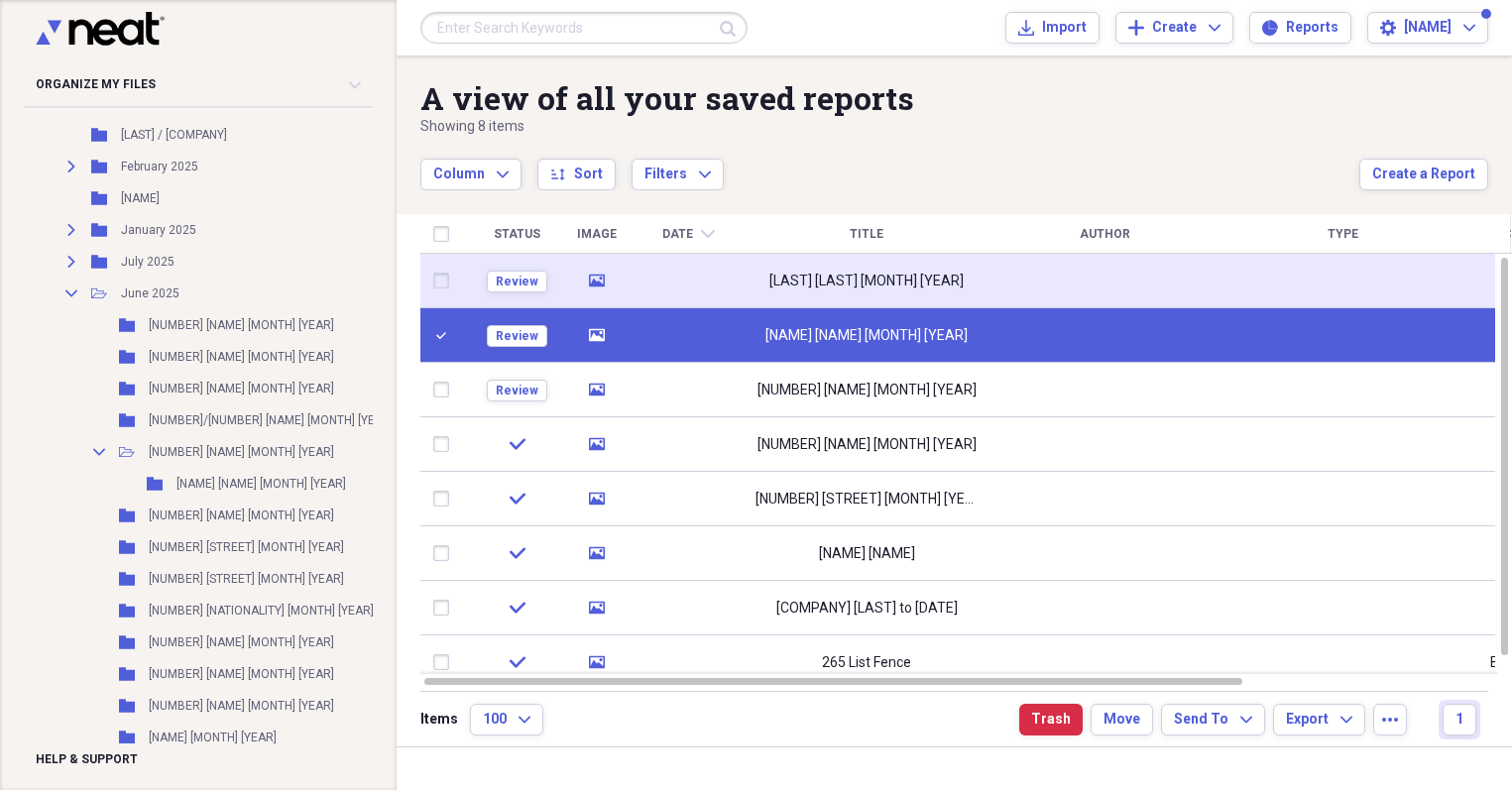 click at bounding box center (445, 281) 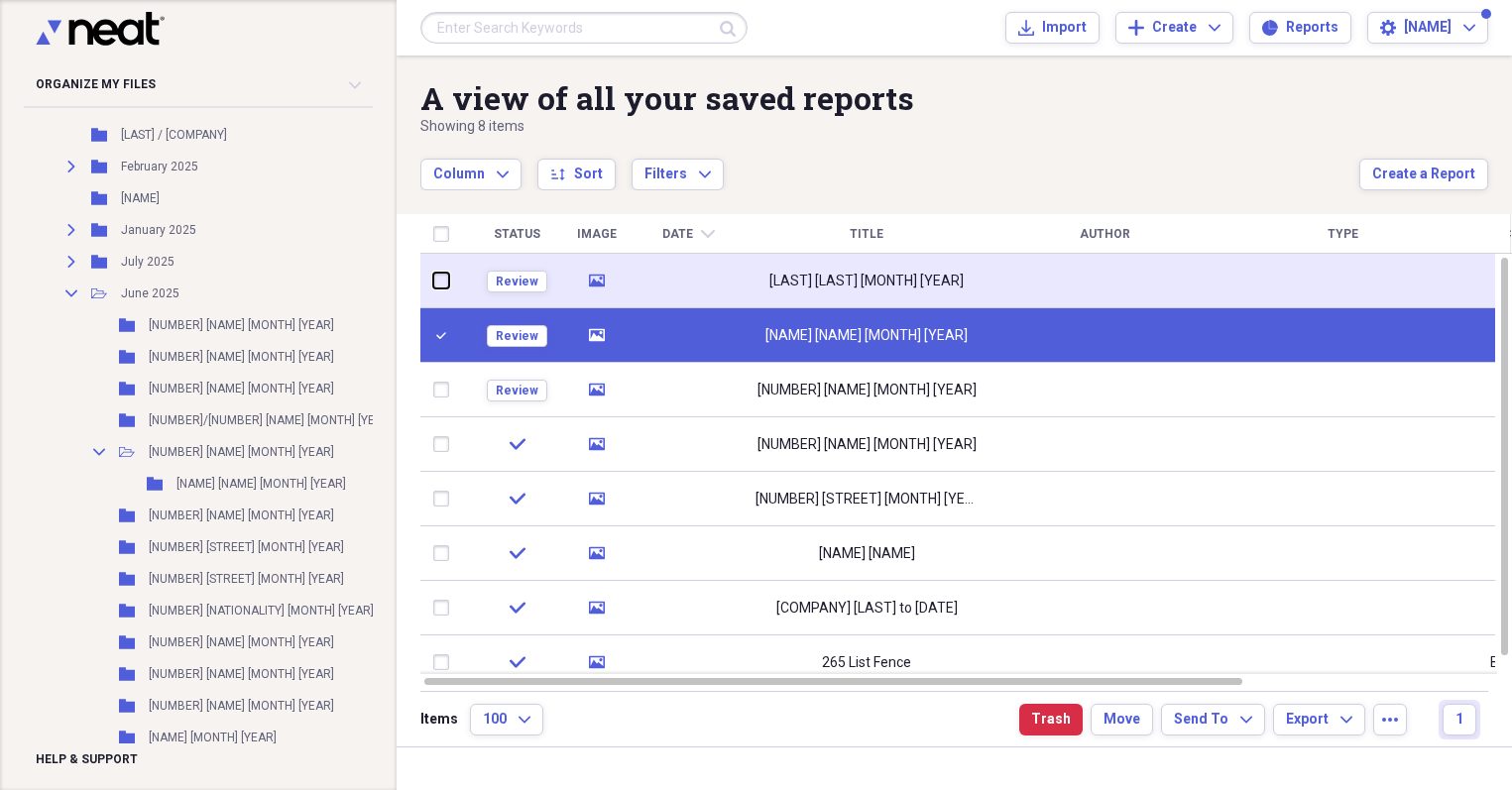 click at bounding box center [433, 281] 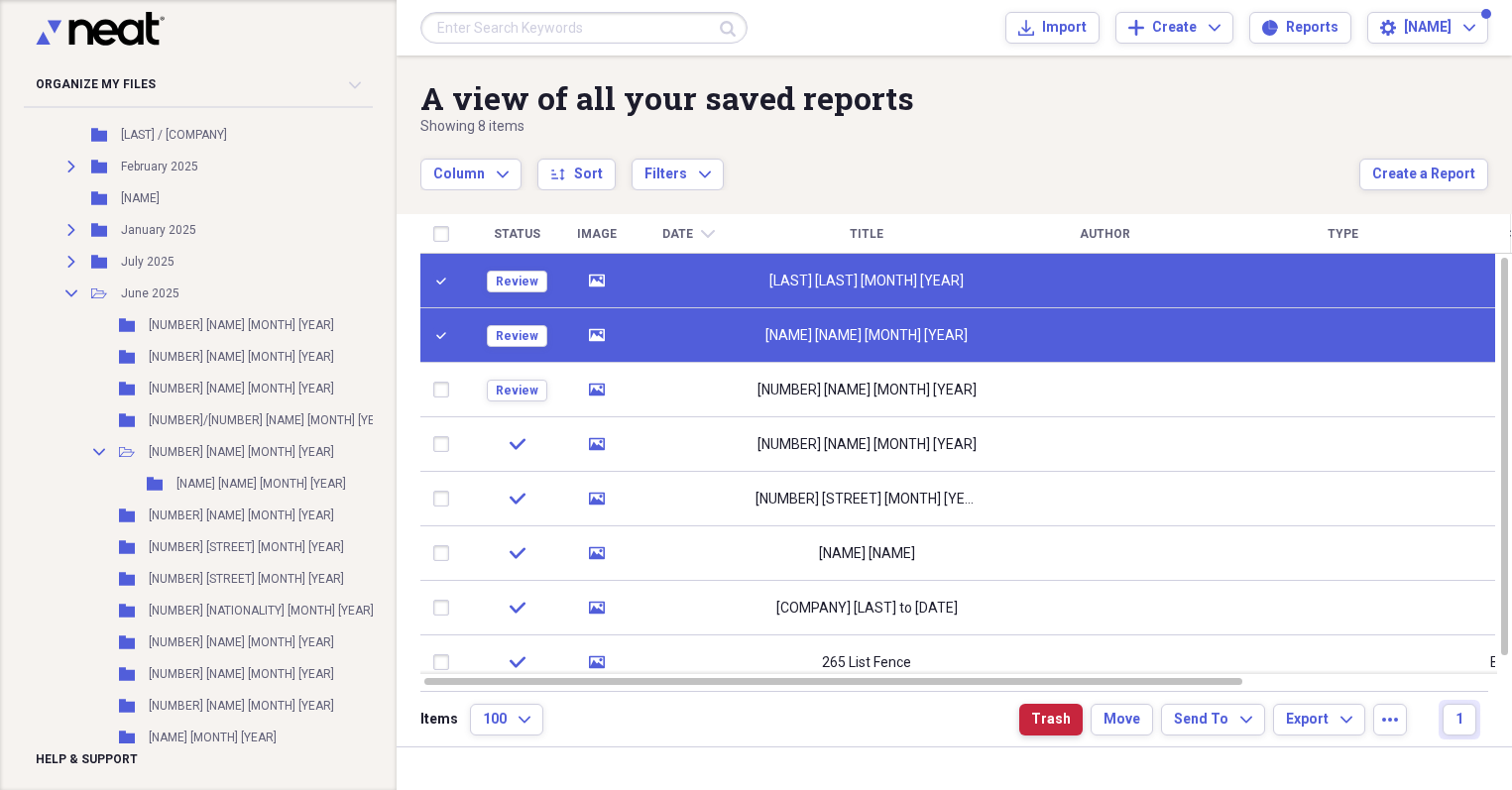 click on "Trash" at bounding box center (1051, 720) 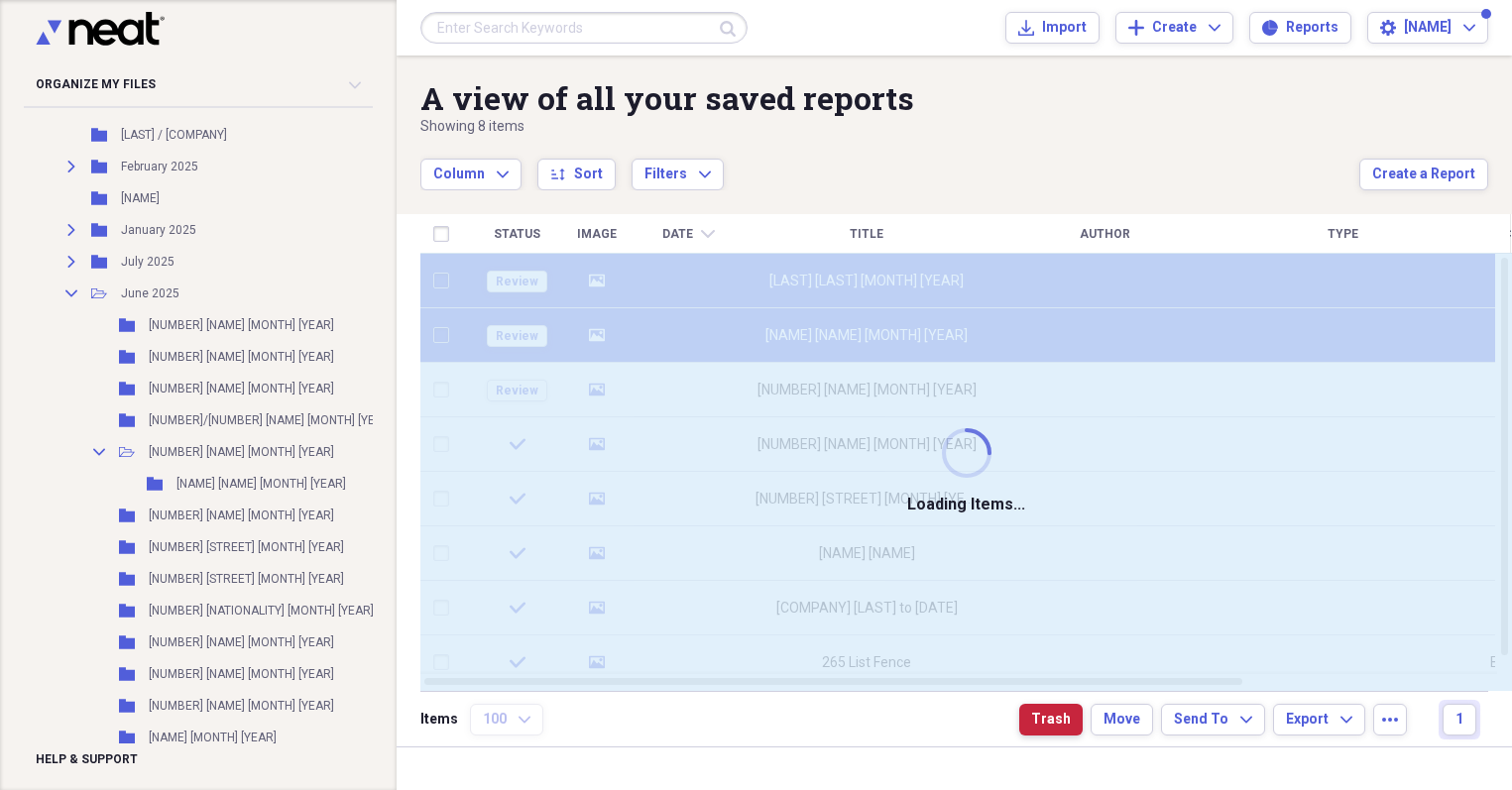 checkbox on "false" 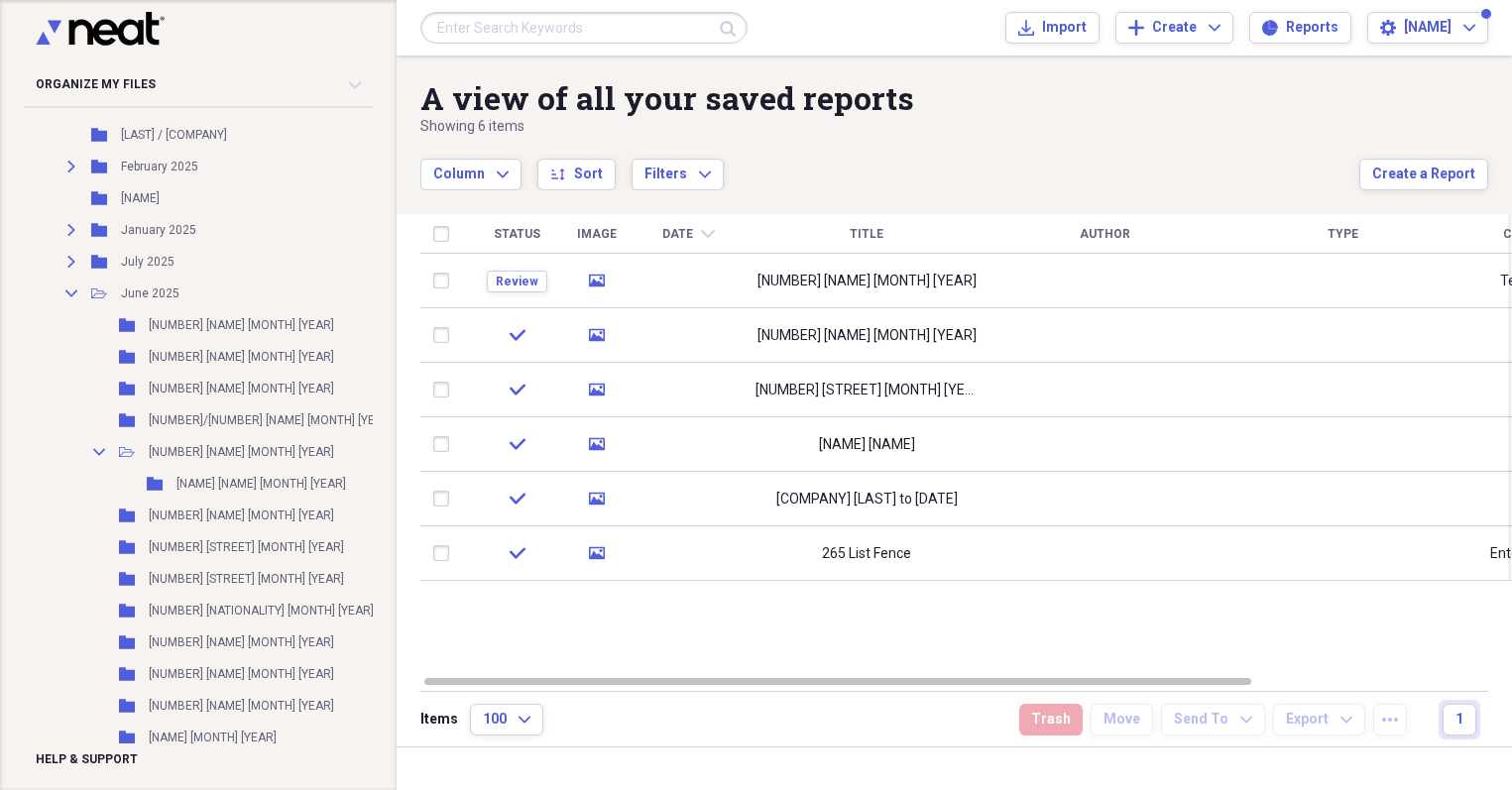 scroll, scrollTop: 1072, scrollLeft: 0, axis: vertical 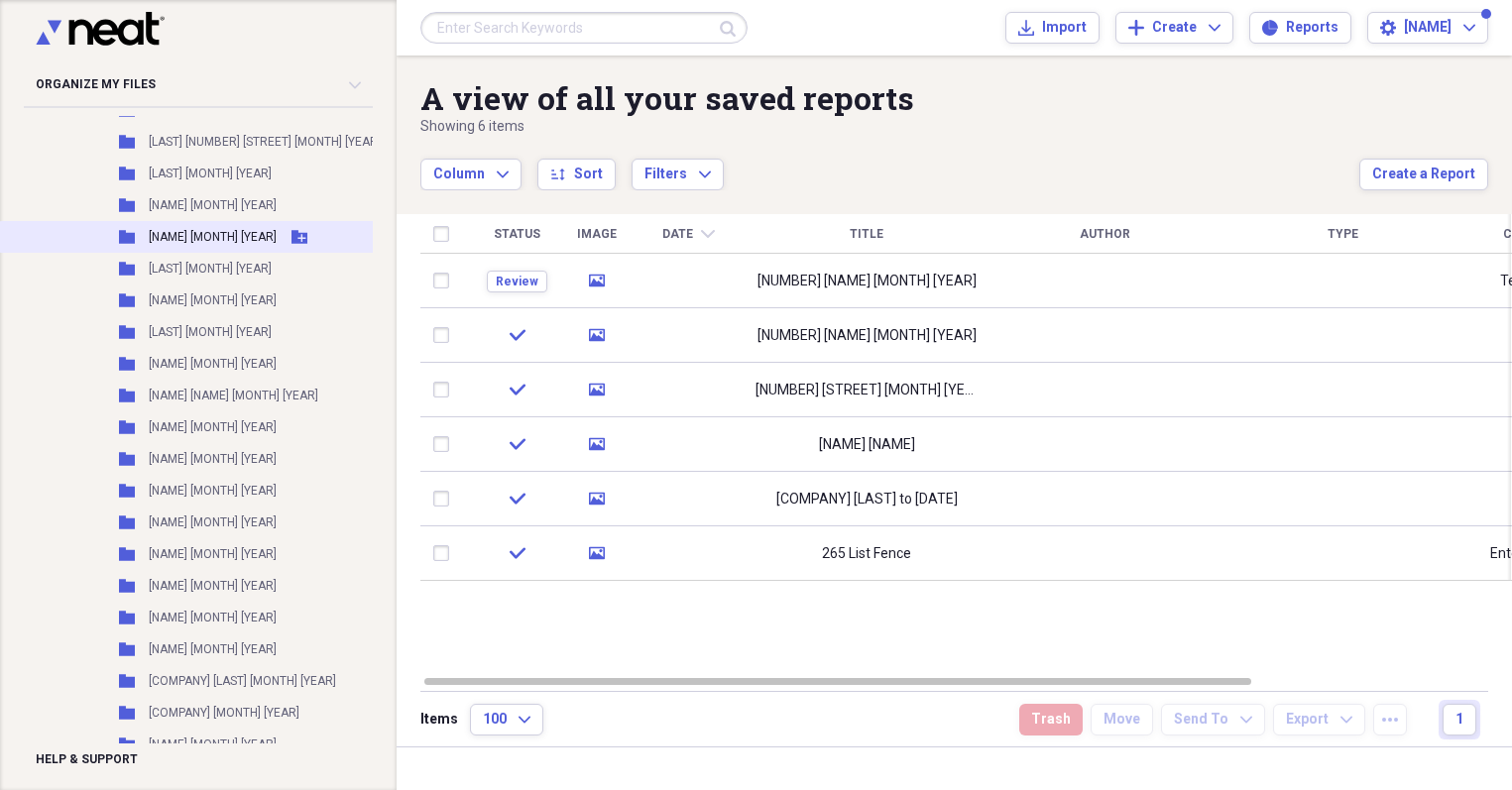 click on "[NAME] [MONTH] [YEAR]" at bounding box center (212, 237) 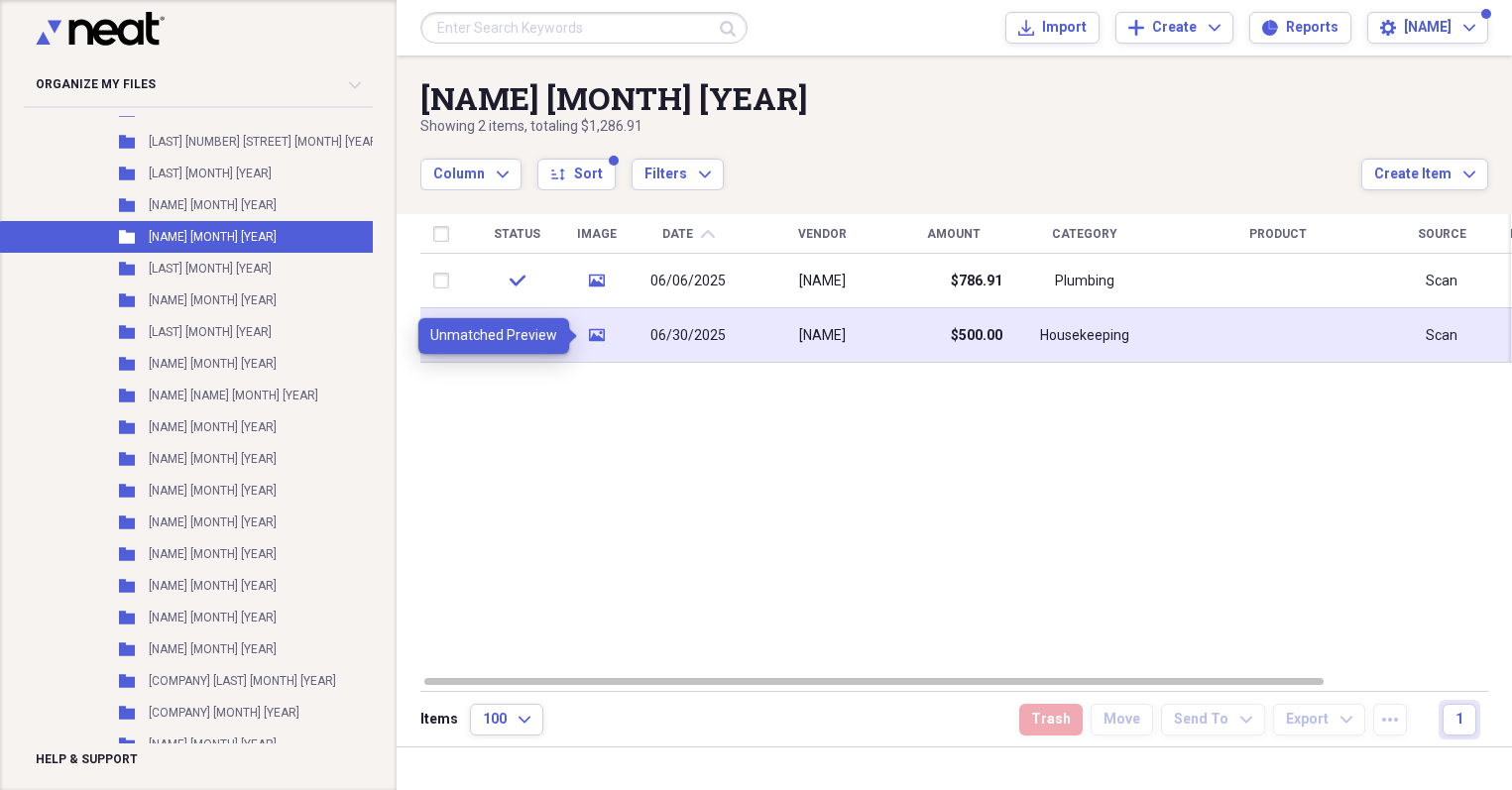 click 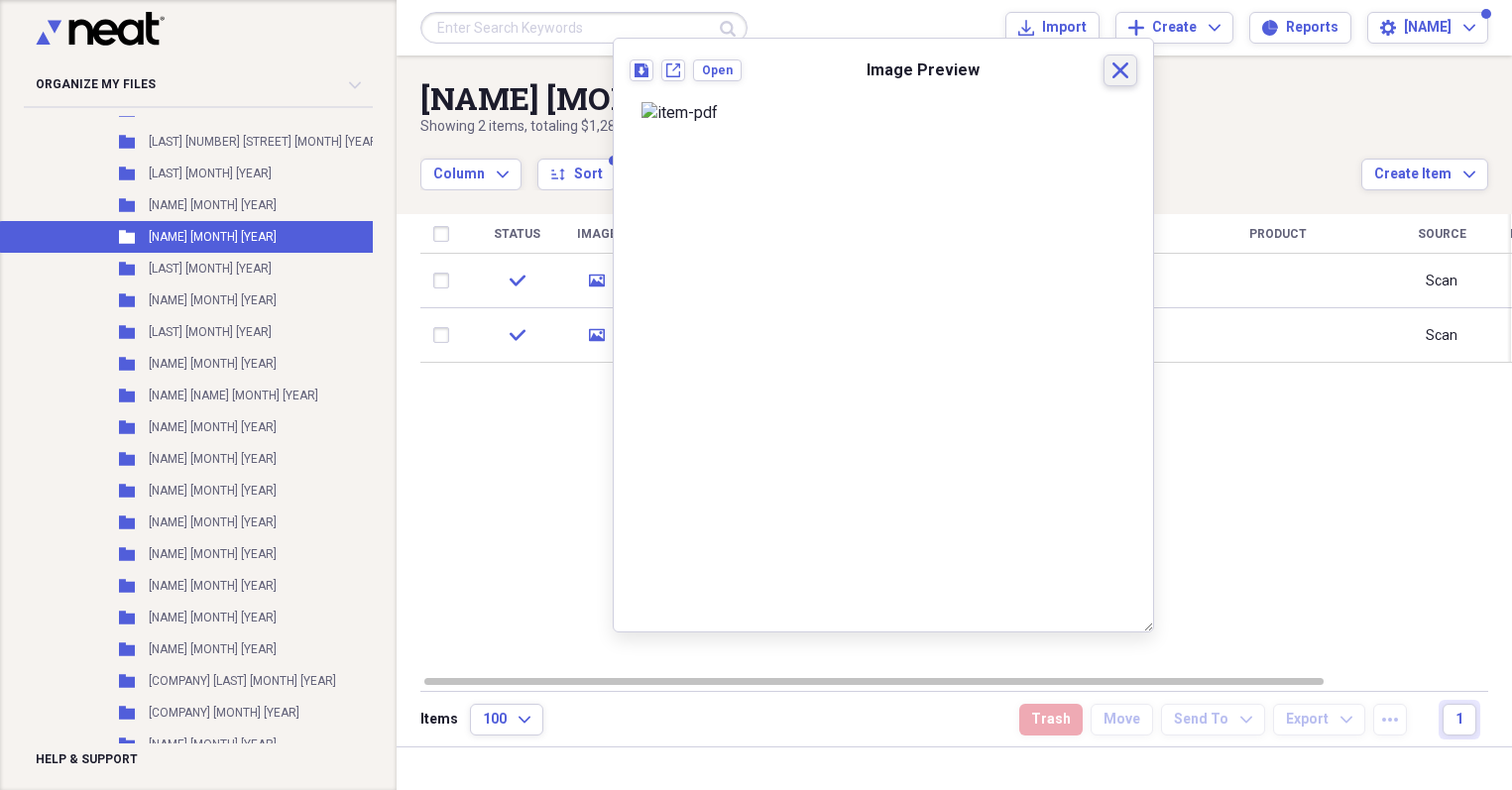 click on "Close" at bounding box center (1120, 70) 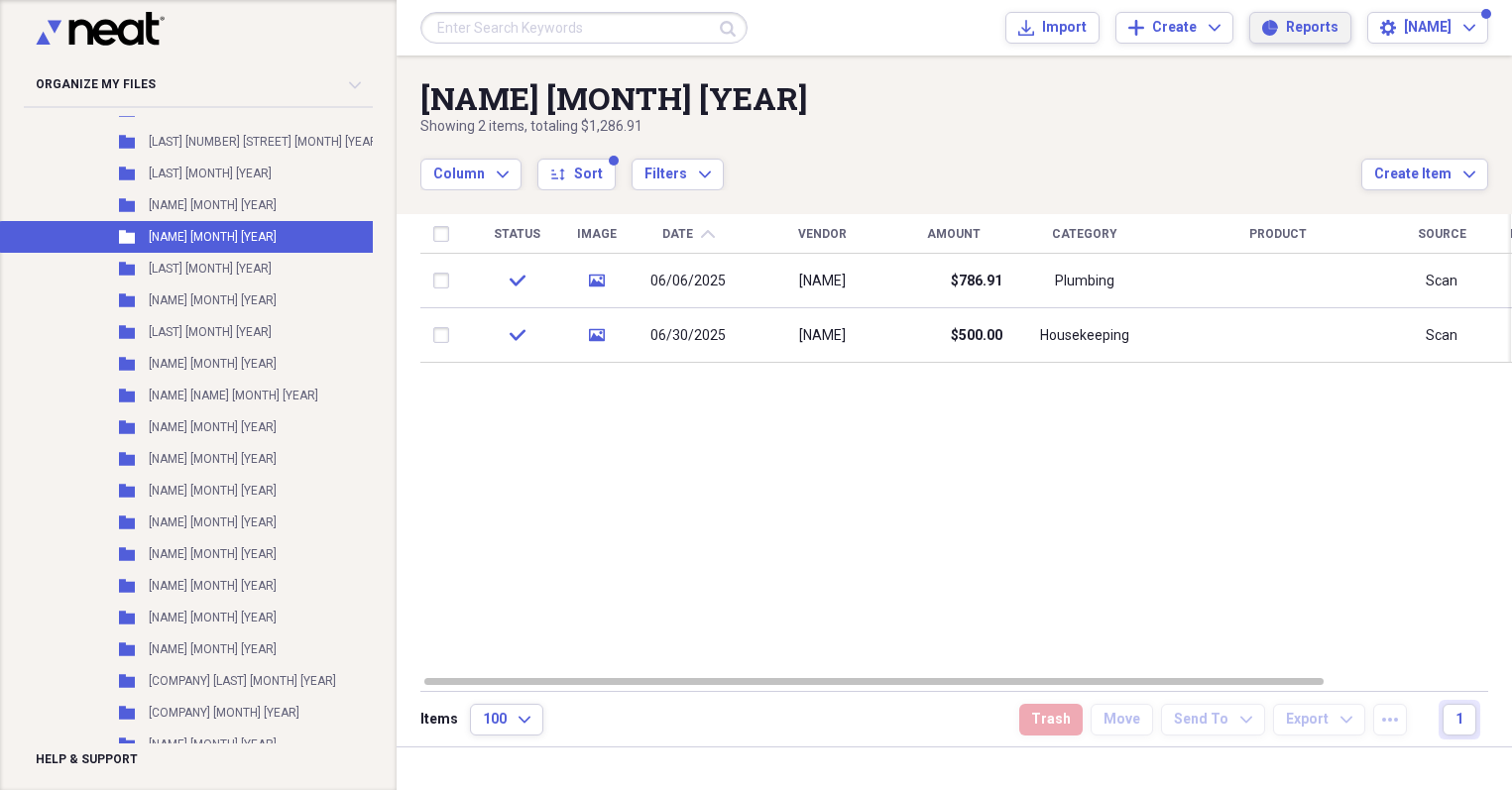 click on "Reports Reports" at bounding box center (1300, 28) 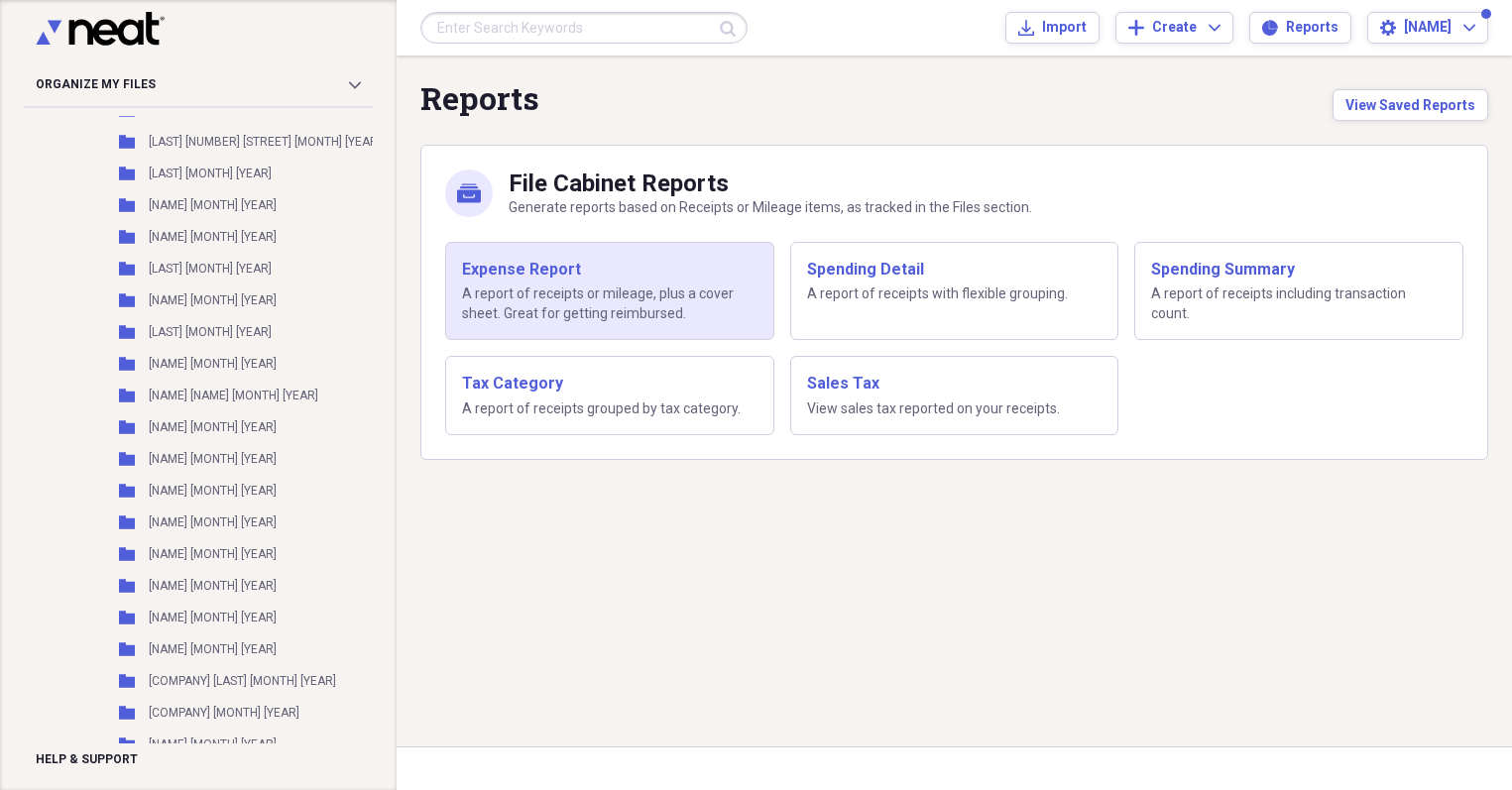 click on "Expense Report" at bounding box center [610, 270] 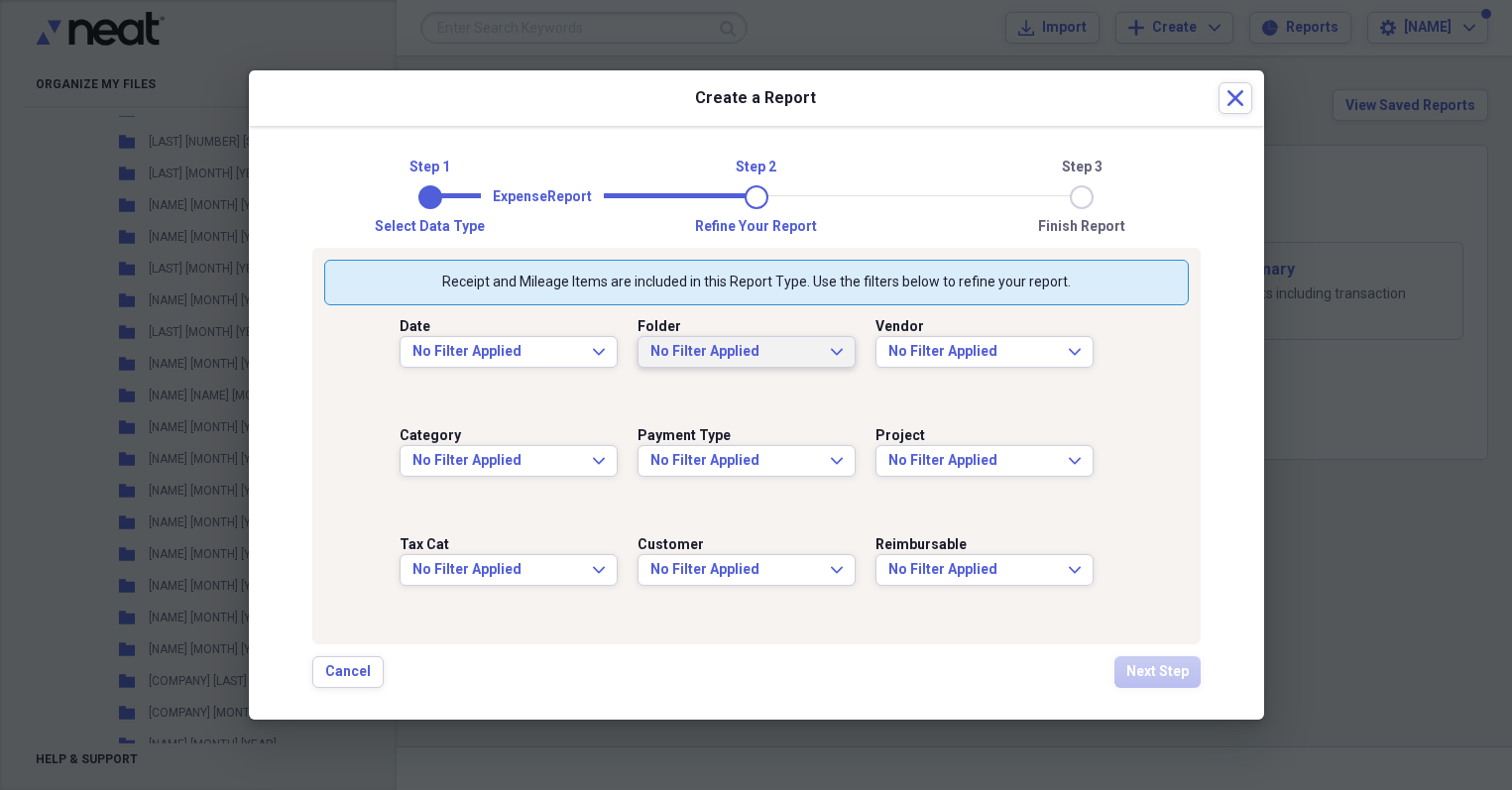 click on "No Filter Applied" at bounding box center [735, 352] 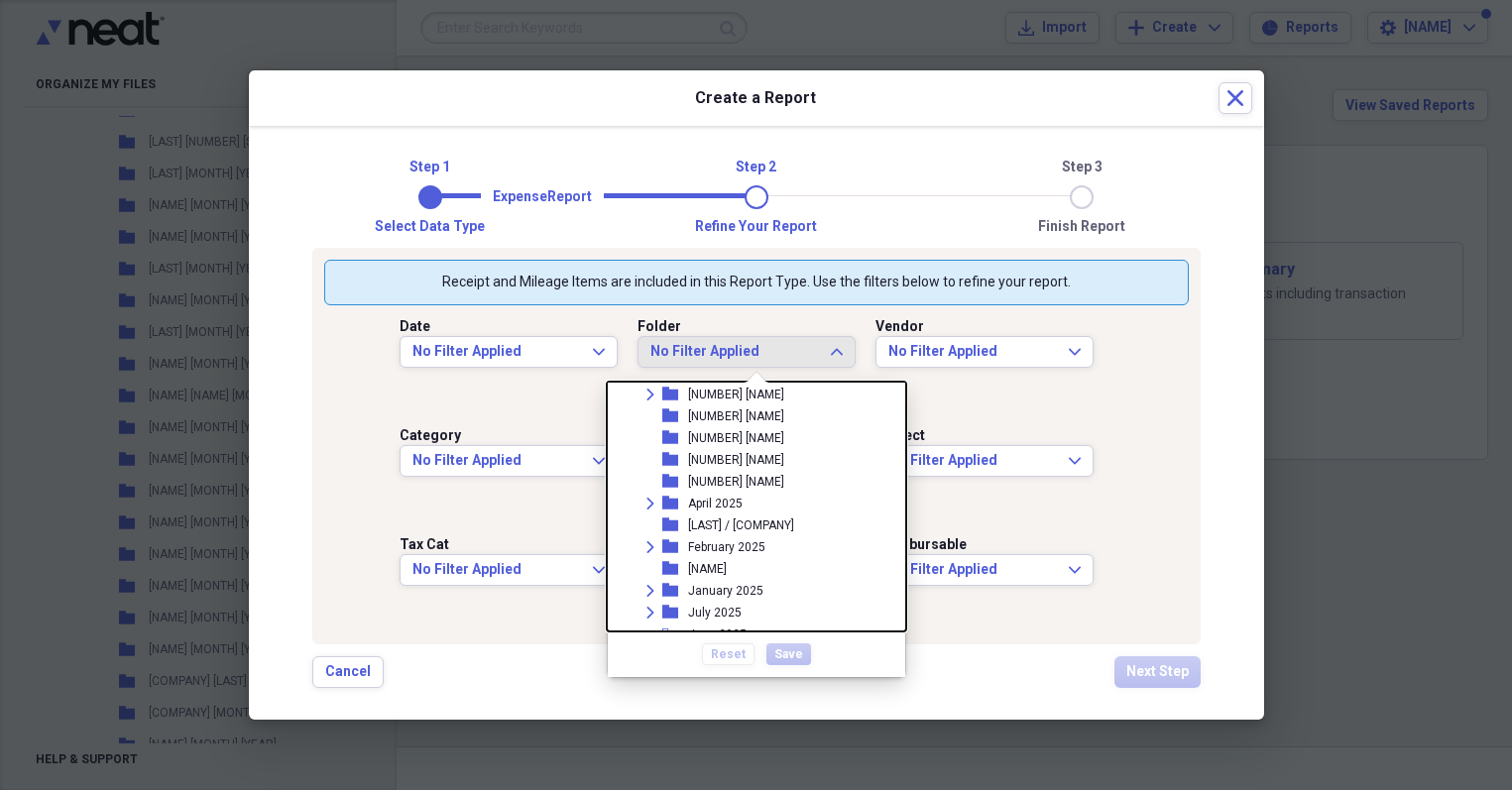 scroll, scrollTop: 204, scrollLeft: 0, axis: vertical 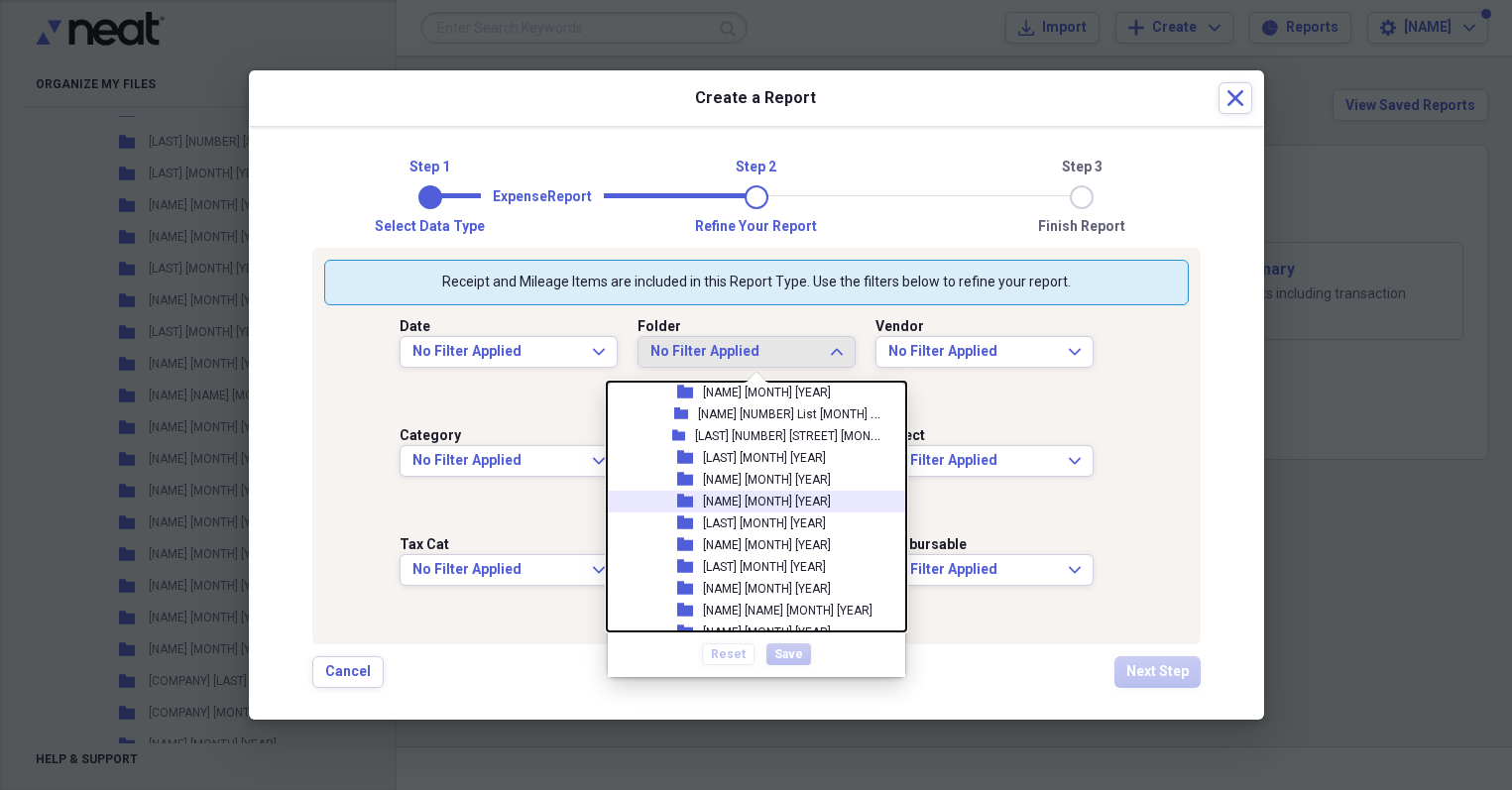 click on "[NAME] [MONTH] [YEAR]" at bounding box center [766, 502] 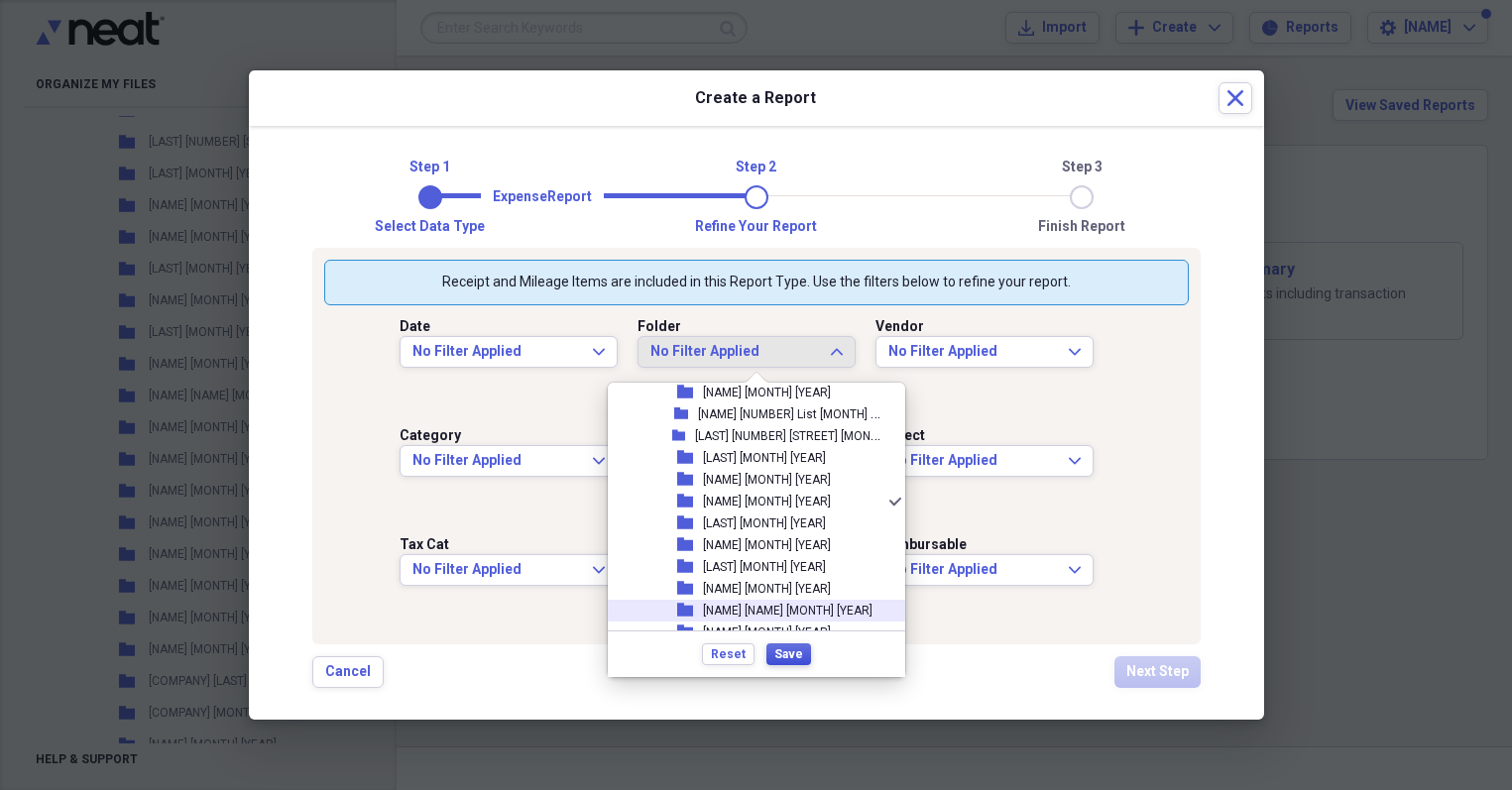 click on "Save" at bounding box center (788, 654) 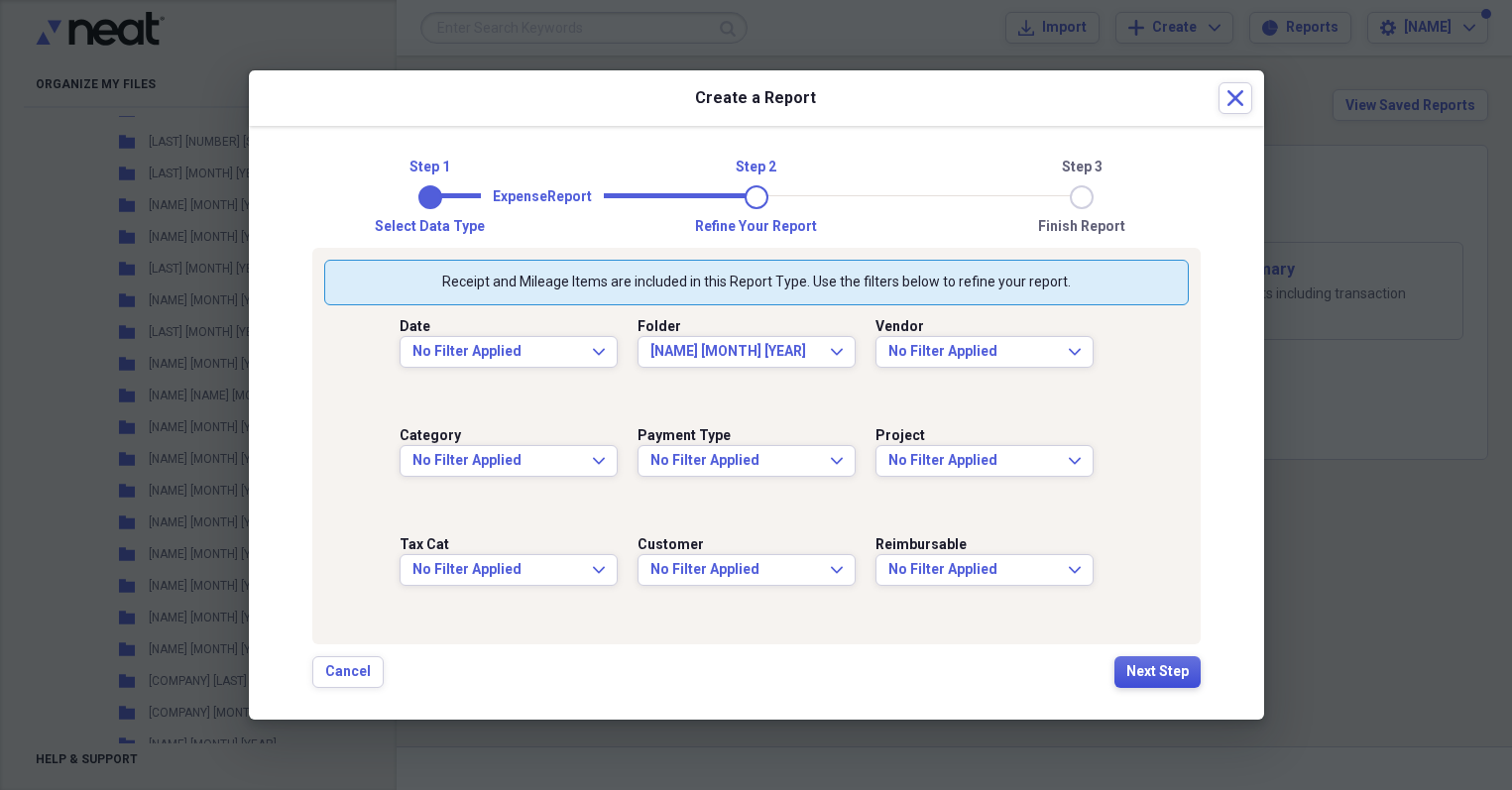 click on "Next Step" at bounding box center (1157, 672) 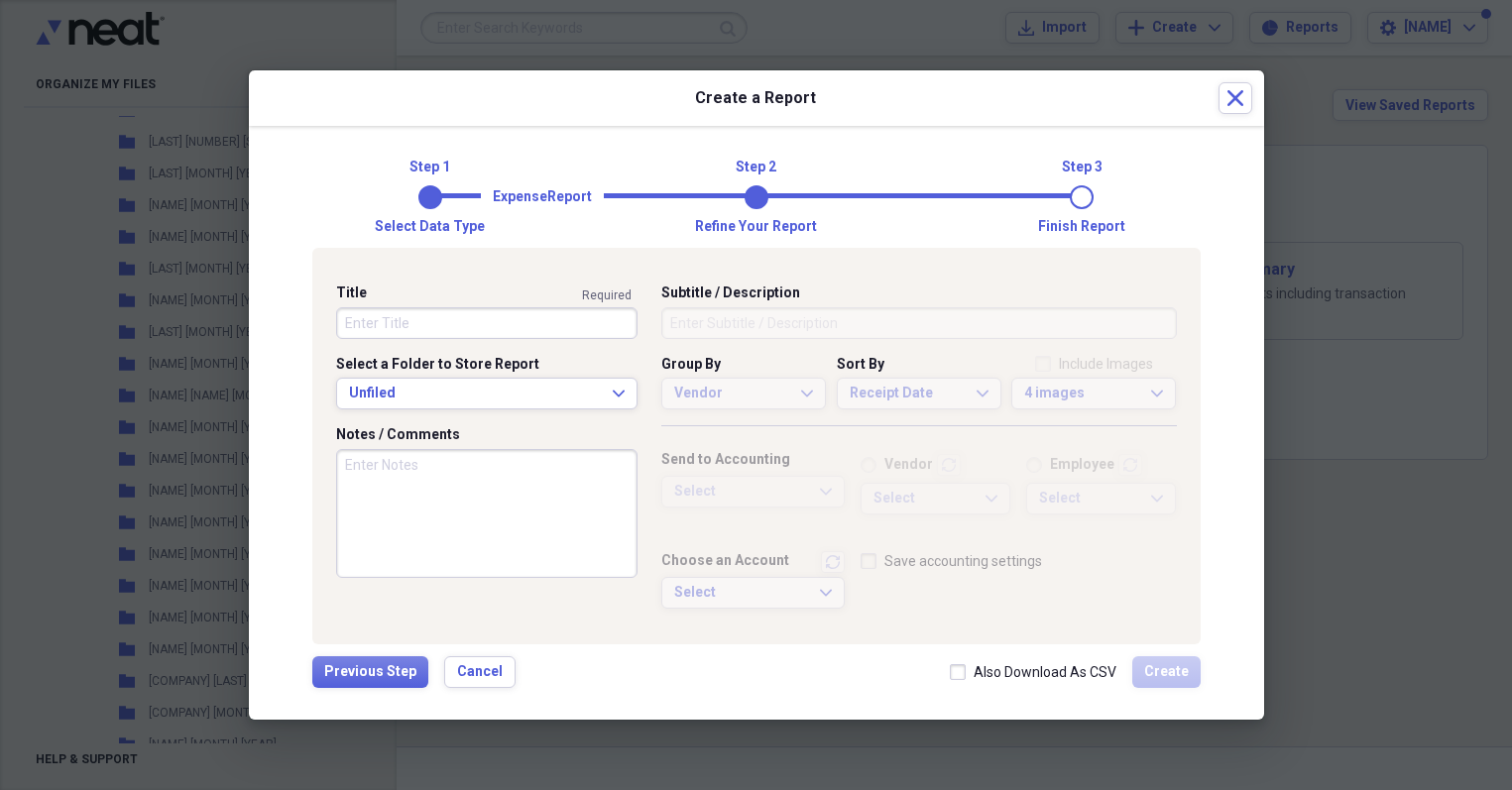 click on "Title" at bounding box center [487, 323] 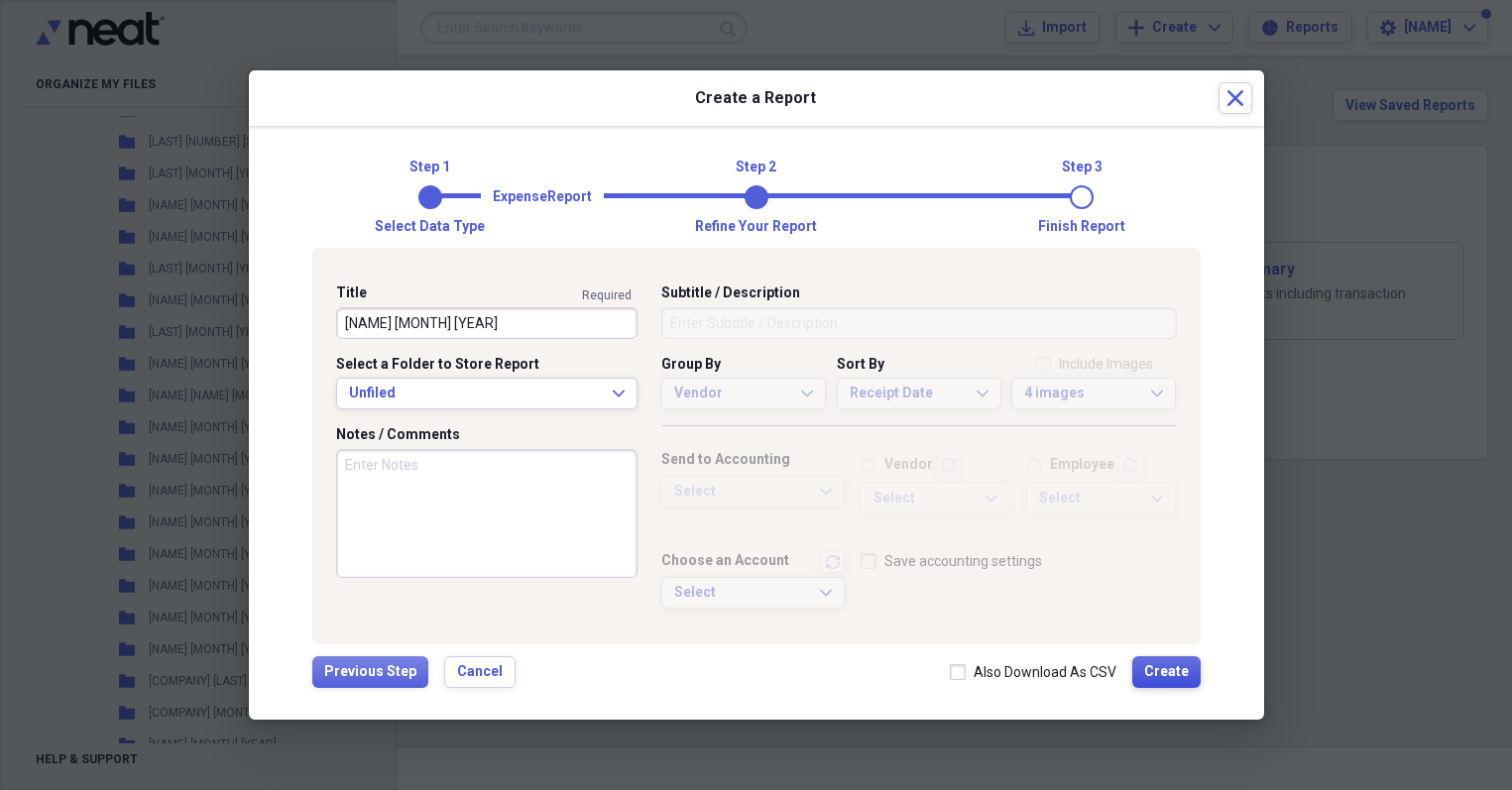 type on "[NAME] [MONTH] [YEAR]" 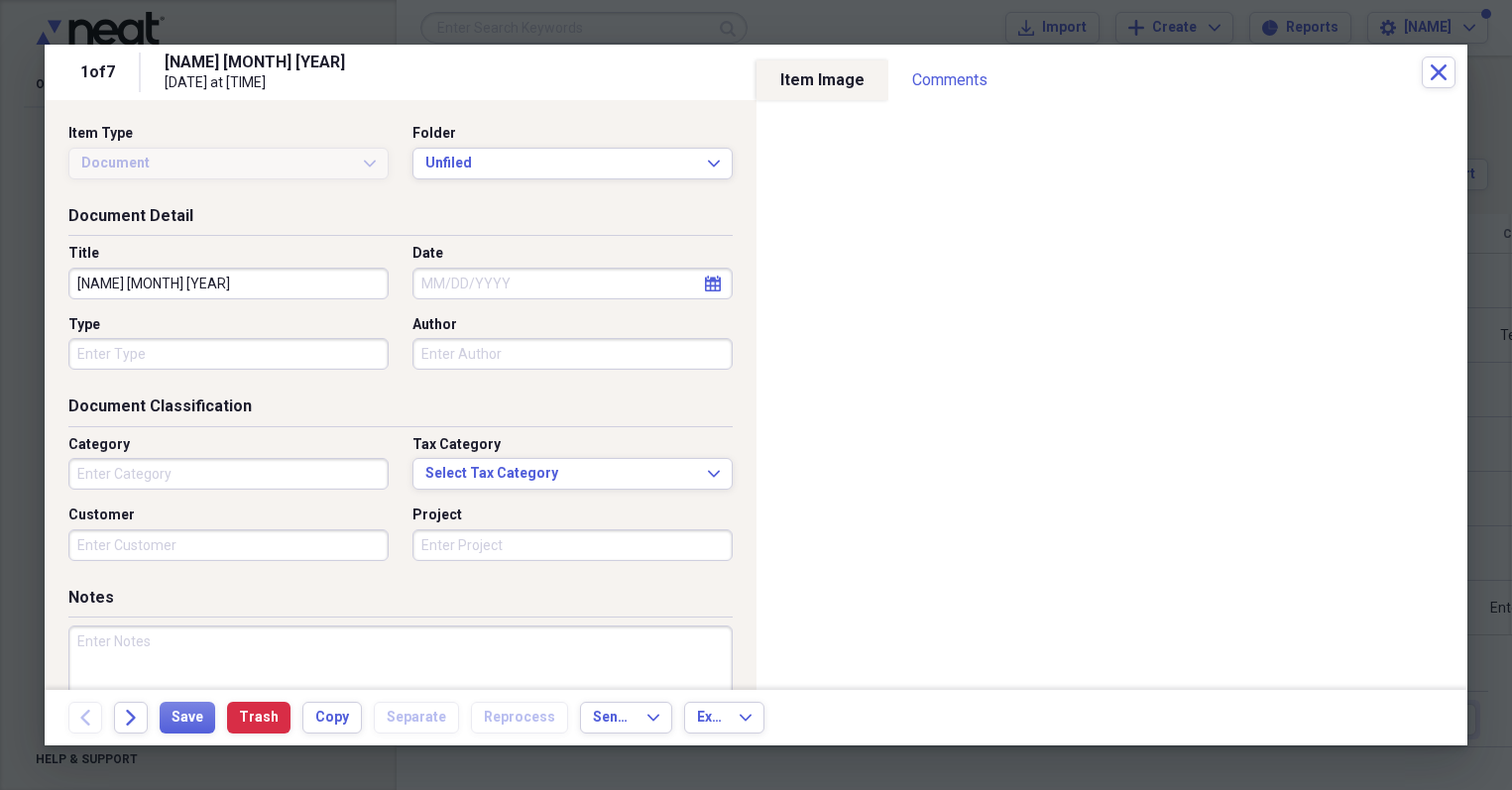 type on "Technology" 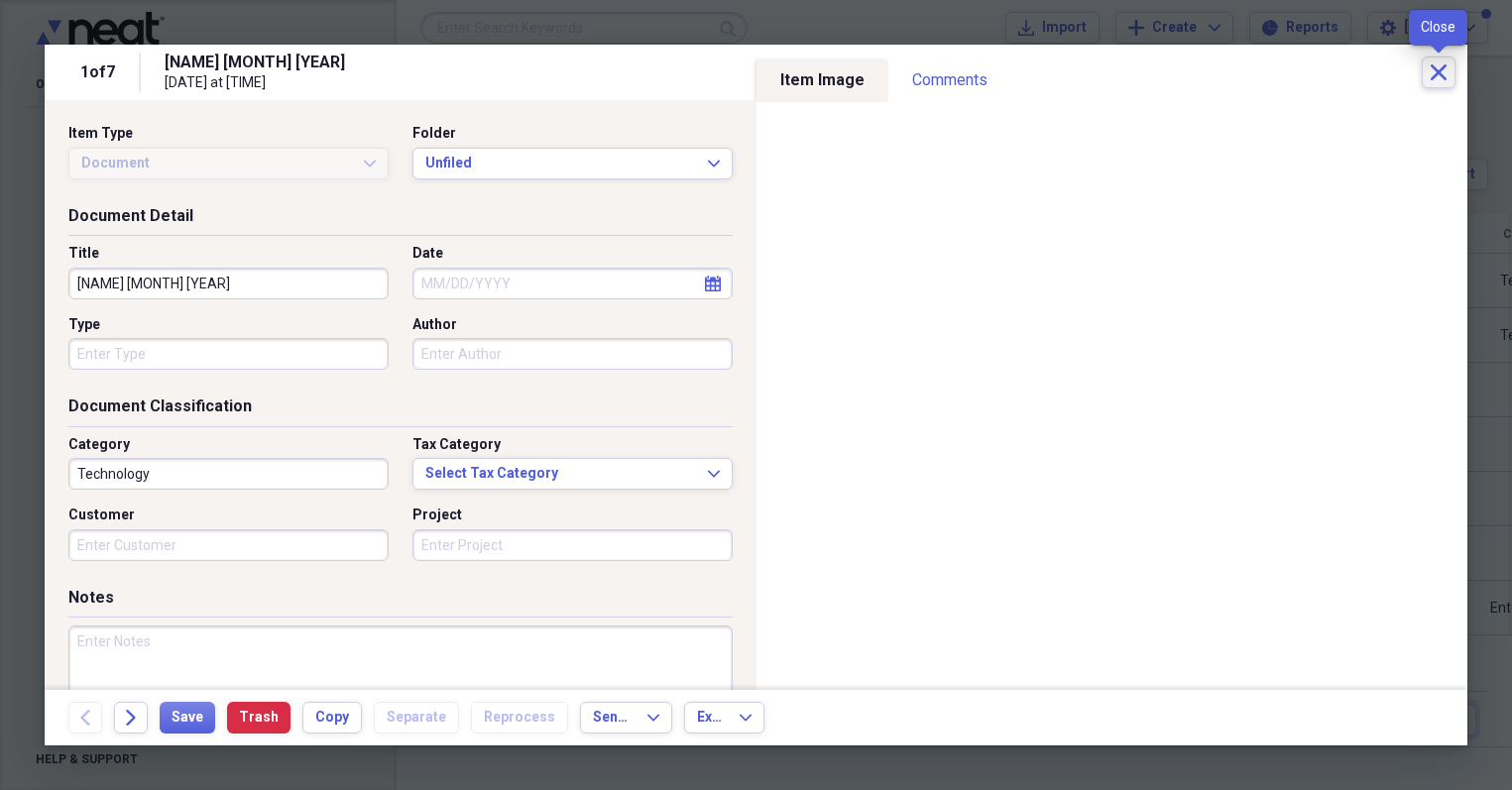 click on "Close" at bounding box center [1439, 72] 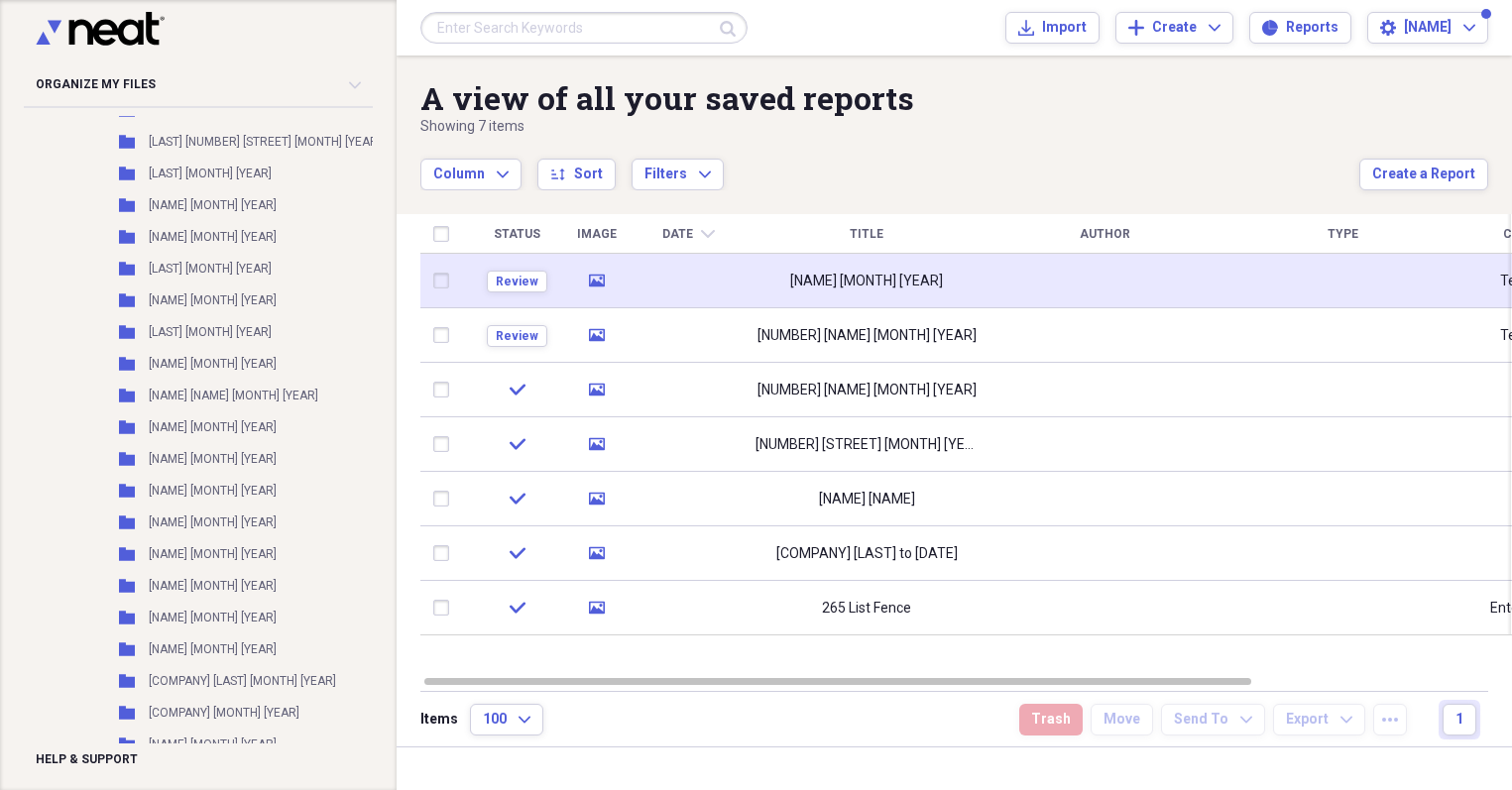 click at bounding box center (445, 281) 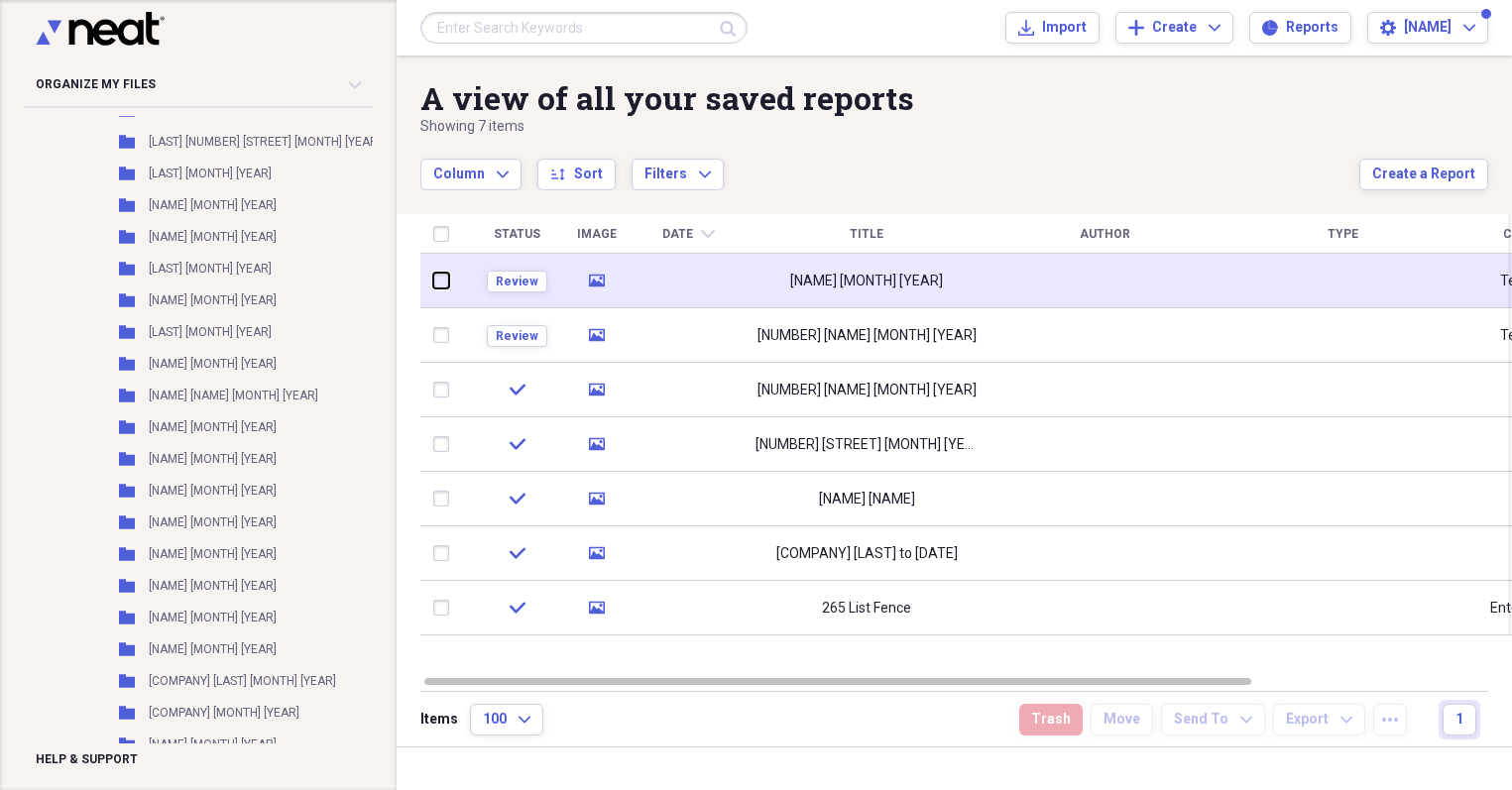 click at bounding box center (433, 281) 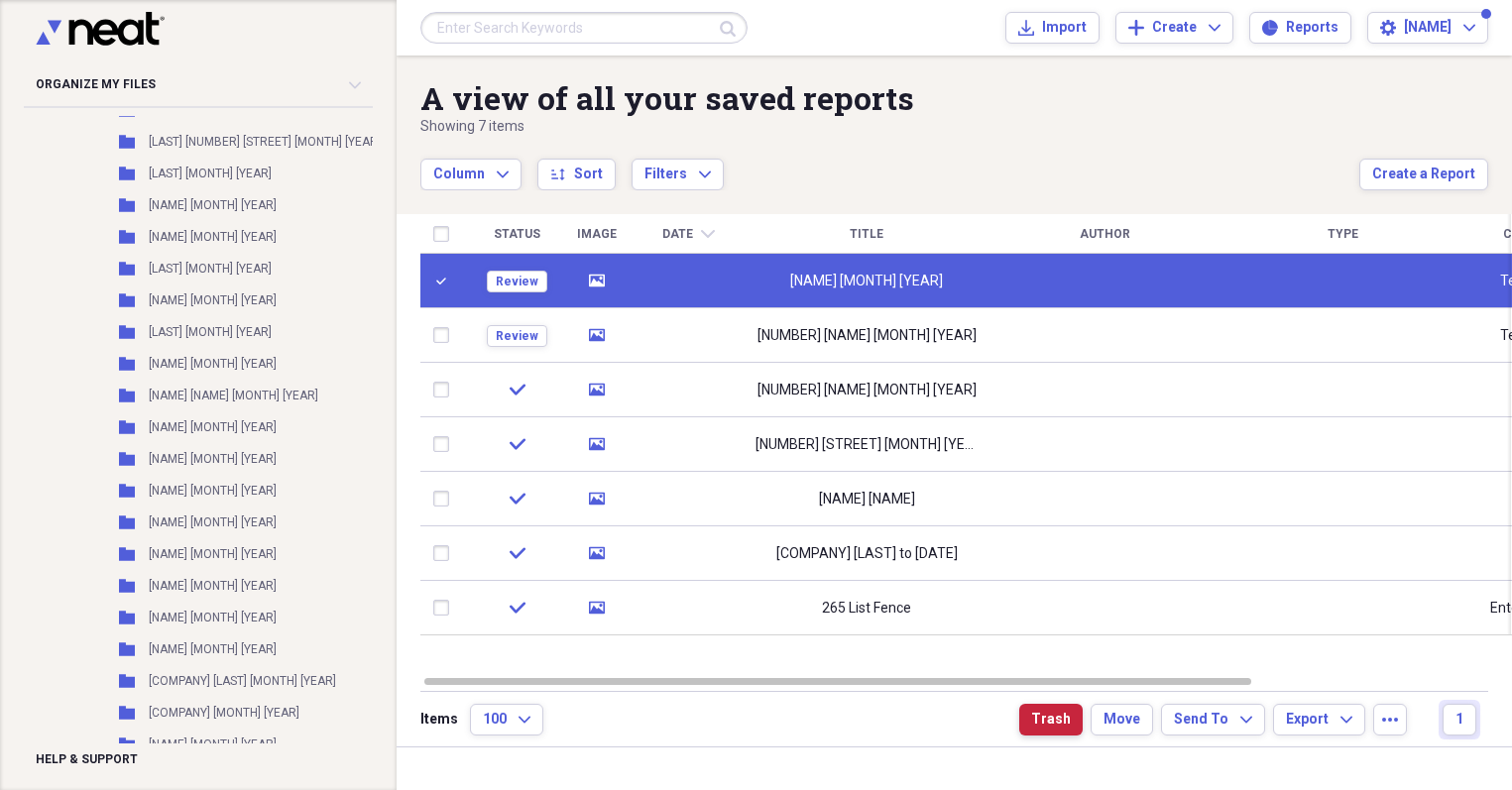 click on "Trash" at bounding box center (1051, 720) 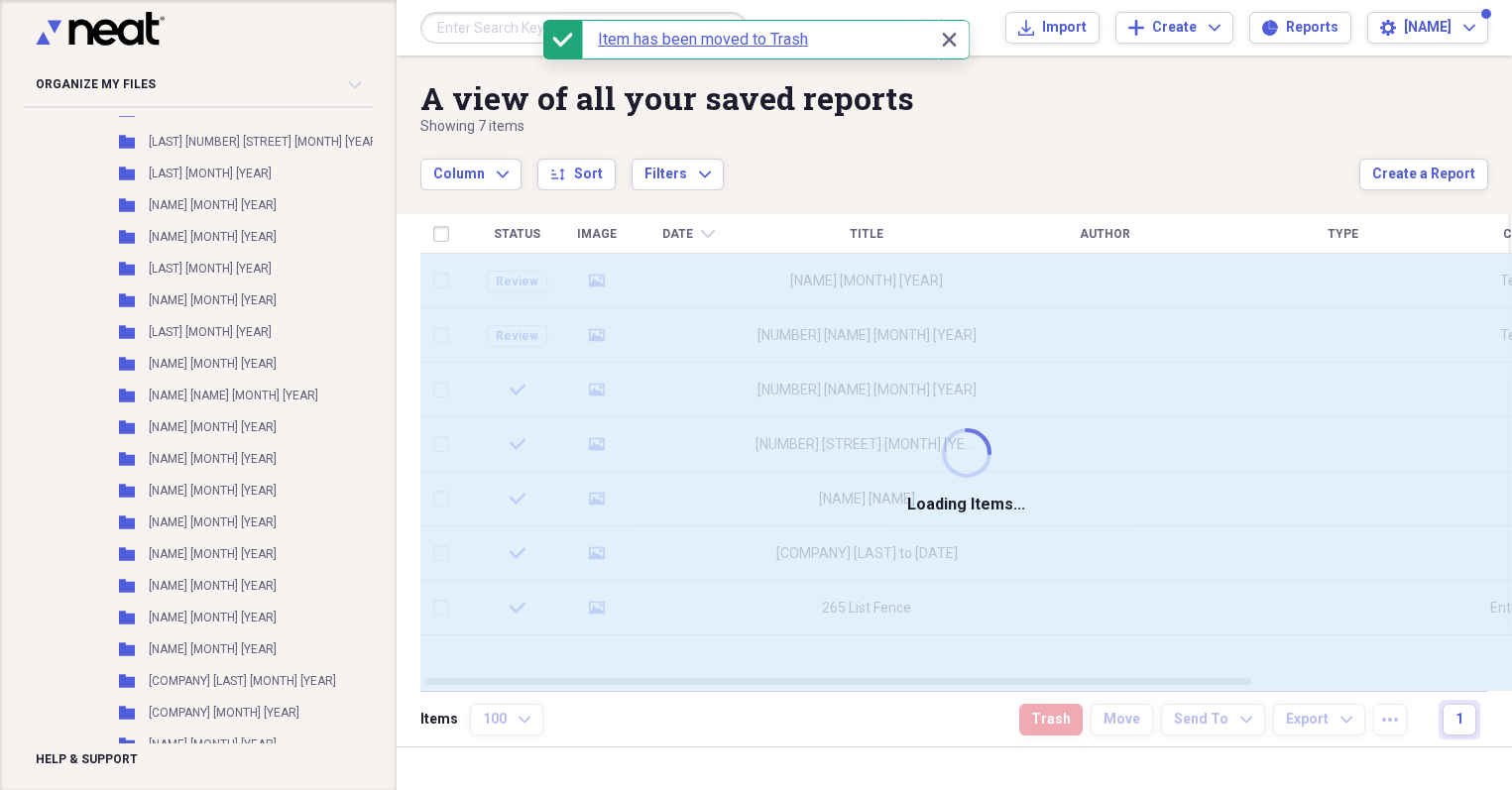 checkbox on "false" 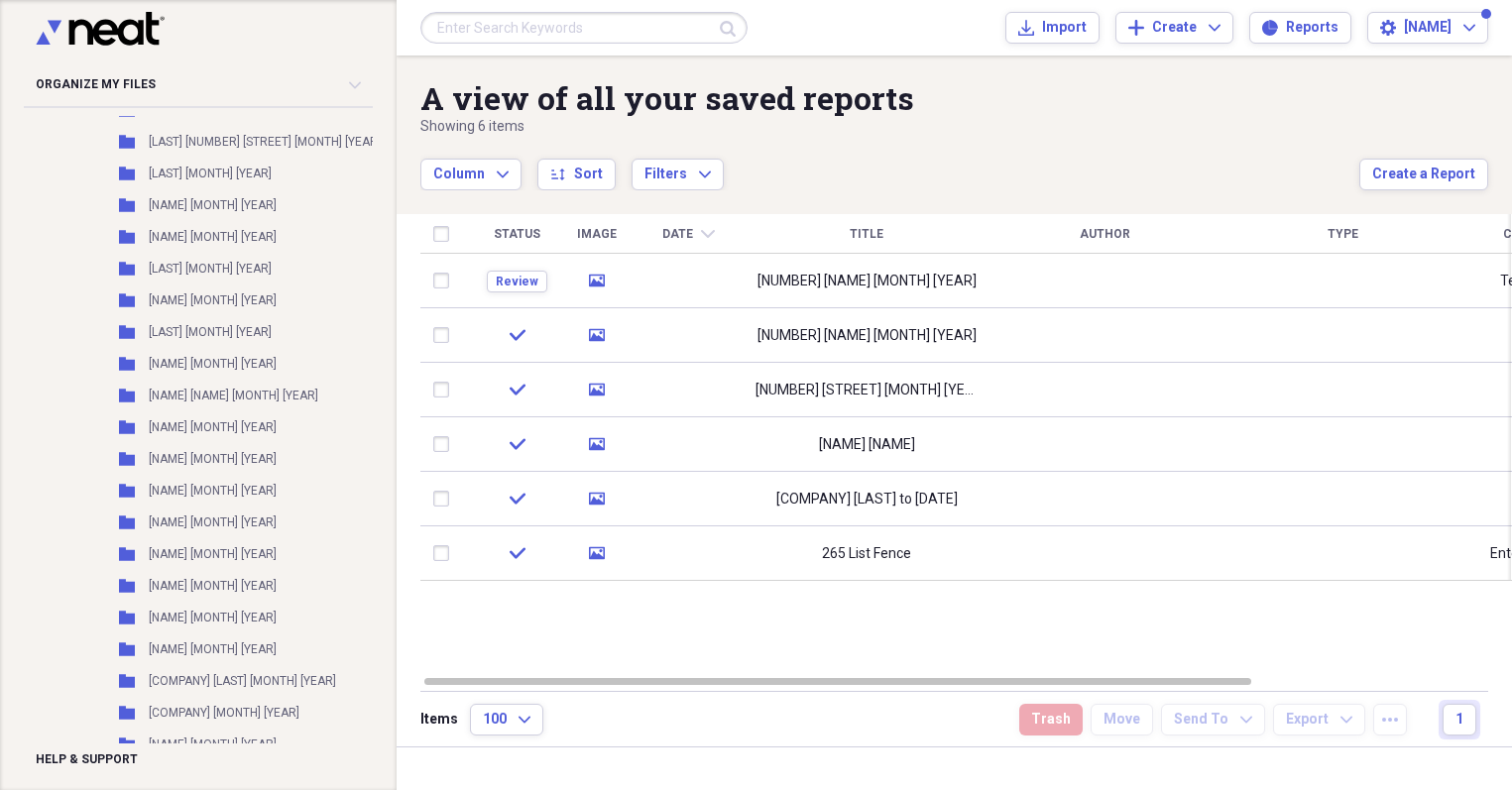 scroll, scrollTop: 1072, scrollLeft: 0, axis: vertical 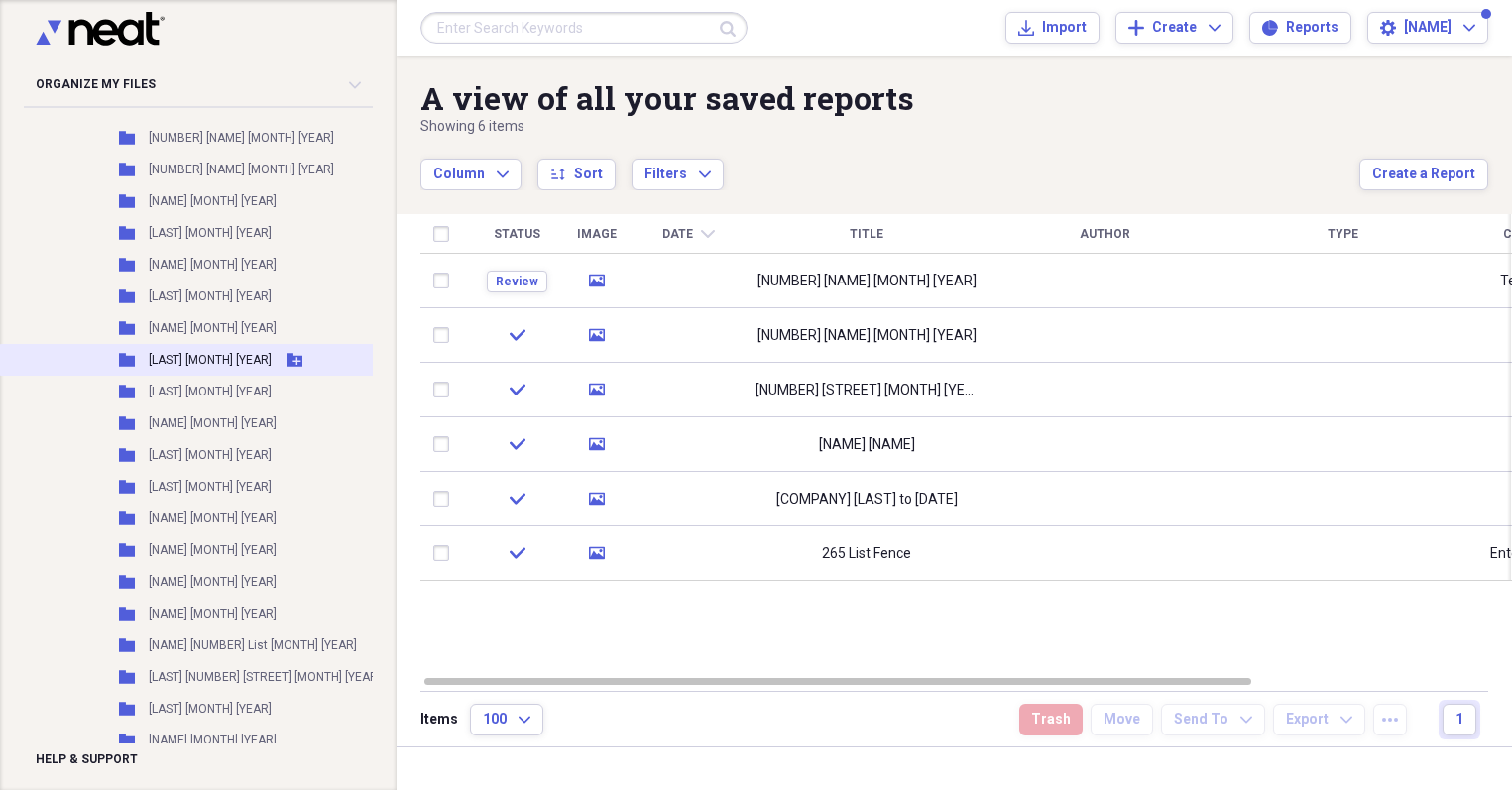 click on "Folder [NAME] [MONTH] [YEAR] Add Folder" at bounding box center (227, 360) 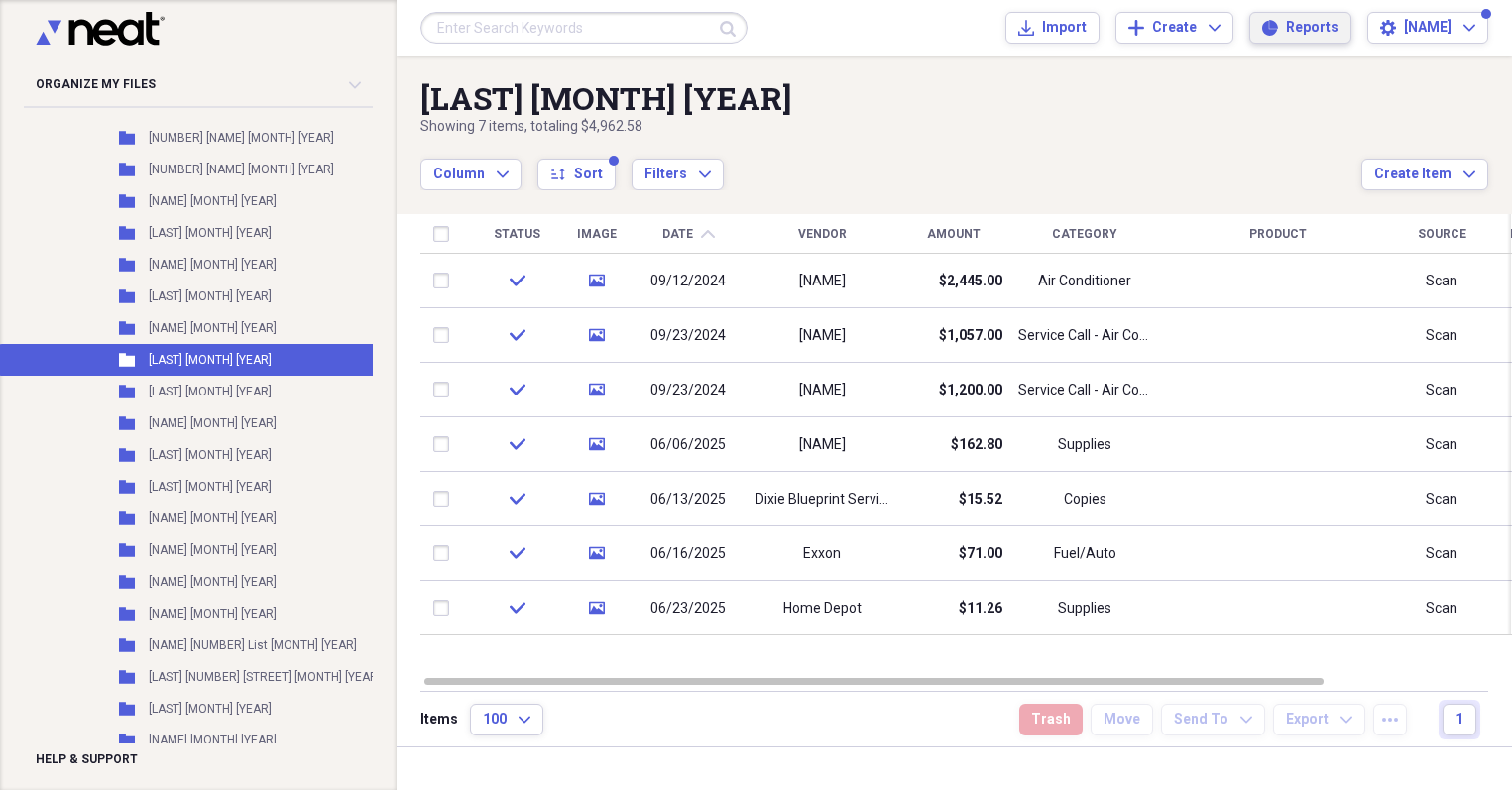 click on "Reports" at bounding box center (1312, 28) 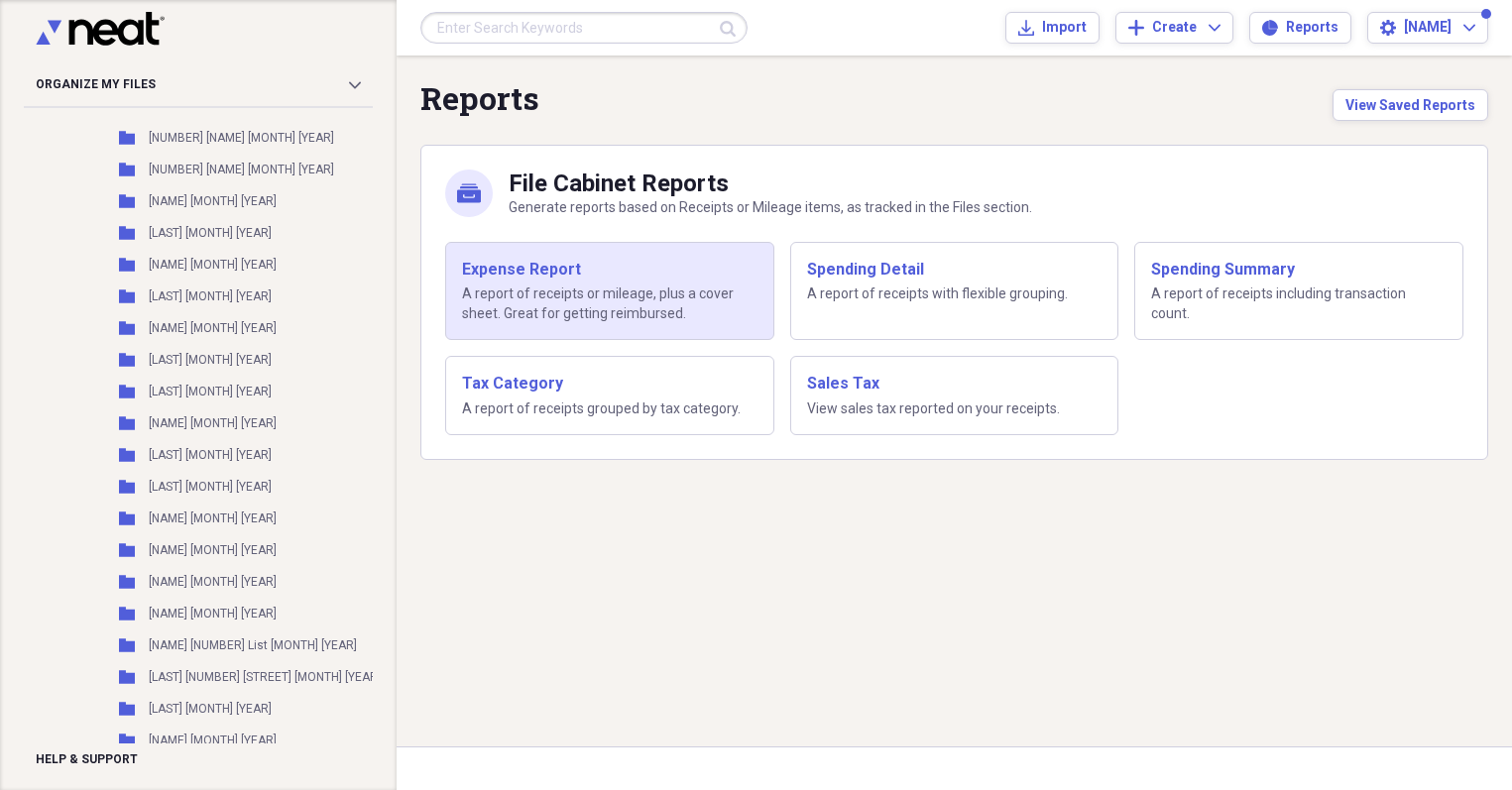 click on "A report of receipts or mileage, plus a cover sheet. Great for getting reimbursed." at bounding box center [610, 303] 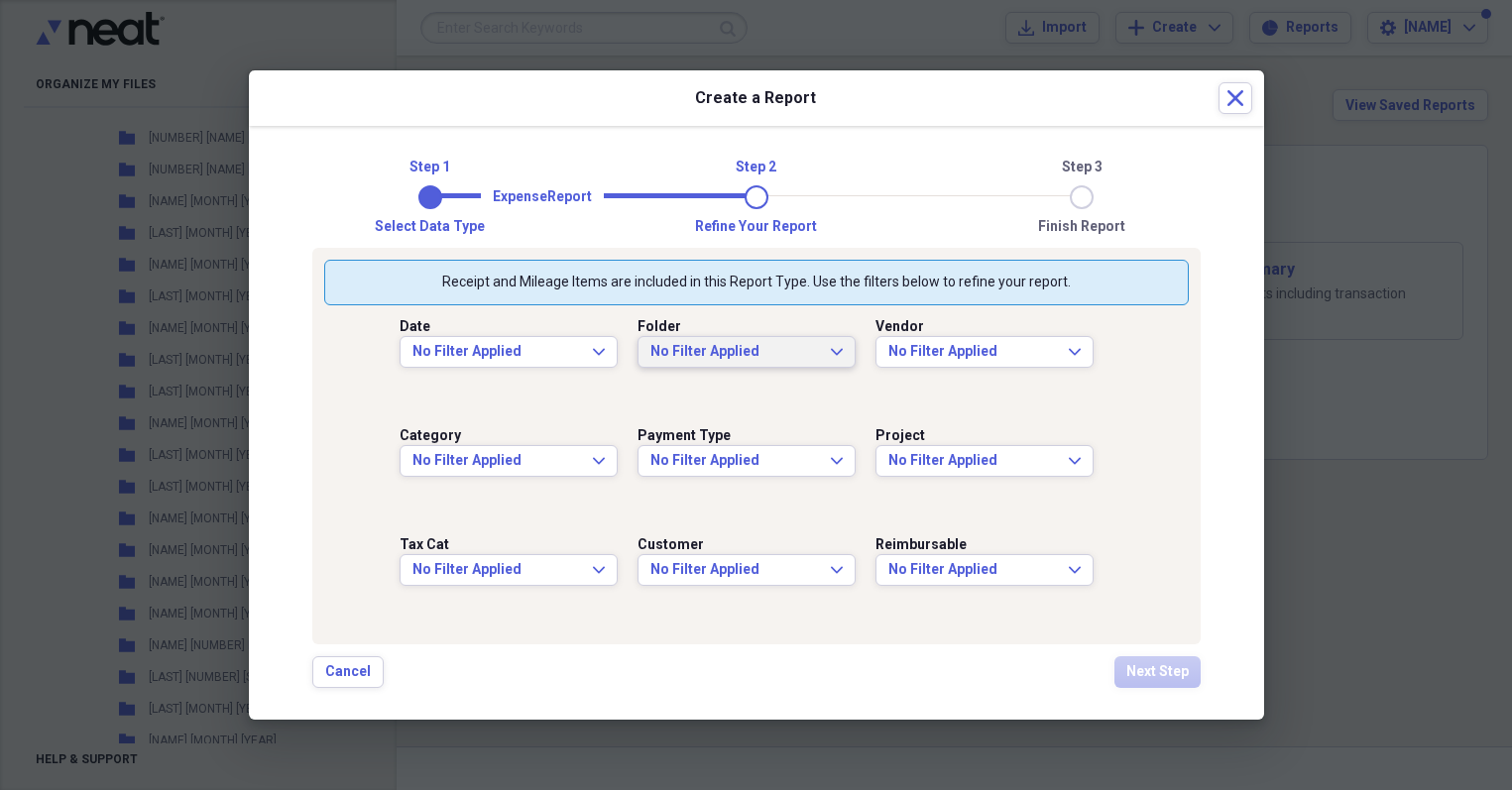 click on "No Filter Applied" at bounding box center (735, 352) 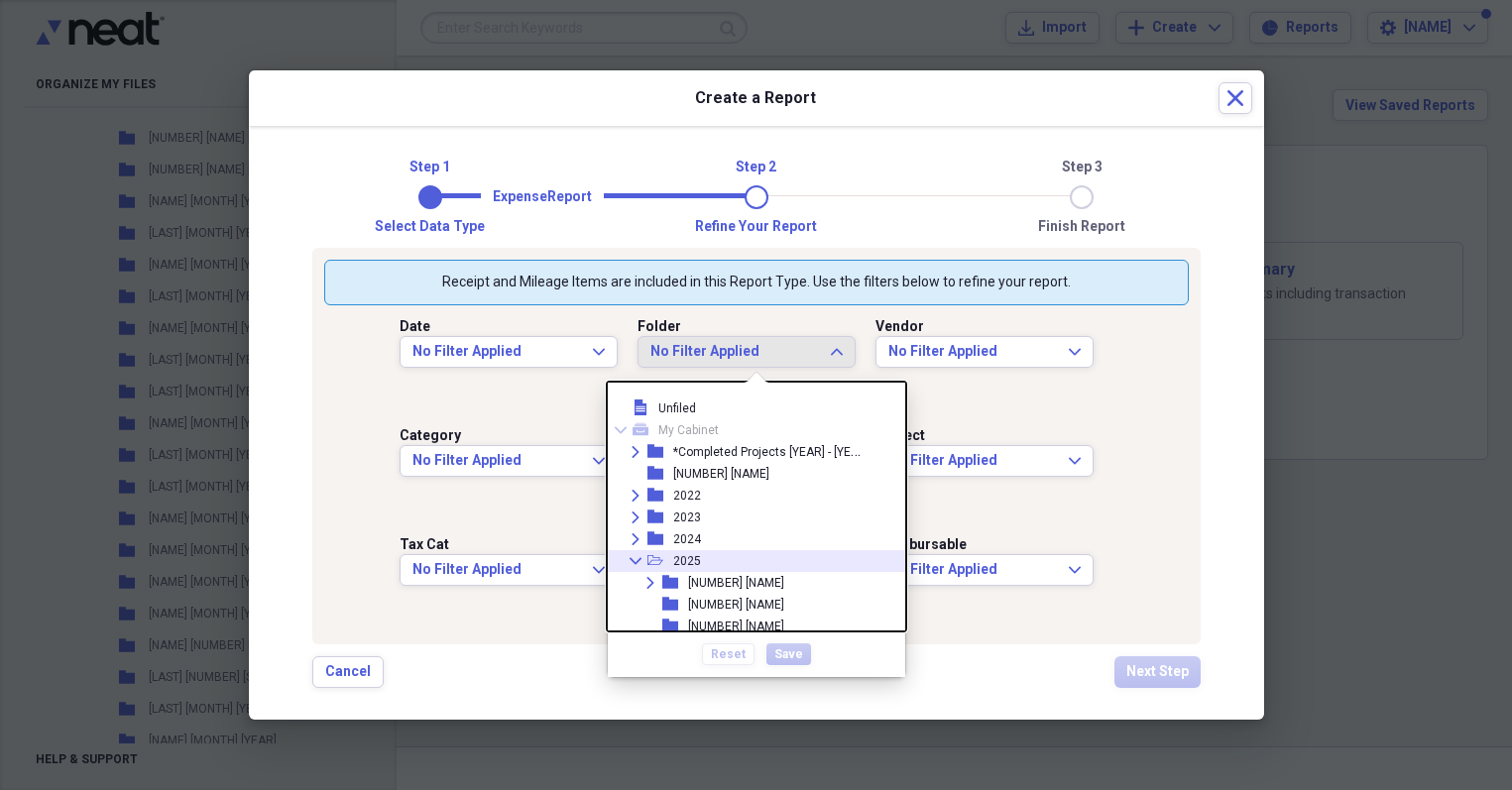 scroll, scrollTop: 204, scrollLeft: 0, axis: vertical 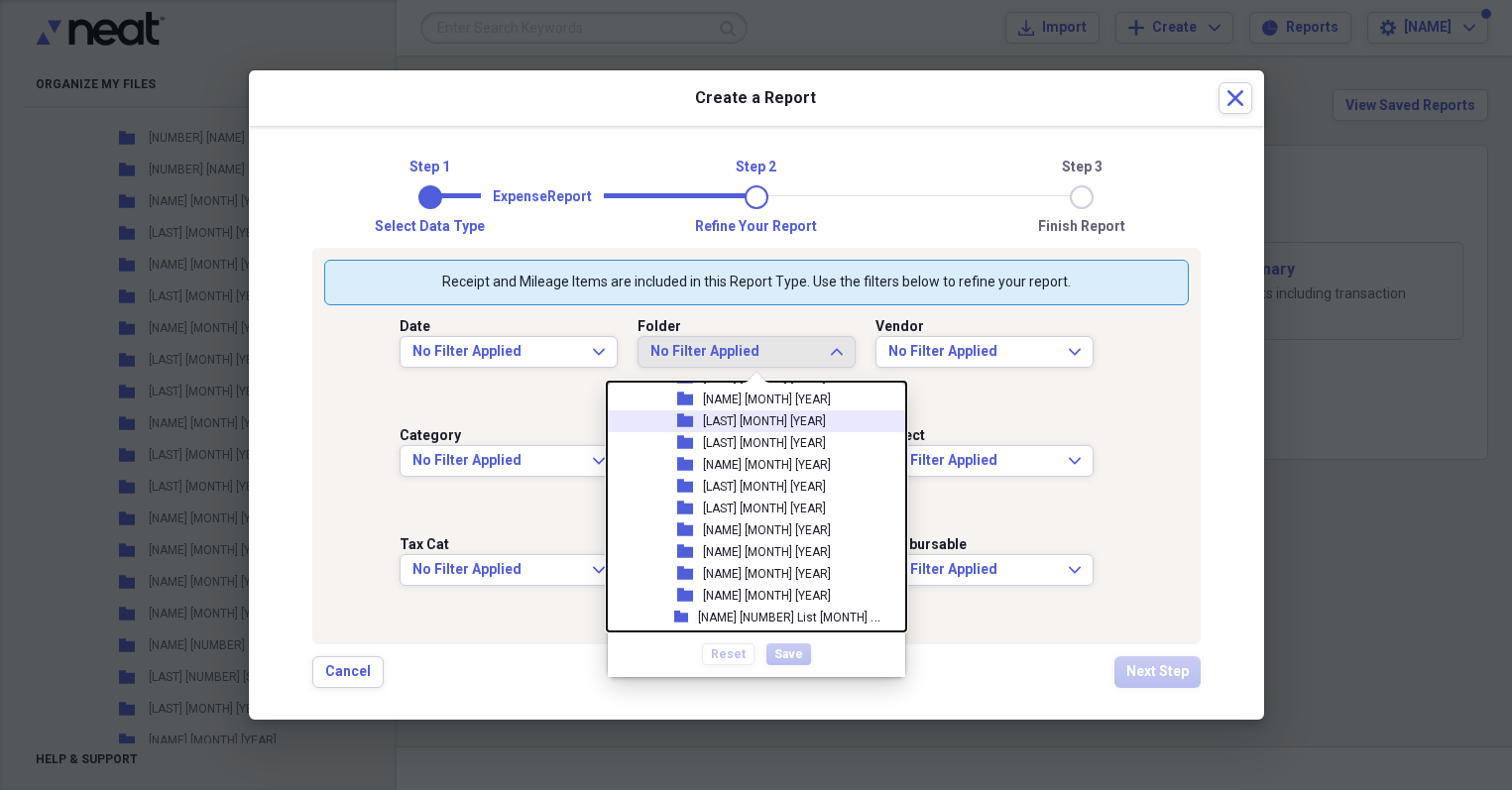 click on "[LAST] [MONTH] [YEAR]" at bounding box center (764, 421) 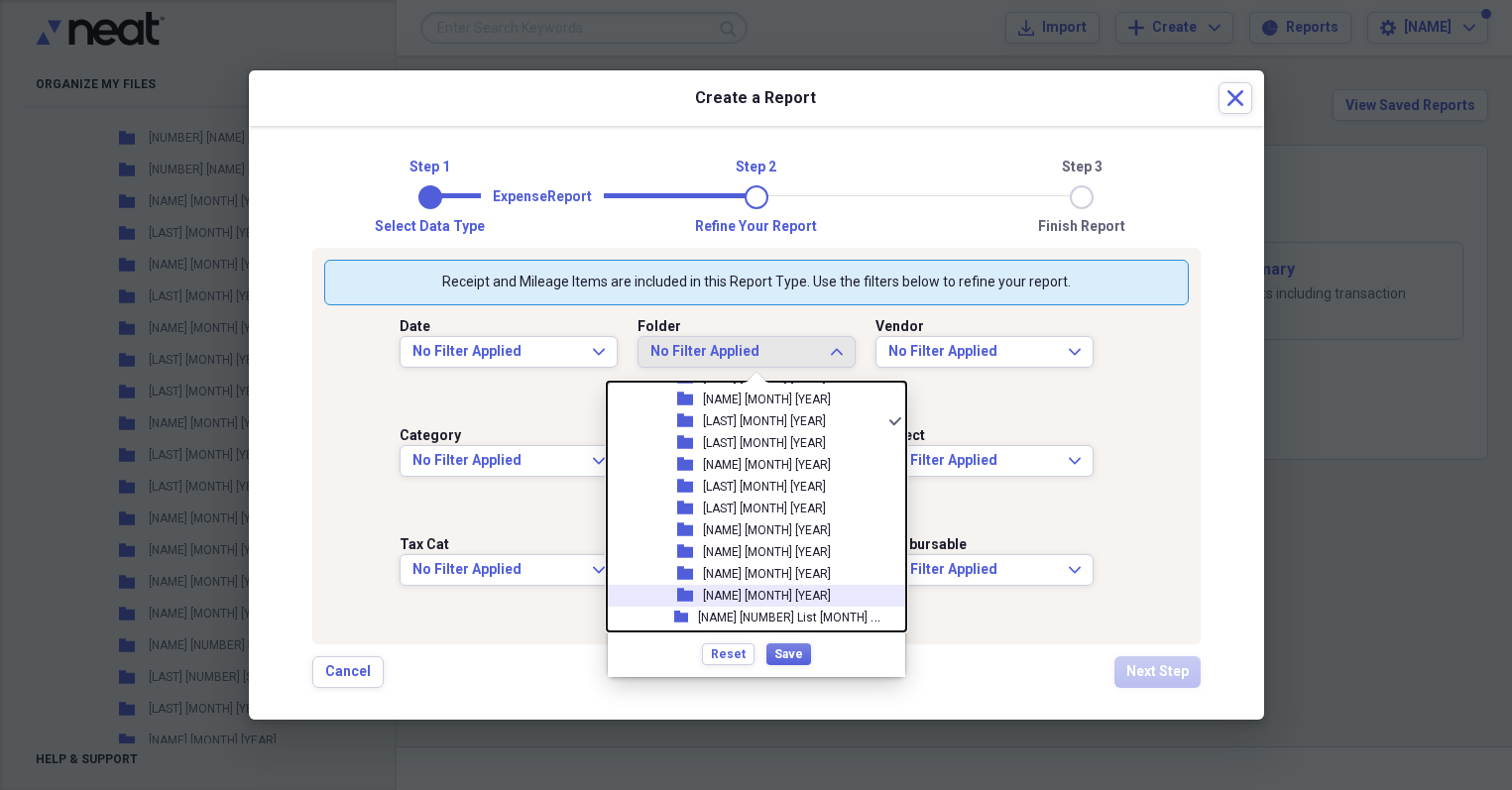 click on "Reset Save" at bounding box center (756, 653) 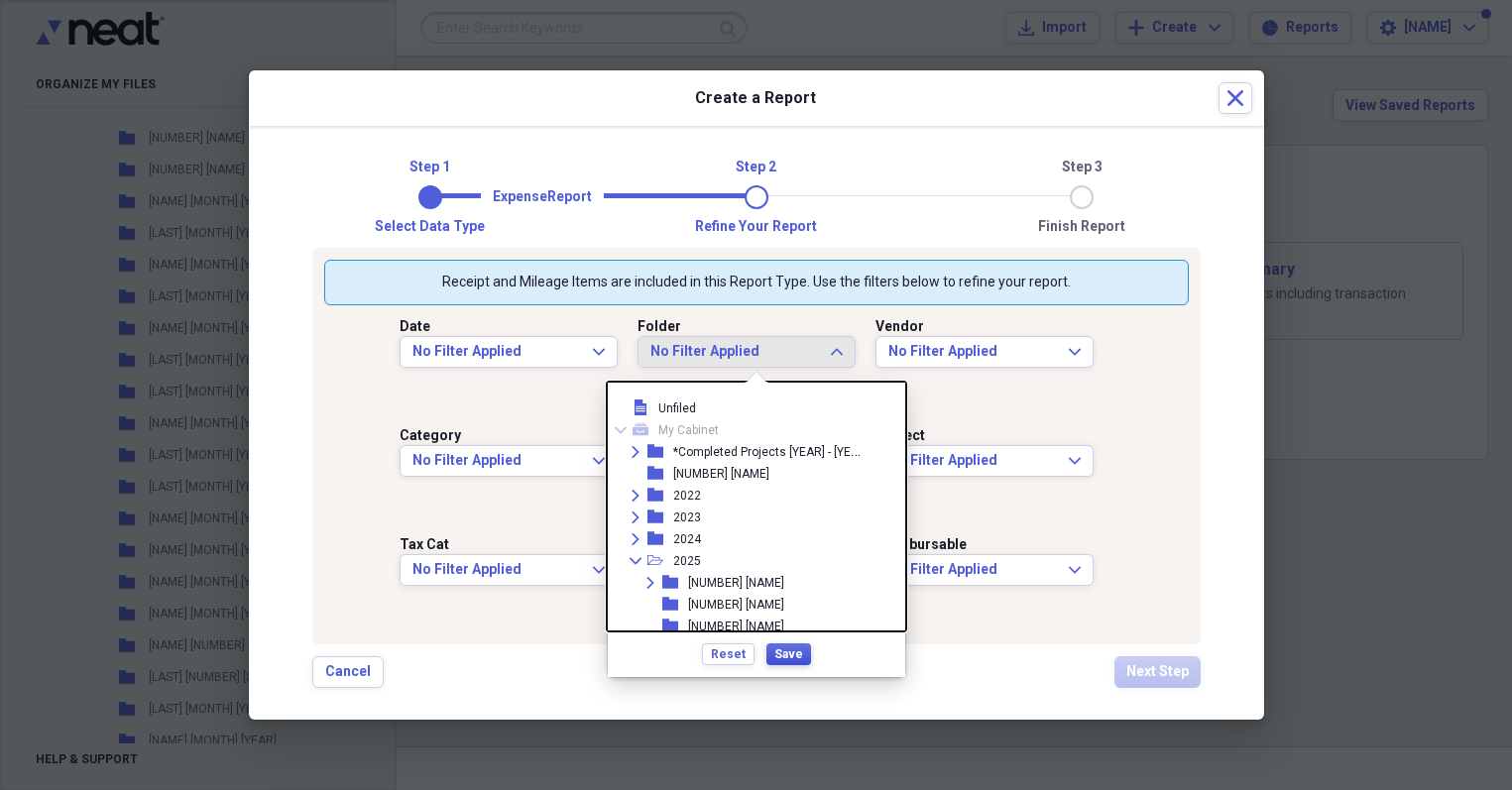 scroll, scrollTop: 1, scrollLeft: 0, axis: vertical 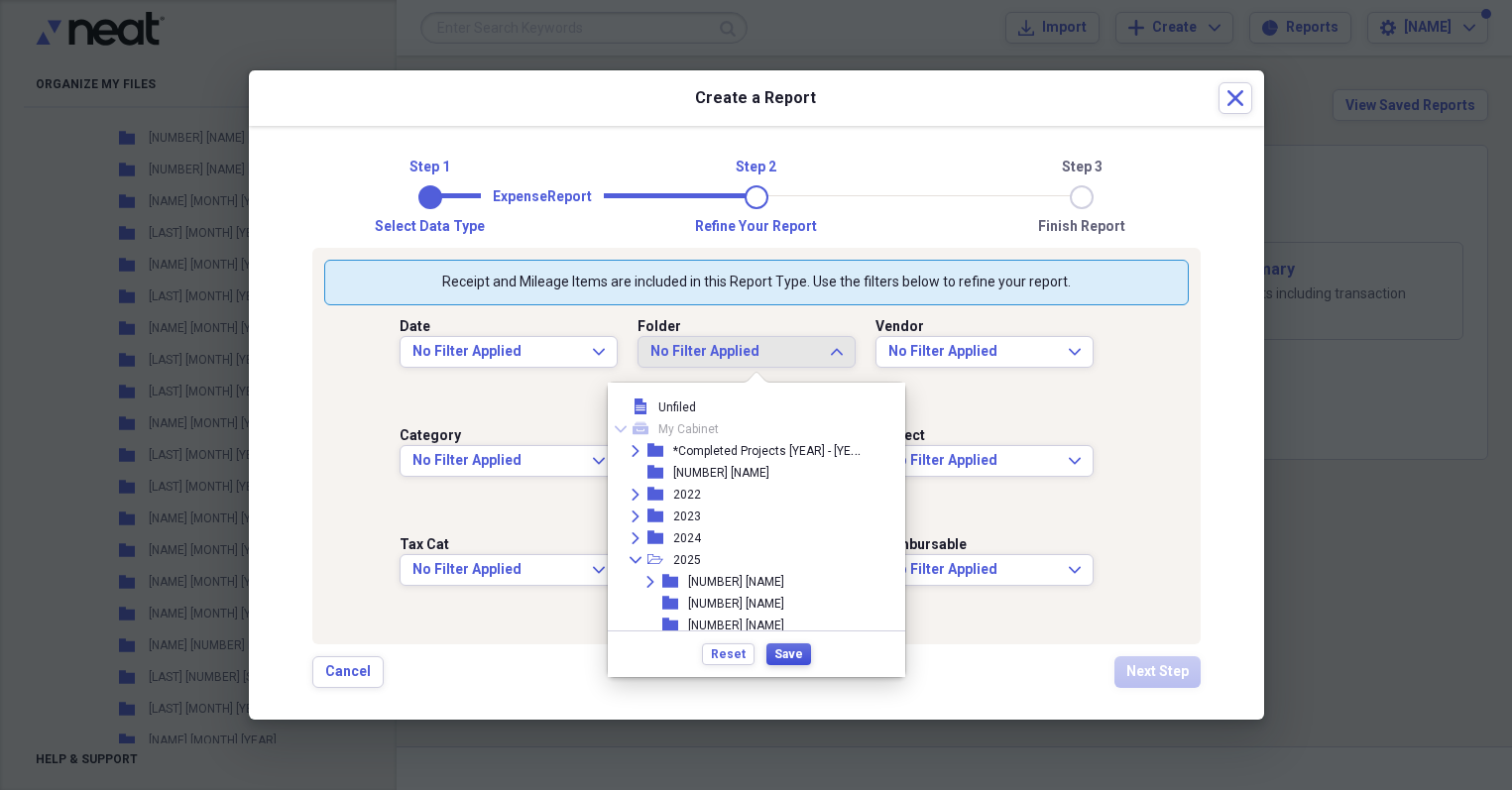 click on "Save" at bounding box center [788, 654] 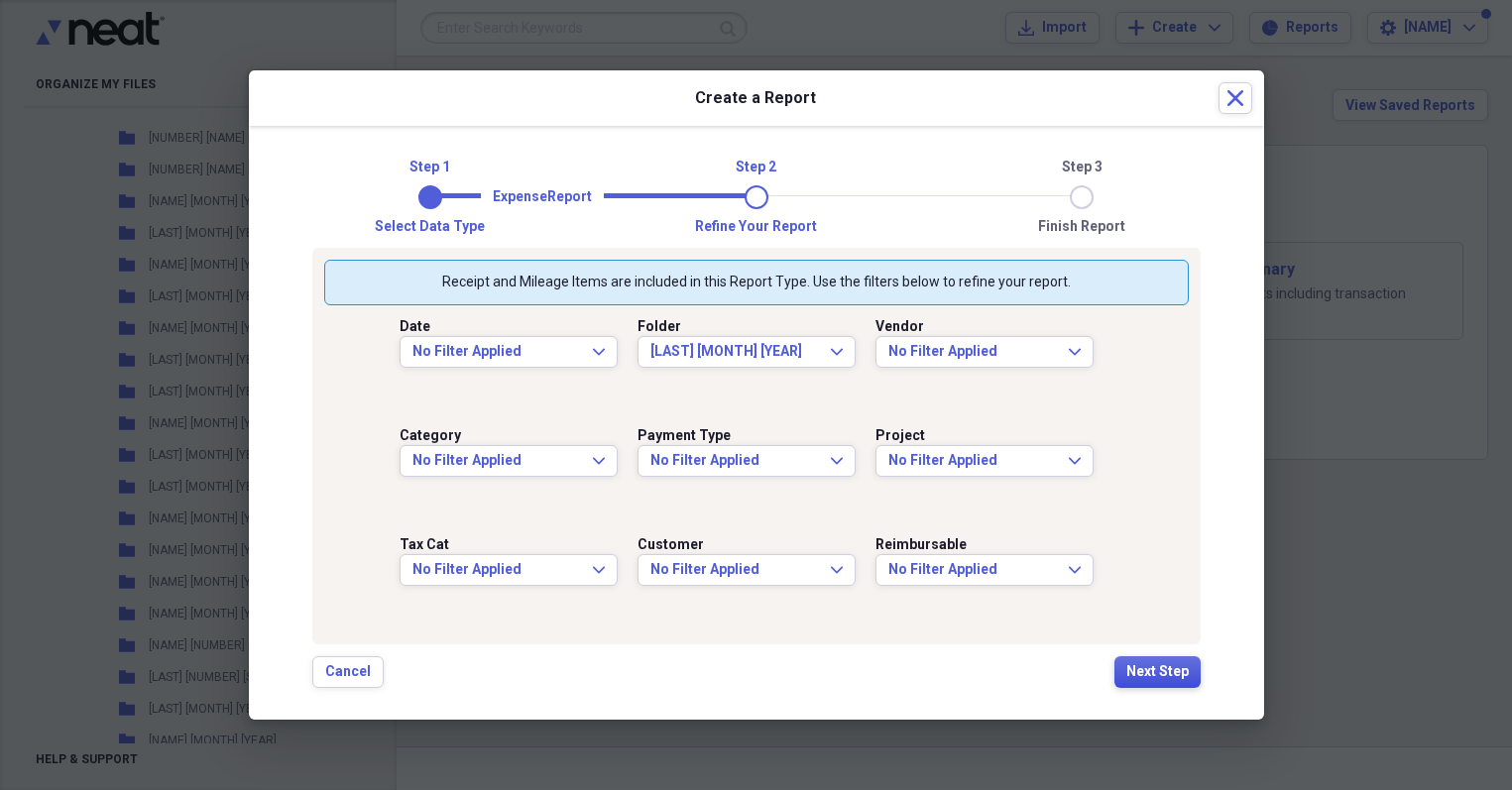 click on "Next Step" at bounding box center [1157, 672] 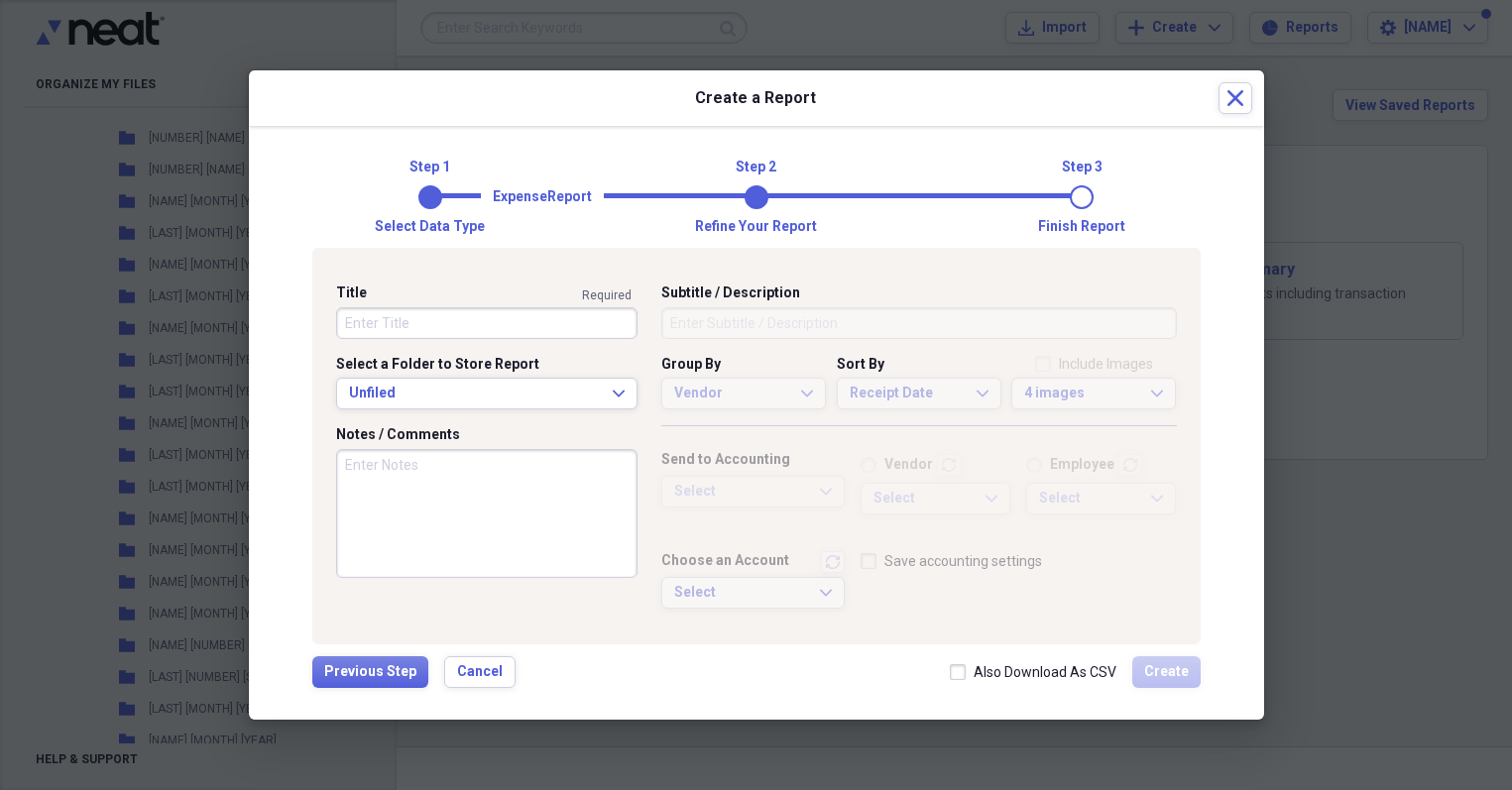 click on "Title" at bounding box center (487, 323) 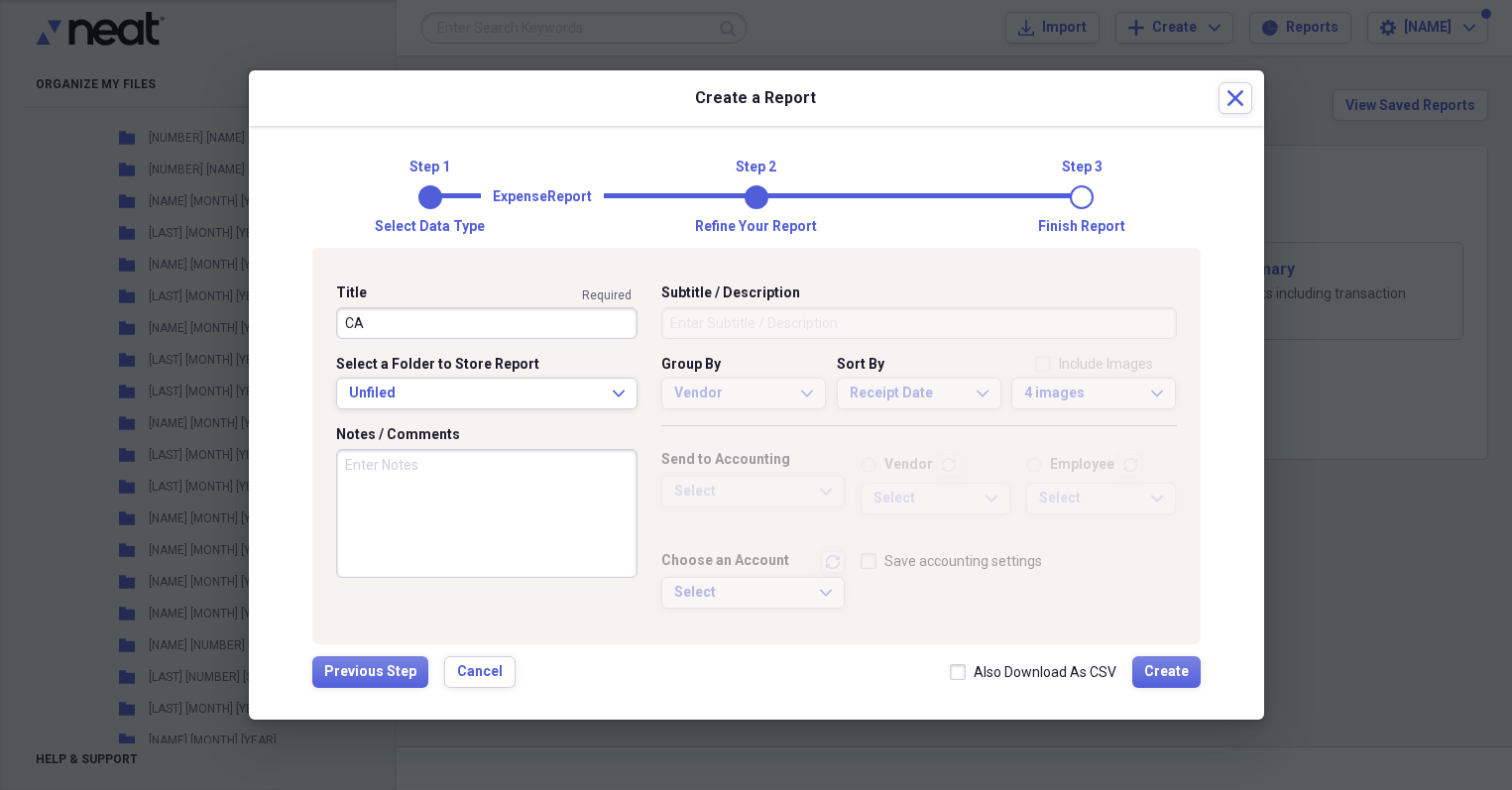 type on "C" 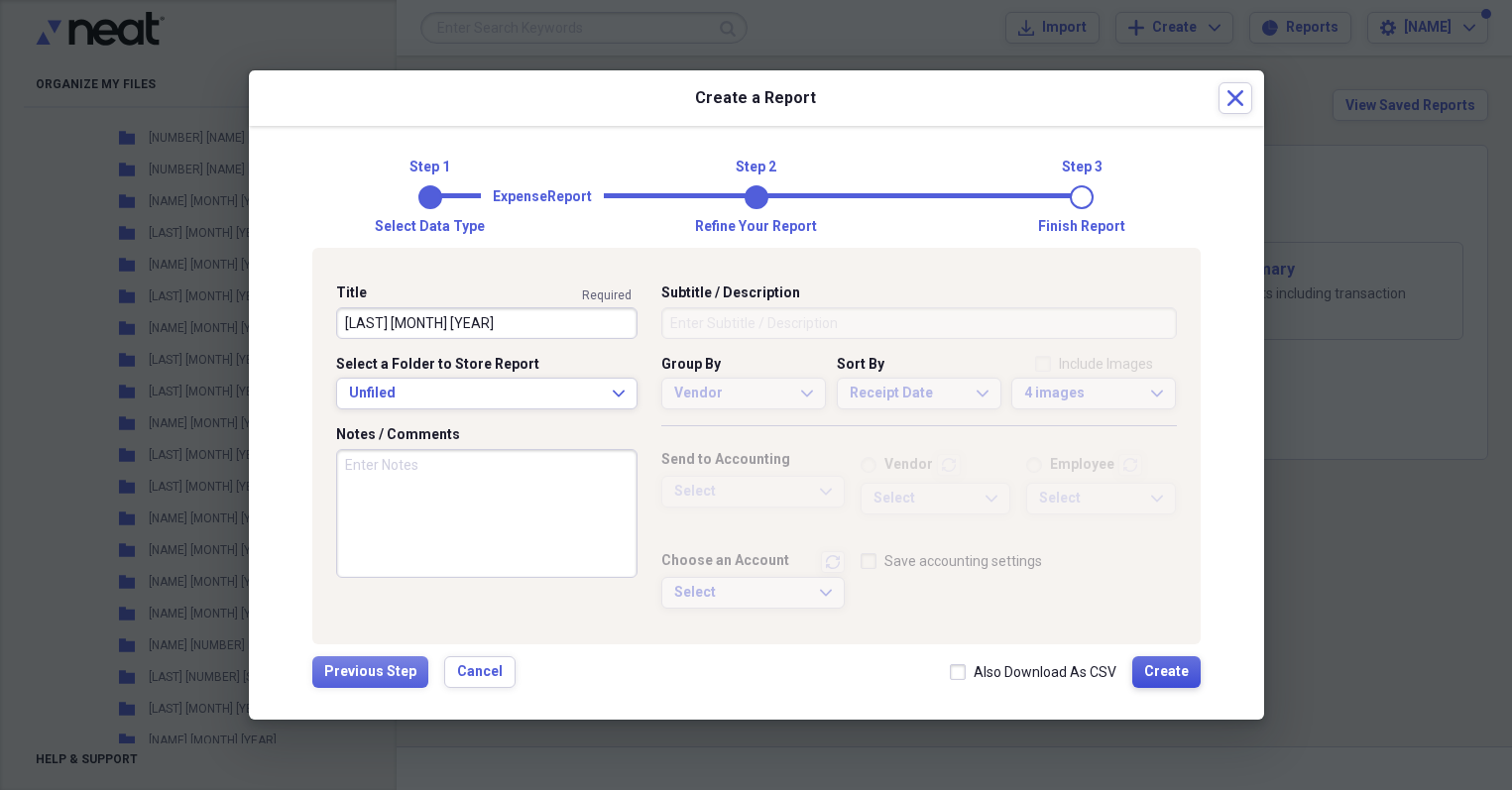type on "[LAST] [MONTH] [YEAR]" 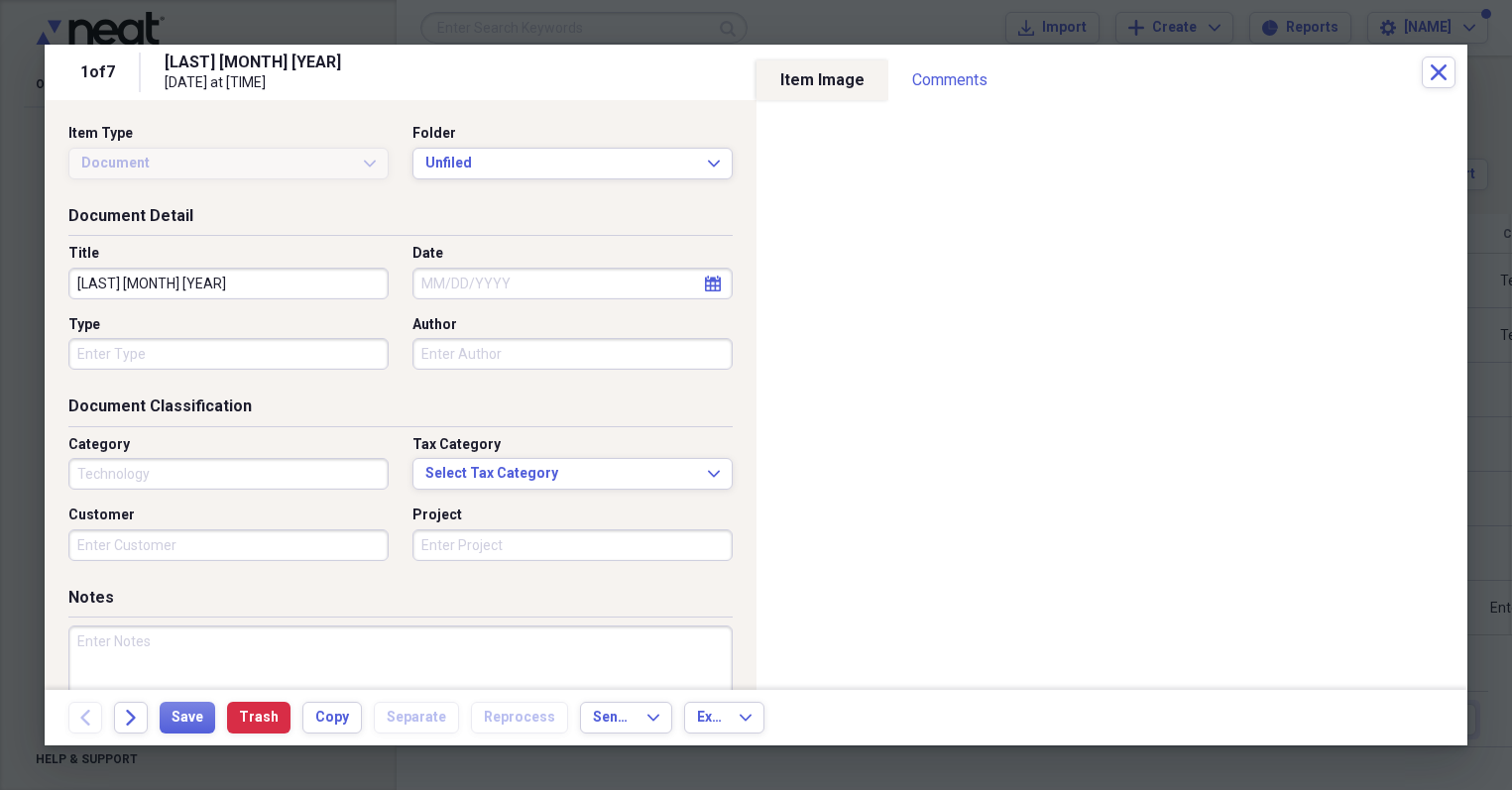 type on "Technology" 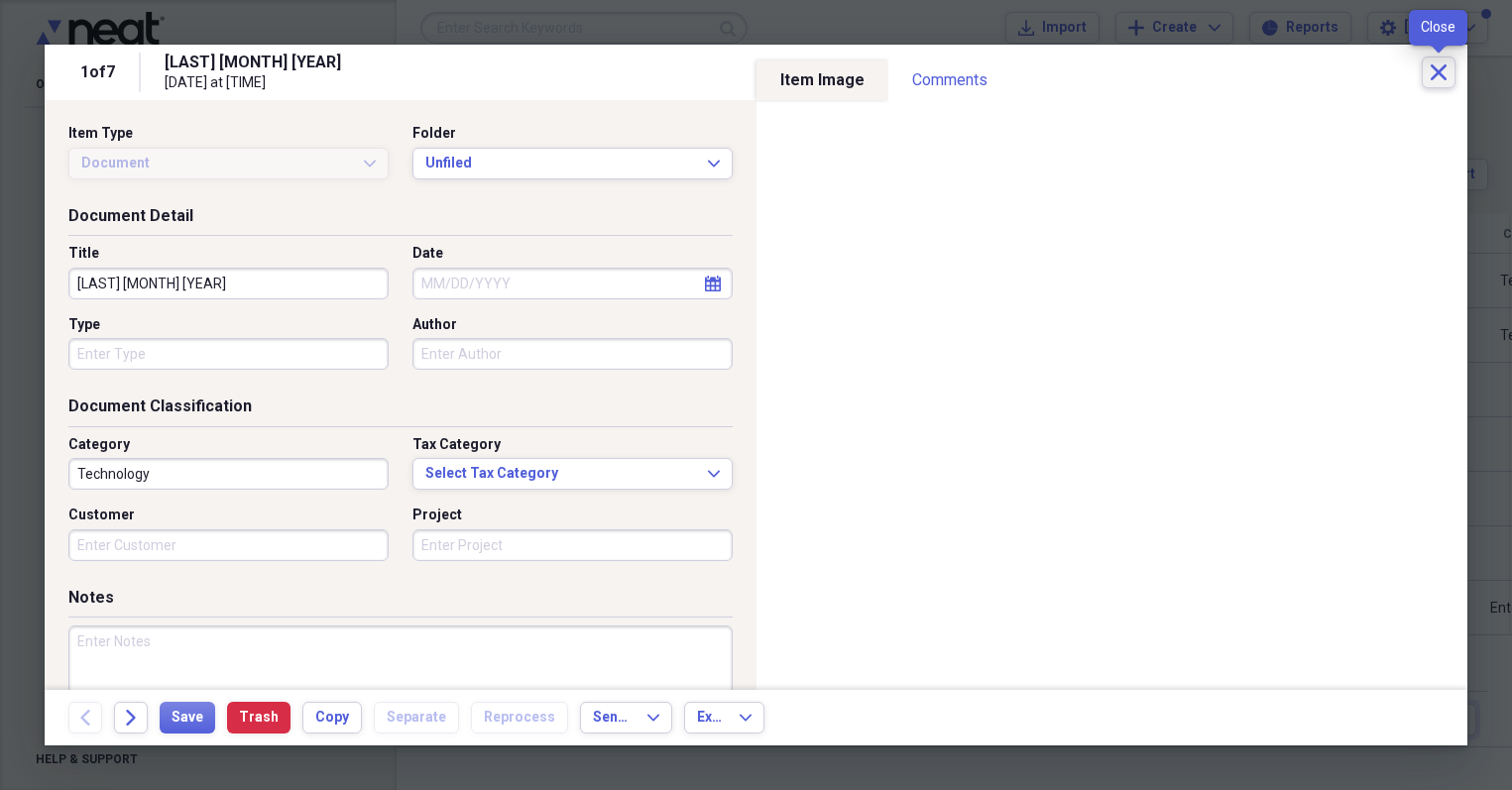 click on "Close" at bounding box center (1439, 72) 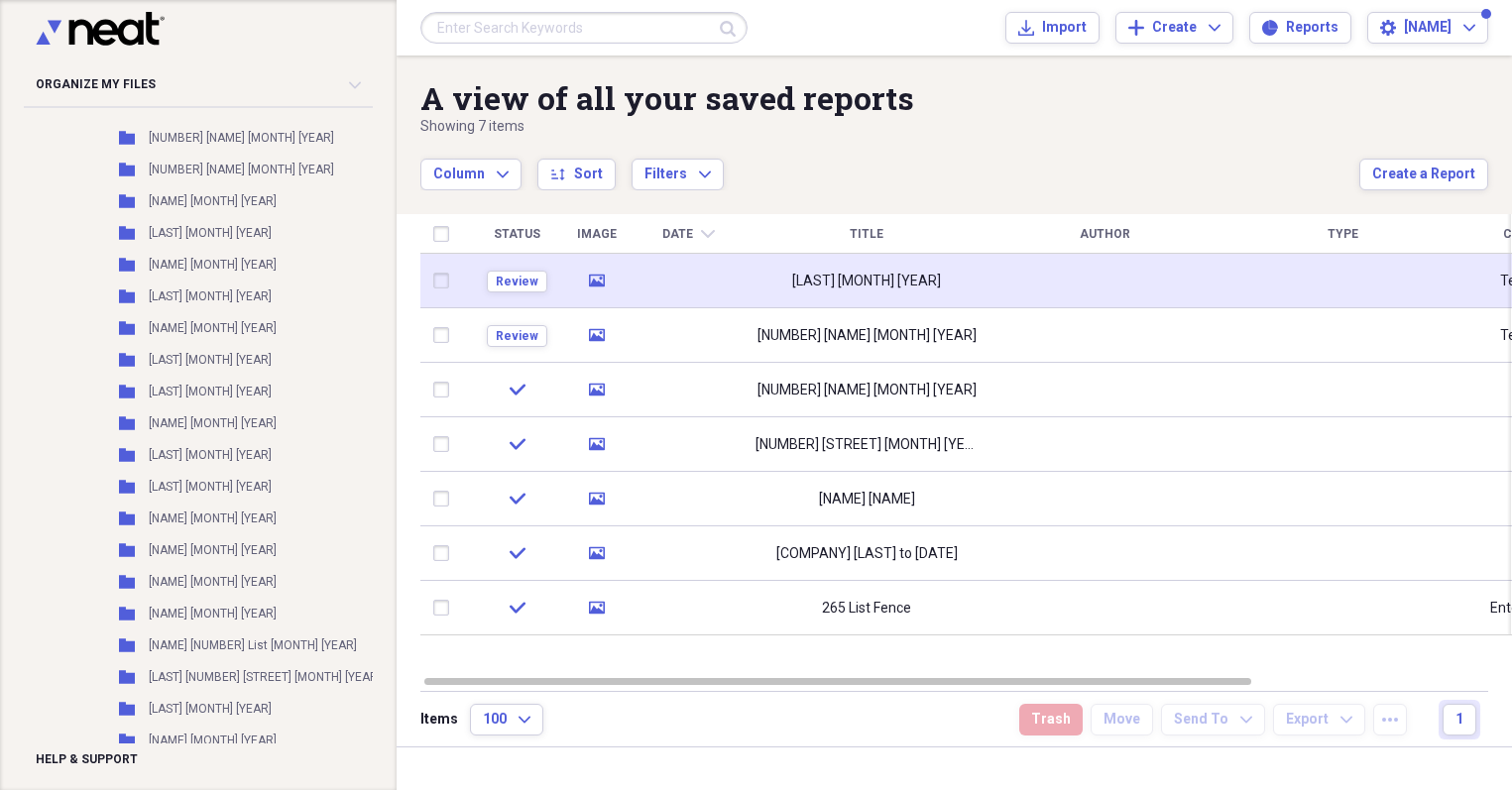 click at bounding box center [445, 281] 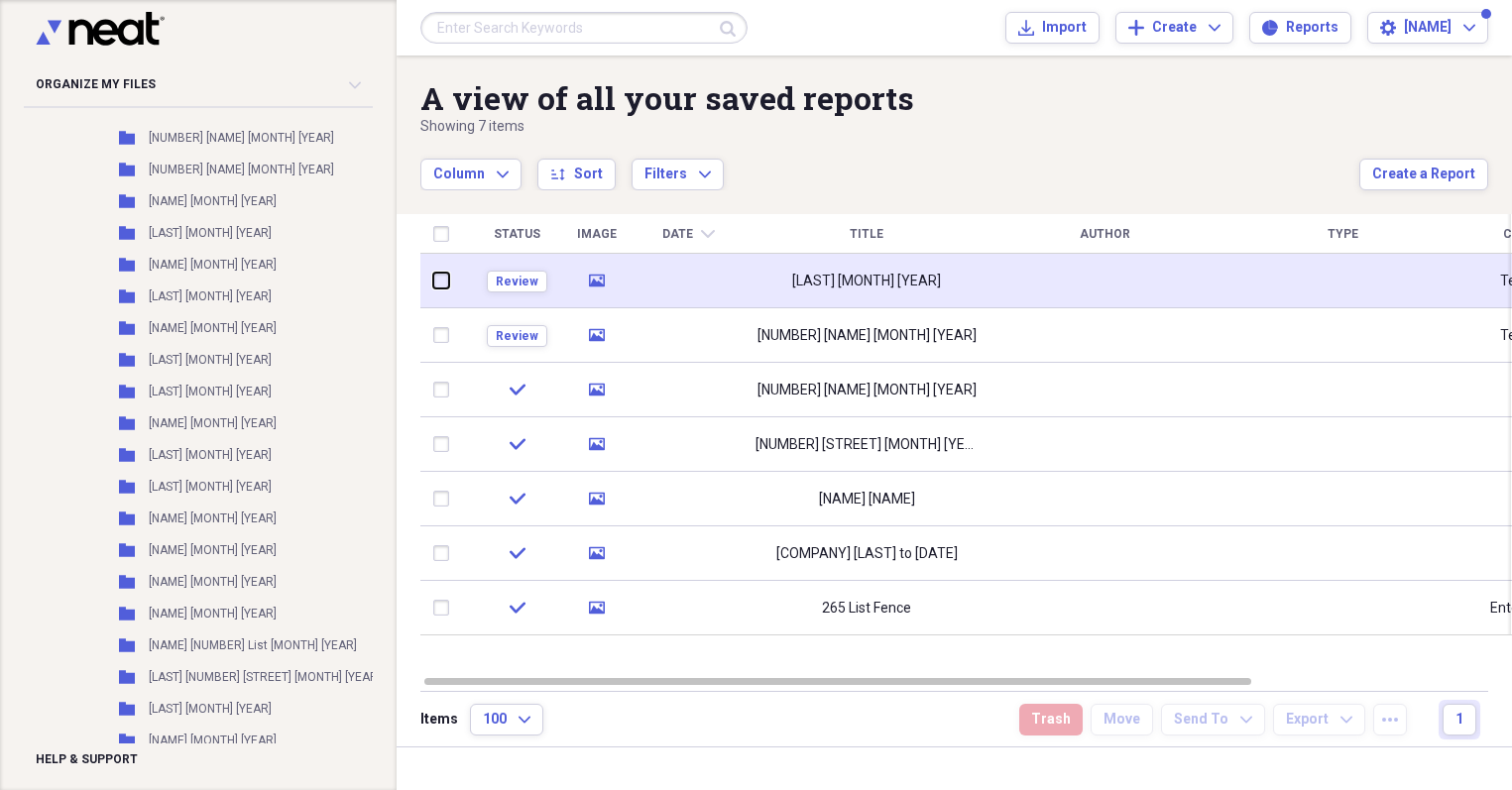 click at bounding box center (433, 281) 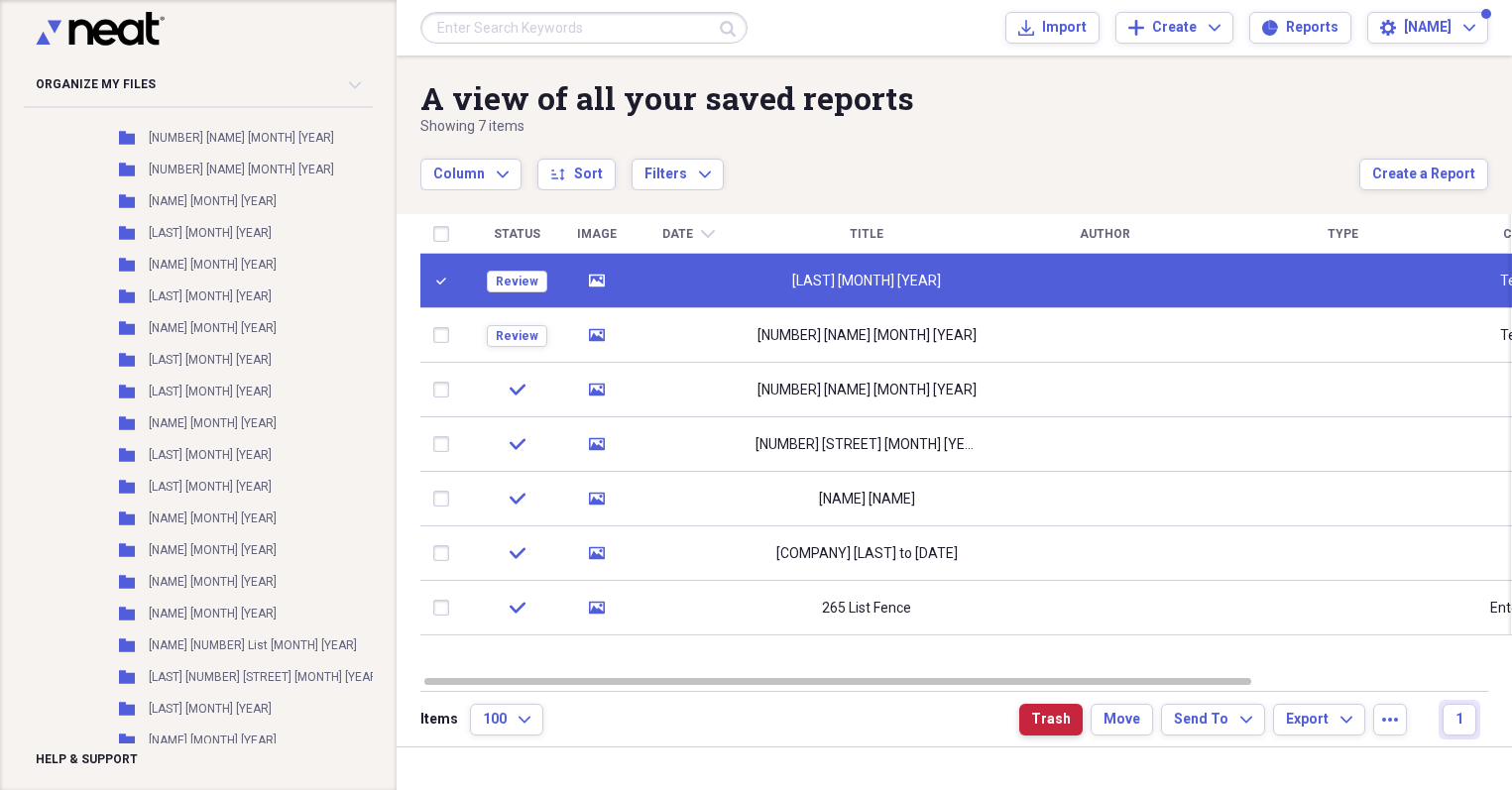 click on "Trash" at bounding box center [1051, 720] 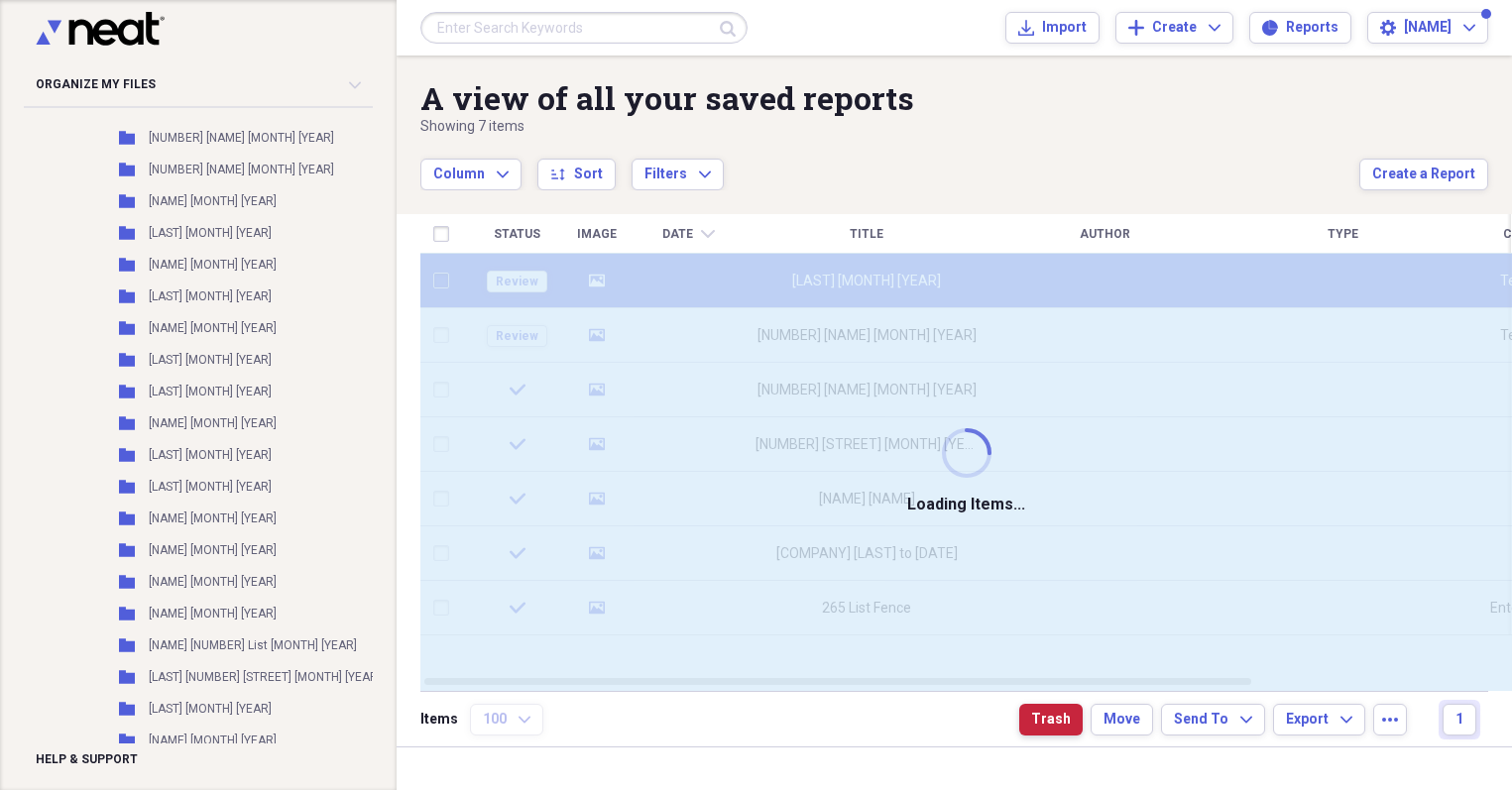 checkbox on "false" 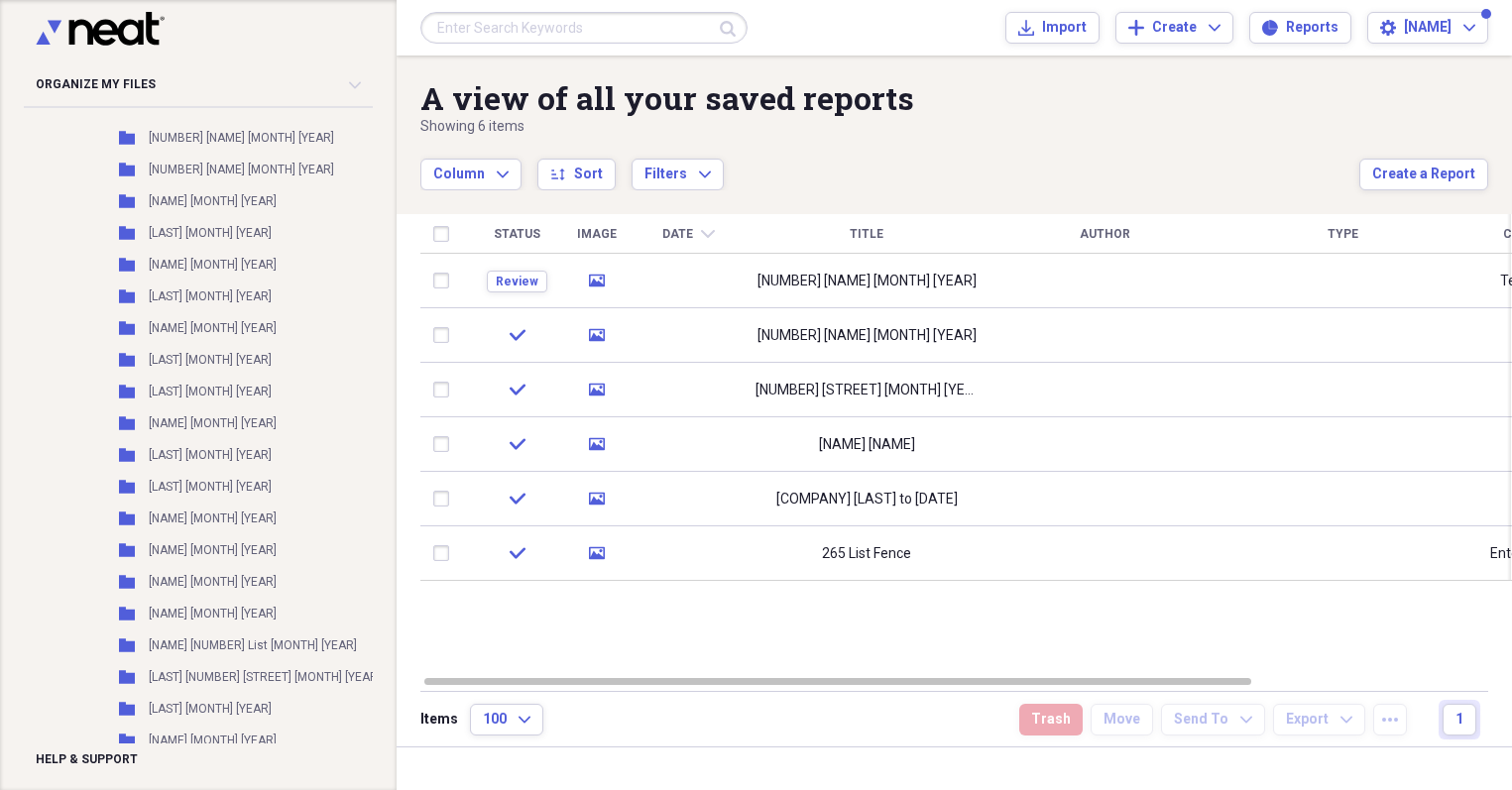 scroll, scrollTop: 536, scrollLeft: 0, axis: vertical 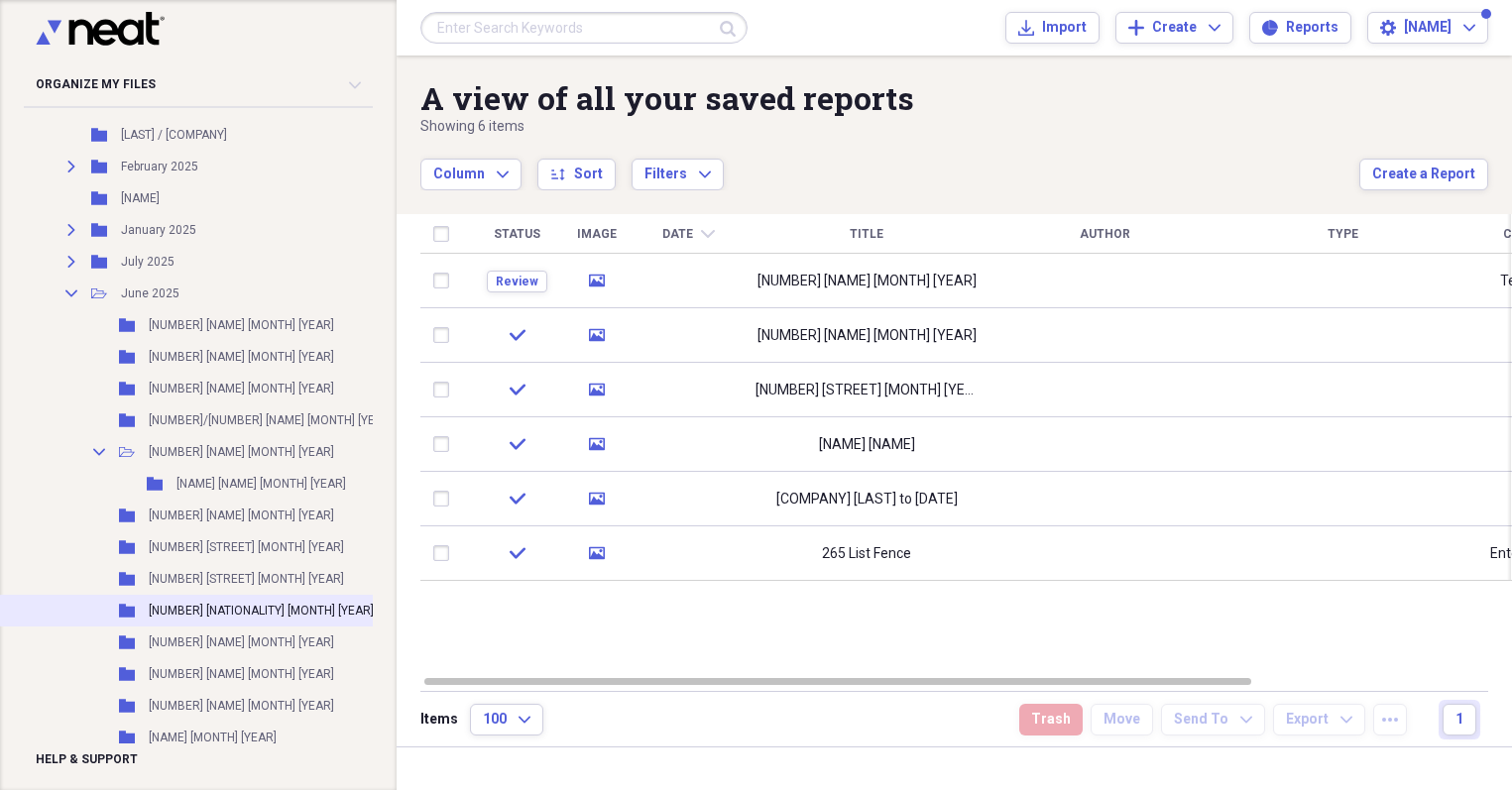 click on "[NUMBER] [NATIONALITY] [MONTH] [YEAR]" at bounding box center (261, 611) 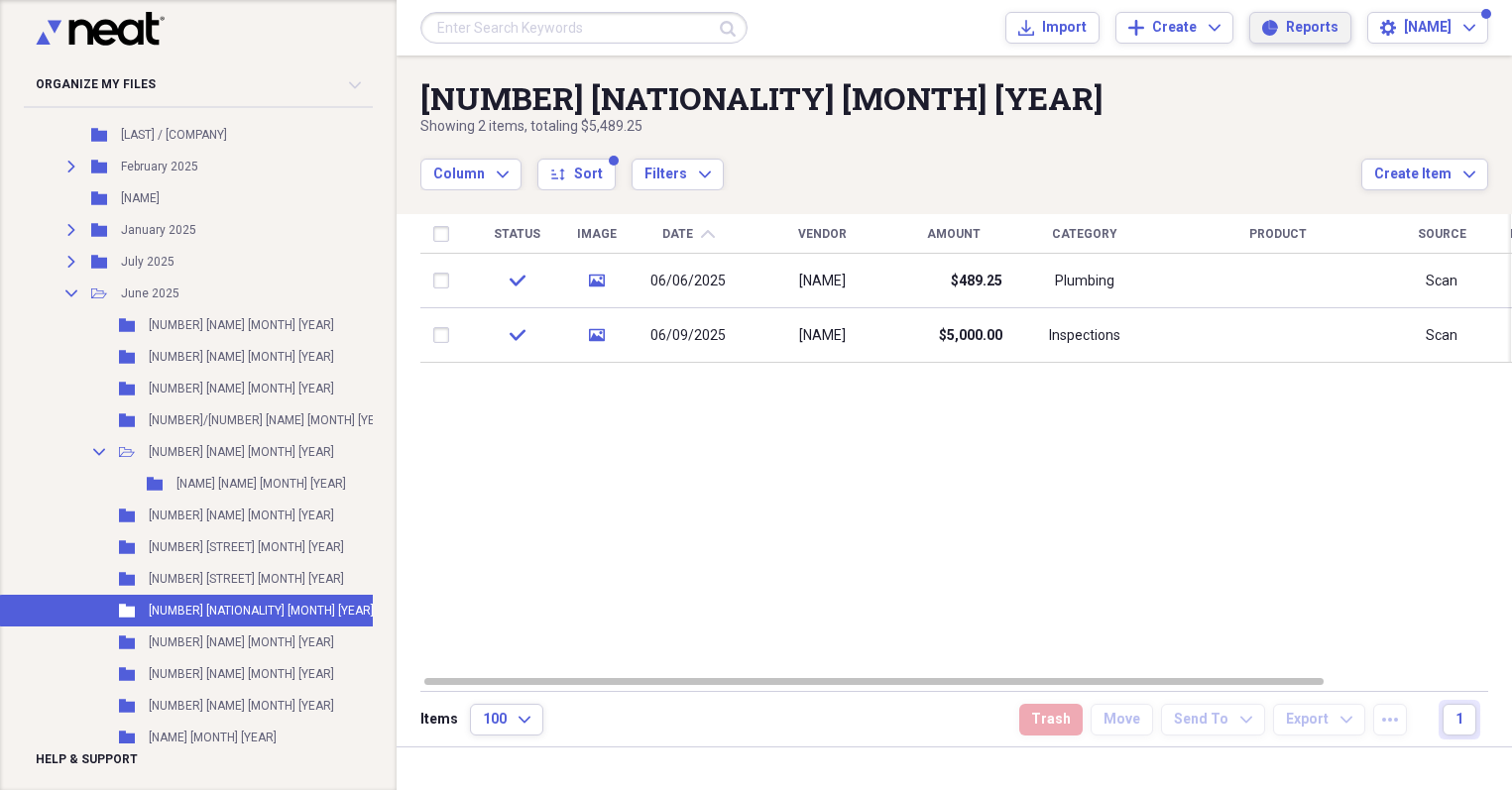 click on "Reports" at bounding box center (1312, 28) 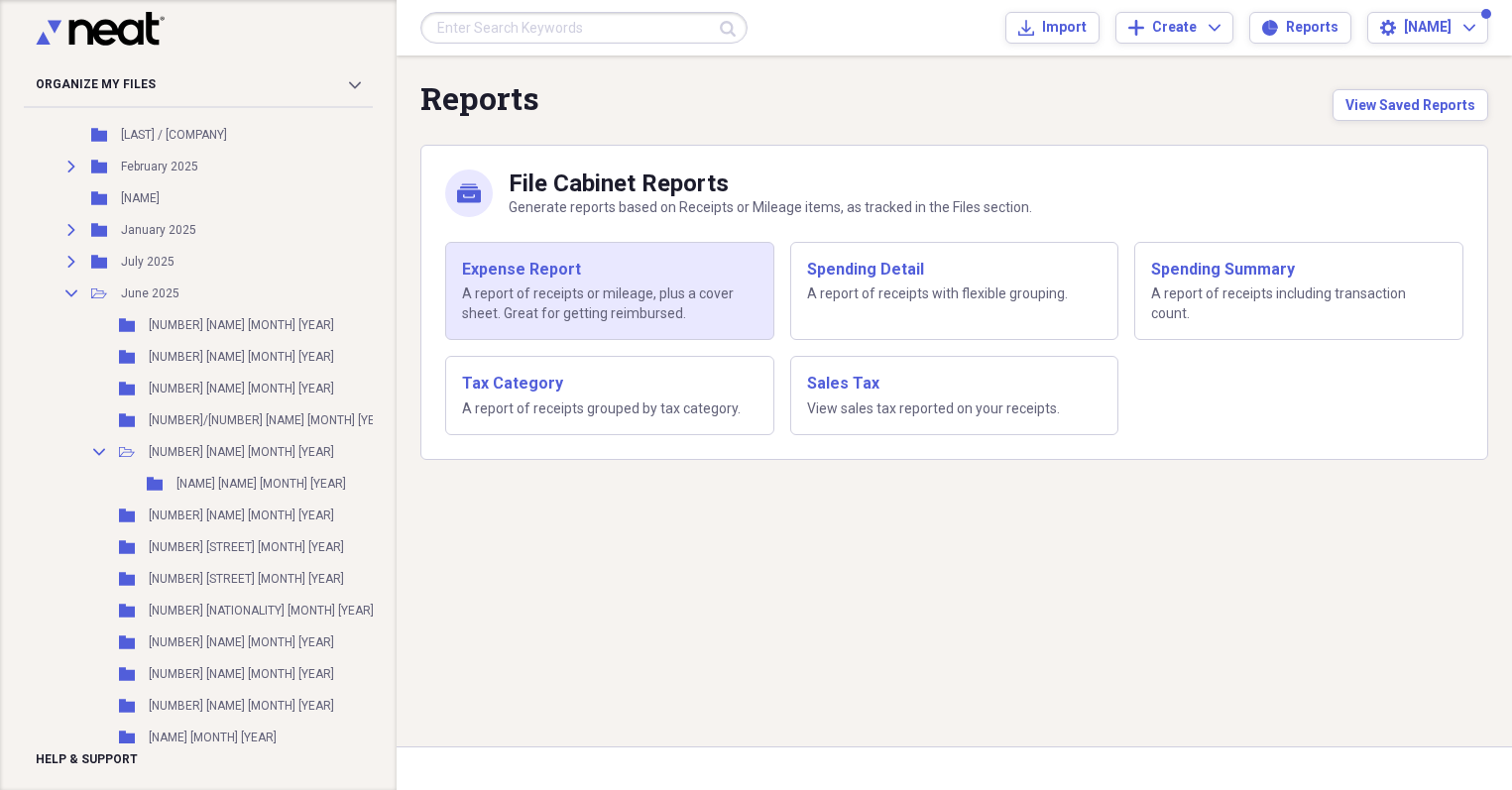 click on "Expense Report" at bounding box center (610, 270) 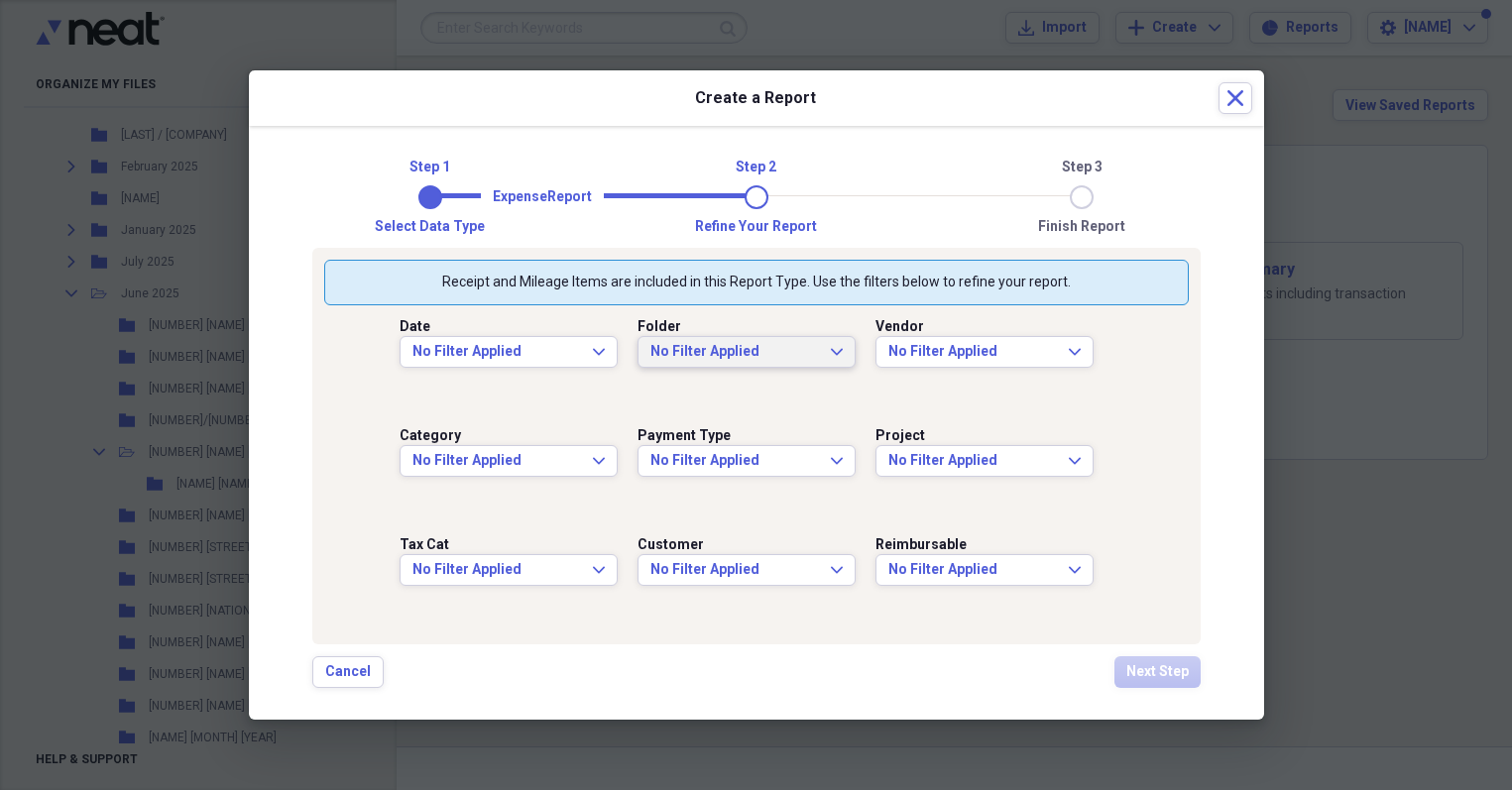 click on "No Filter Applied" at bounding box center [735, 352] 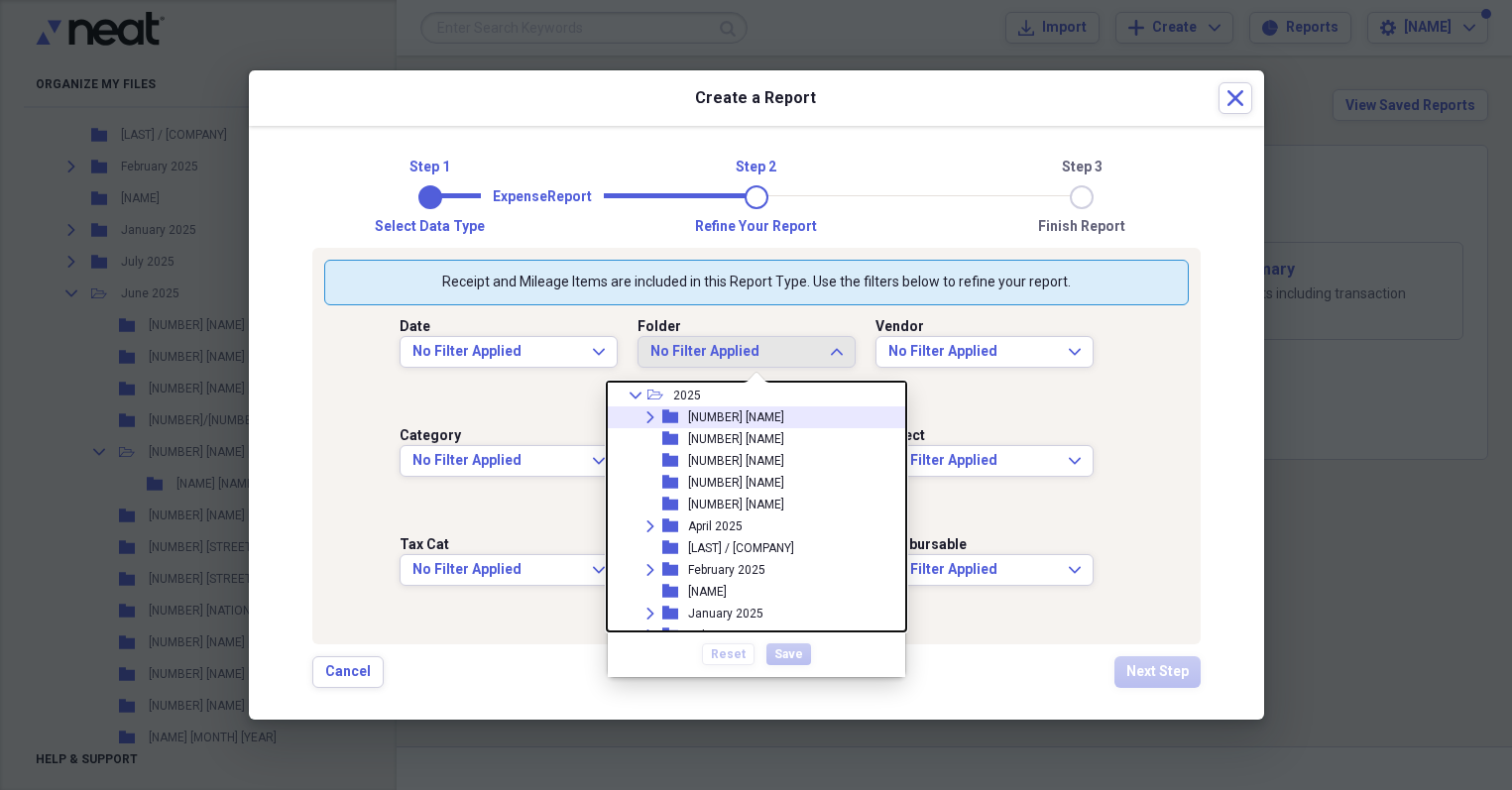 scroll, scrollTop: 204, scrollLeft: 0, axis: vertical 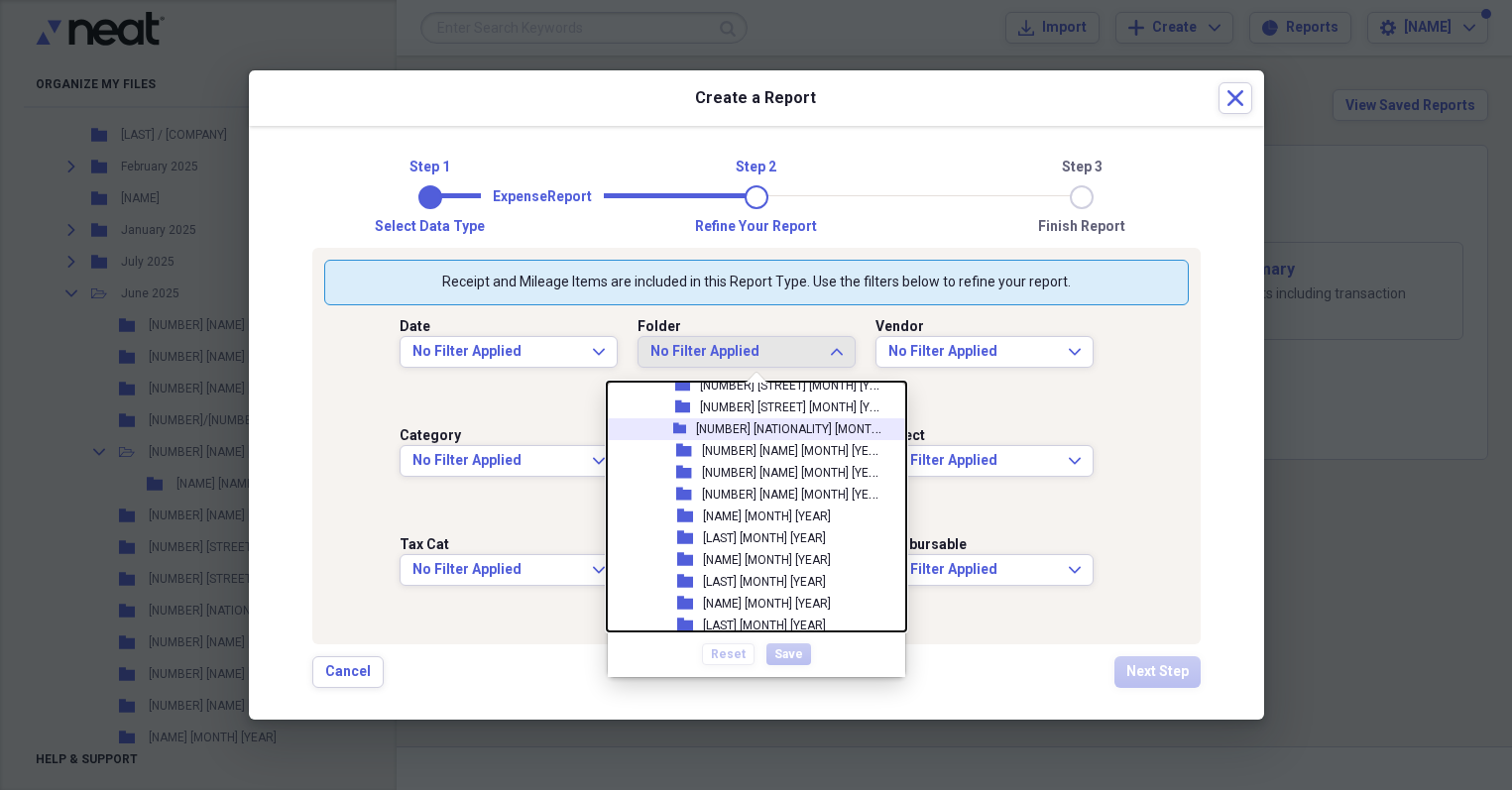 click on "[NUMBER] [NATIONALITY] [MONTH] [YEAR]" at bounding box center (808, 427) 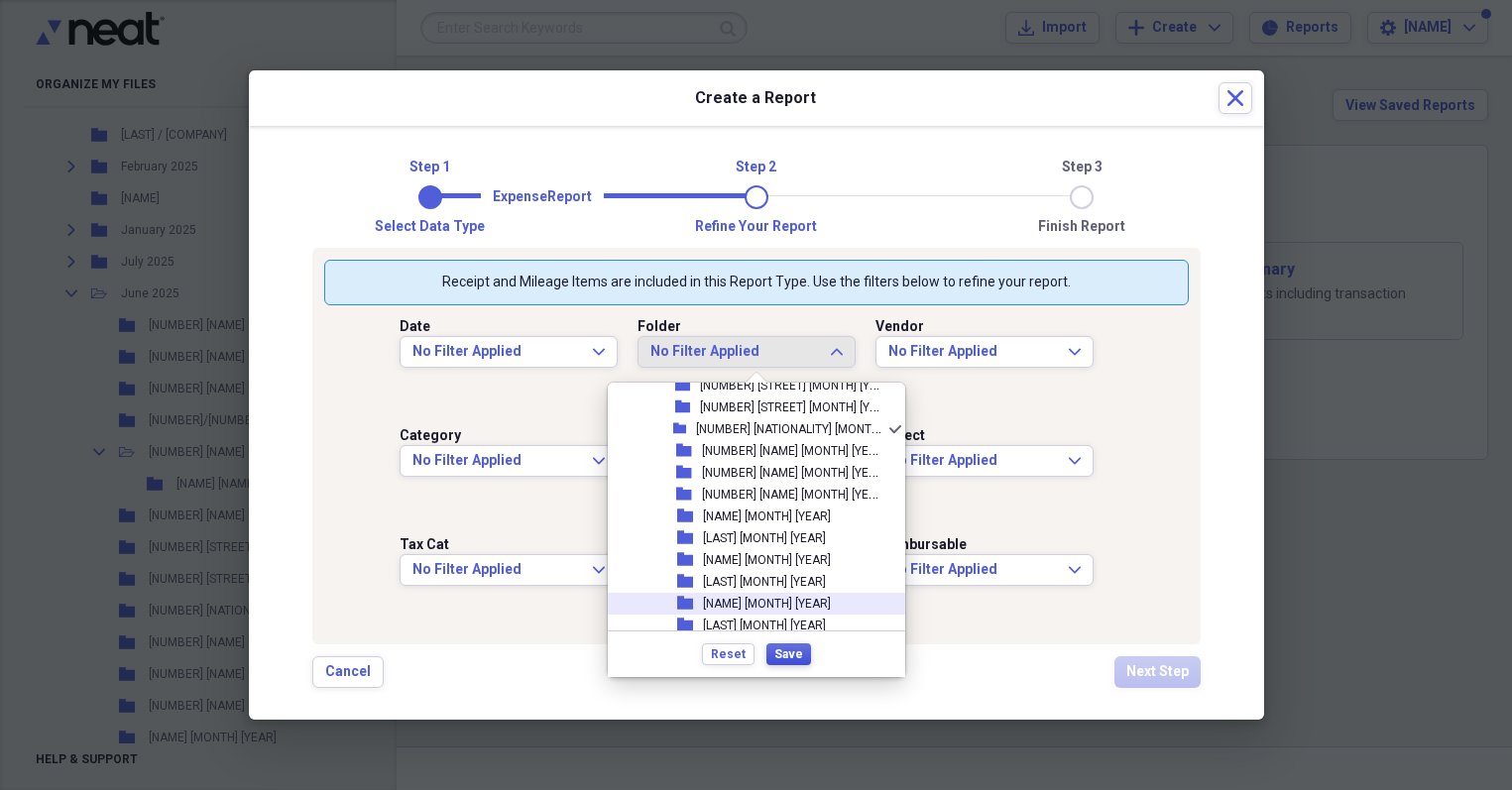 click on "Save" at bounding box center [788, 654] 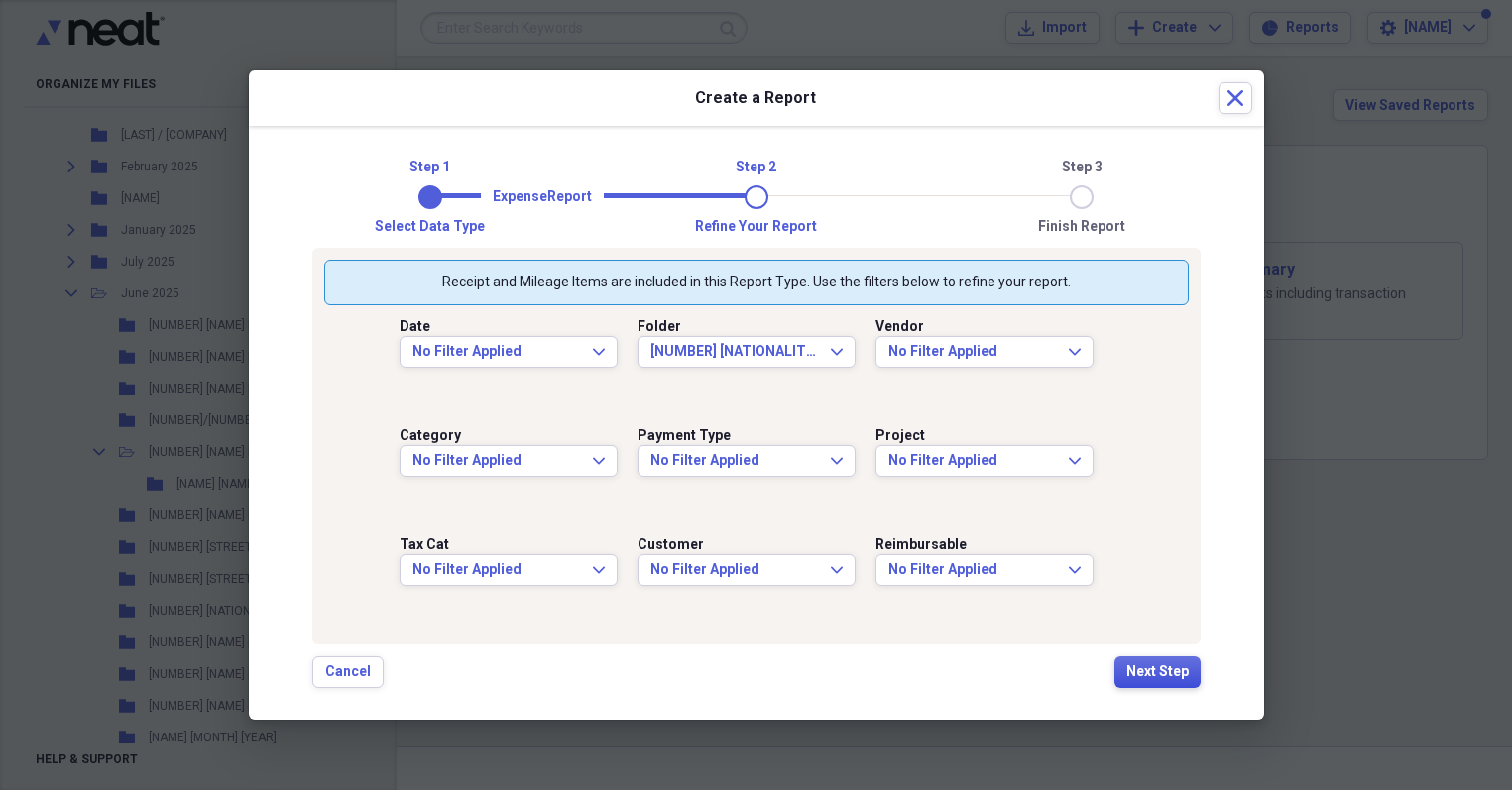 click on "Next Step" at bounding box center (1157, 672) 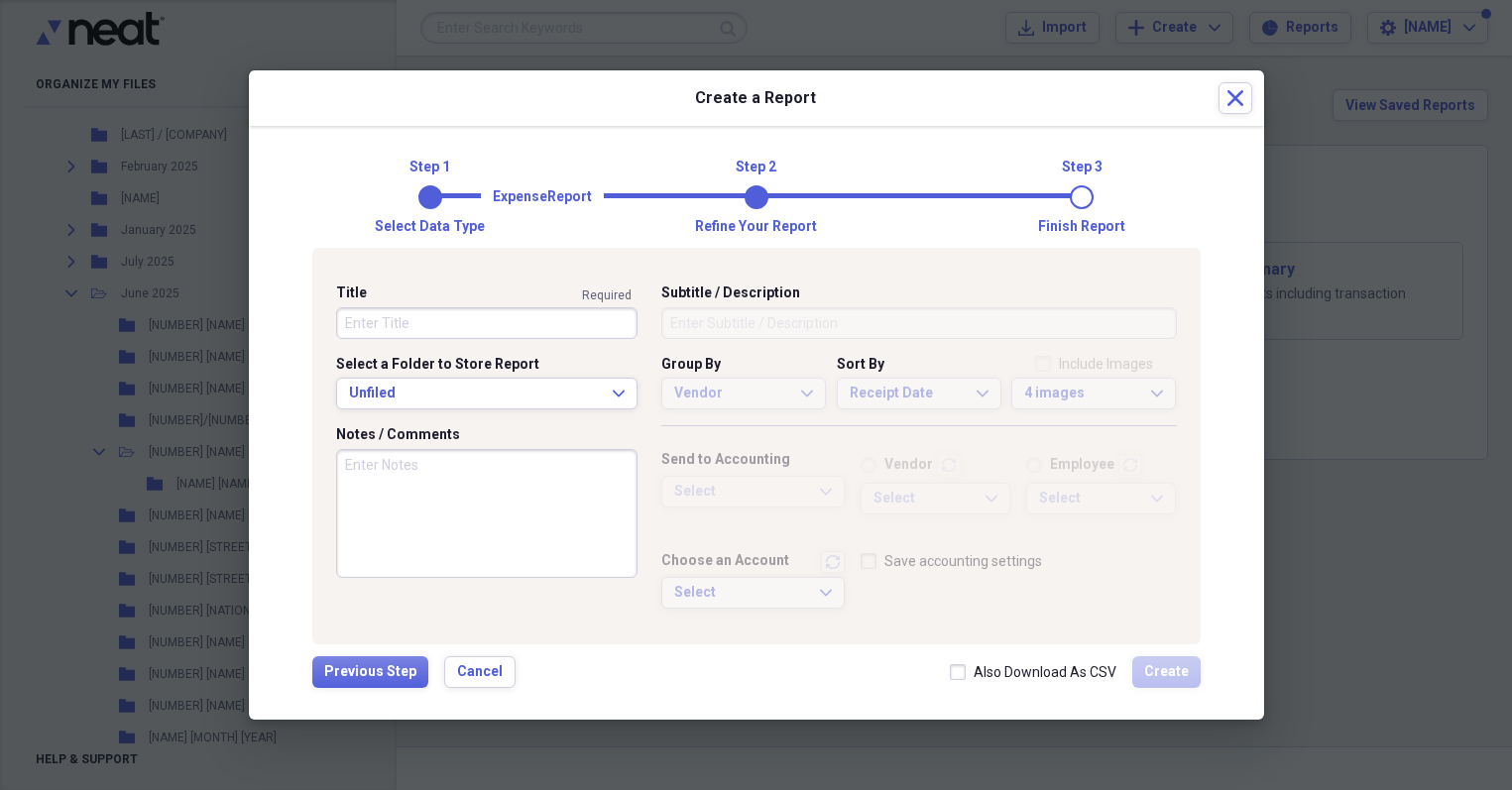 click on "Title" at bounding box center [487, 323] 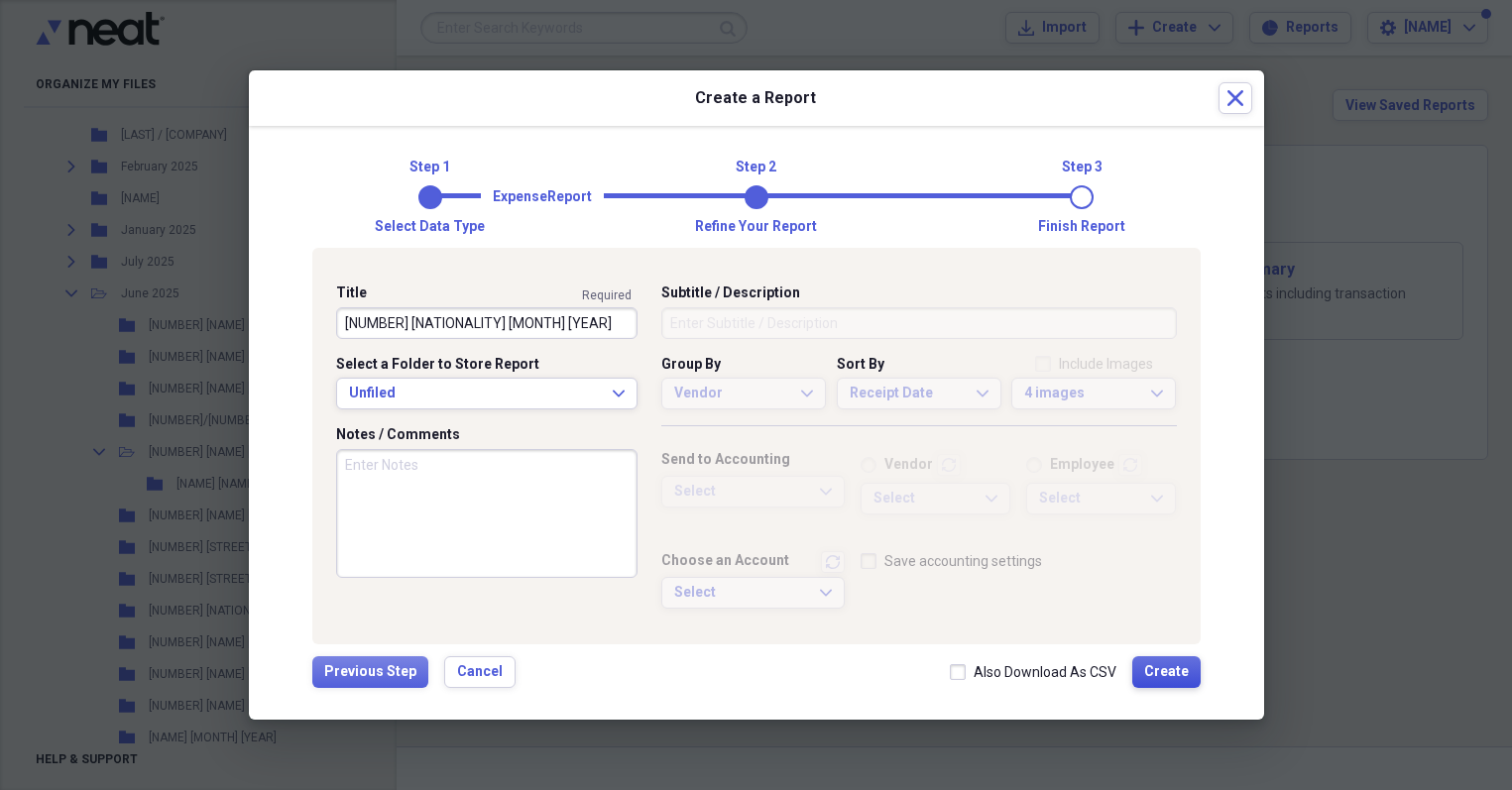 type on "[NUMBER] [NATIONALITY] [MONTH] [YEAR]" 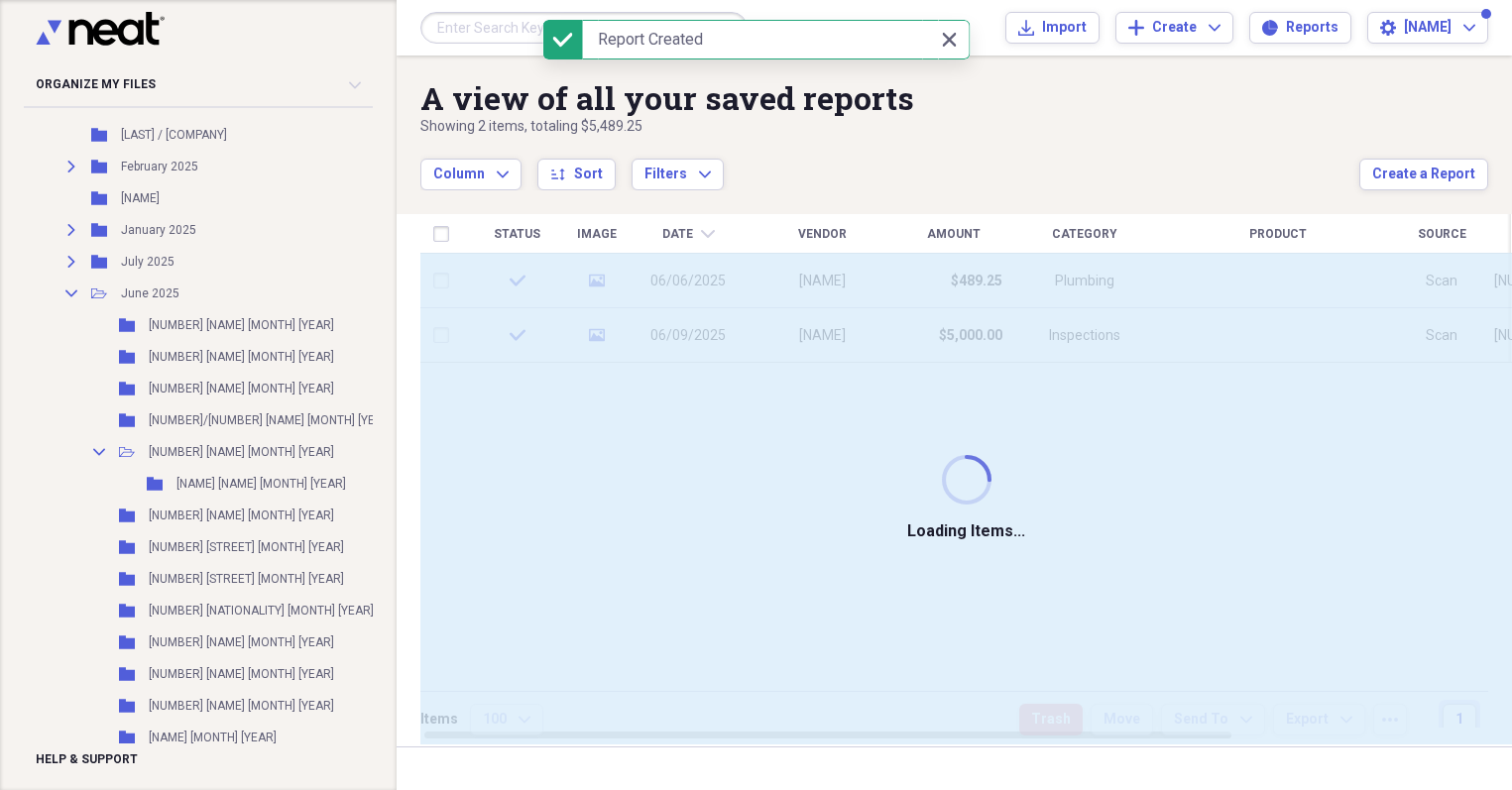 type 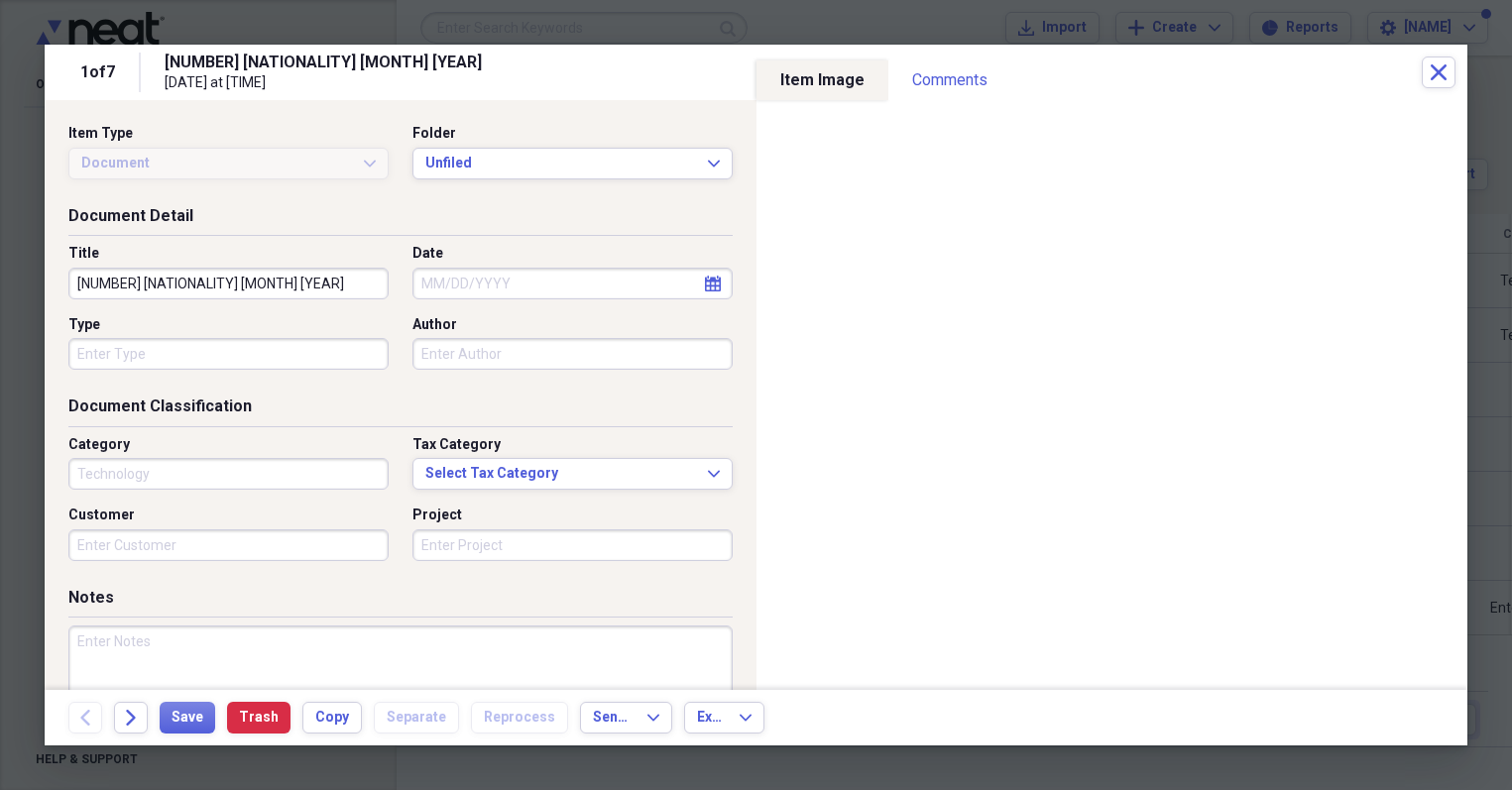 type on "Technology" 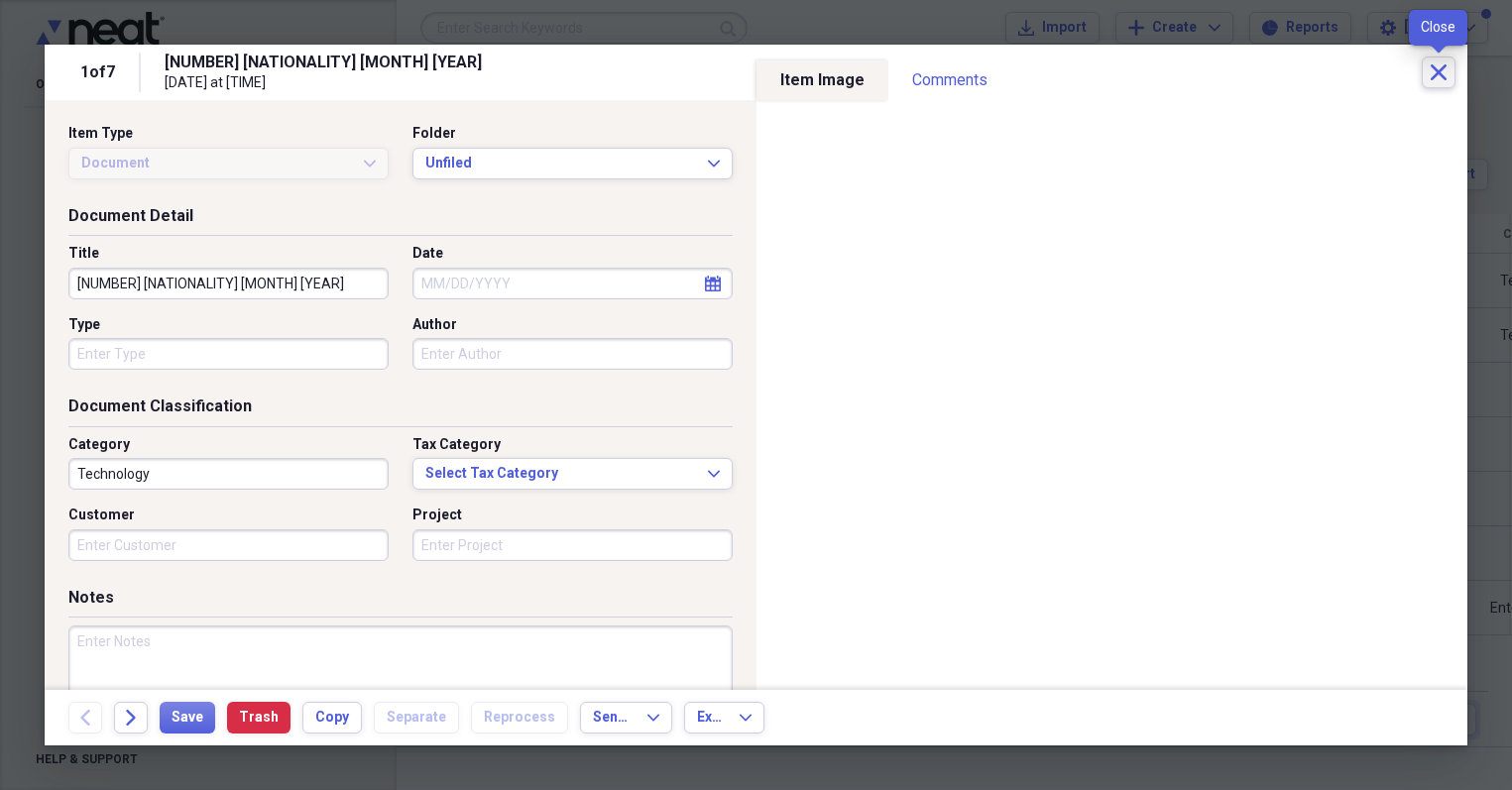 click on "Close" at bounding box center (1439, 72) 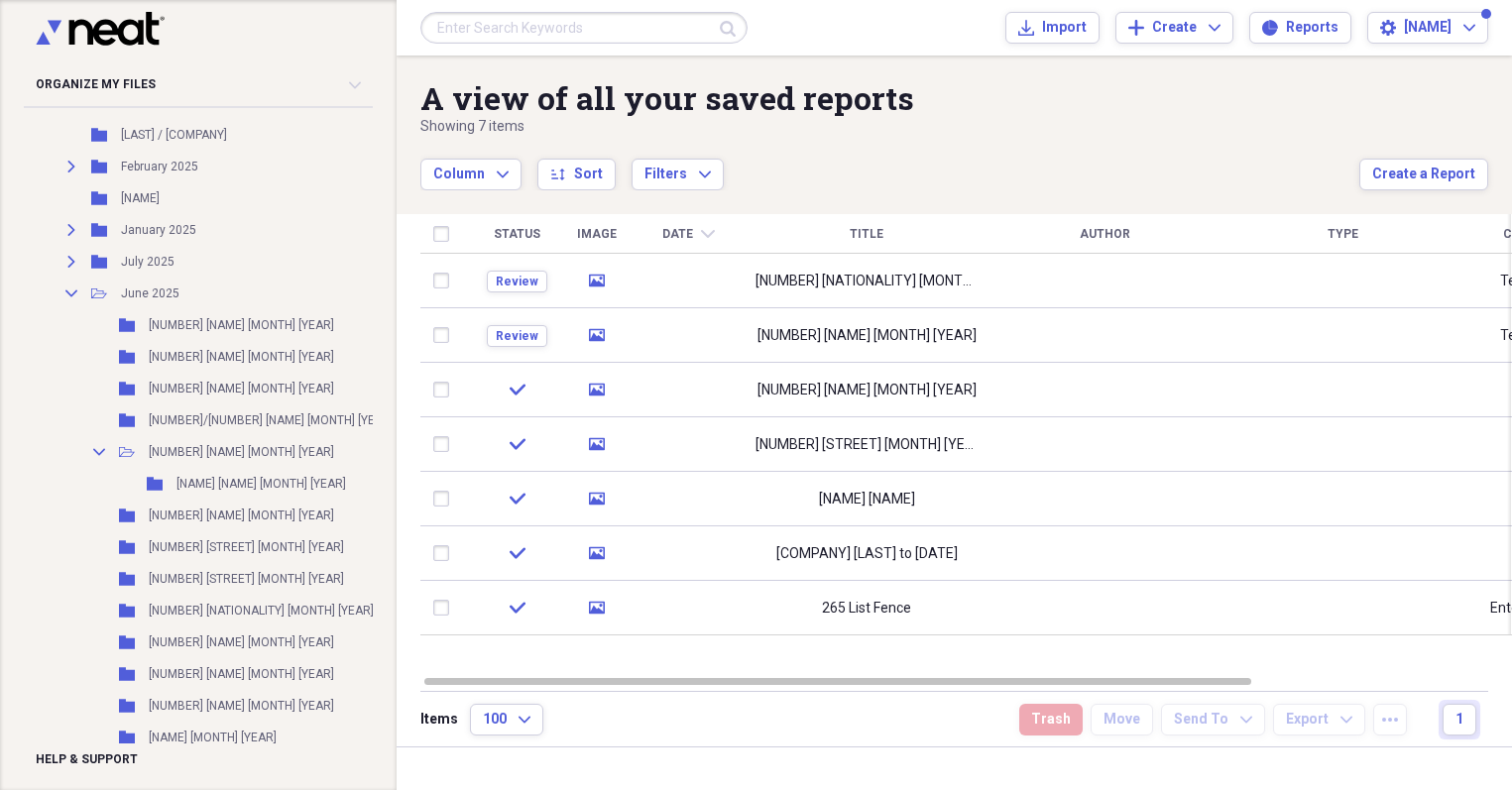 scroll, scrollTop: 1072, scrollLeft: 0, axis: vertical 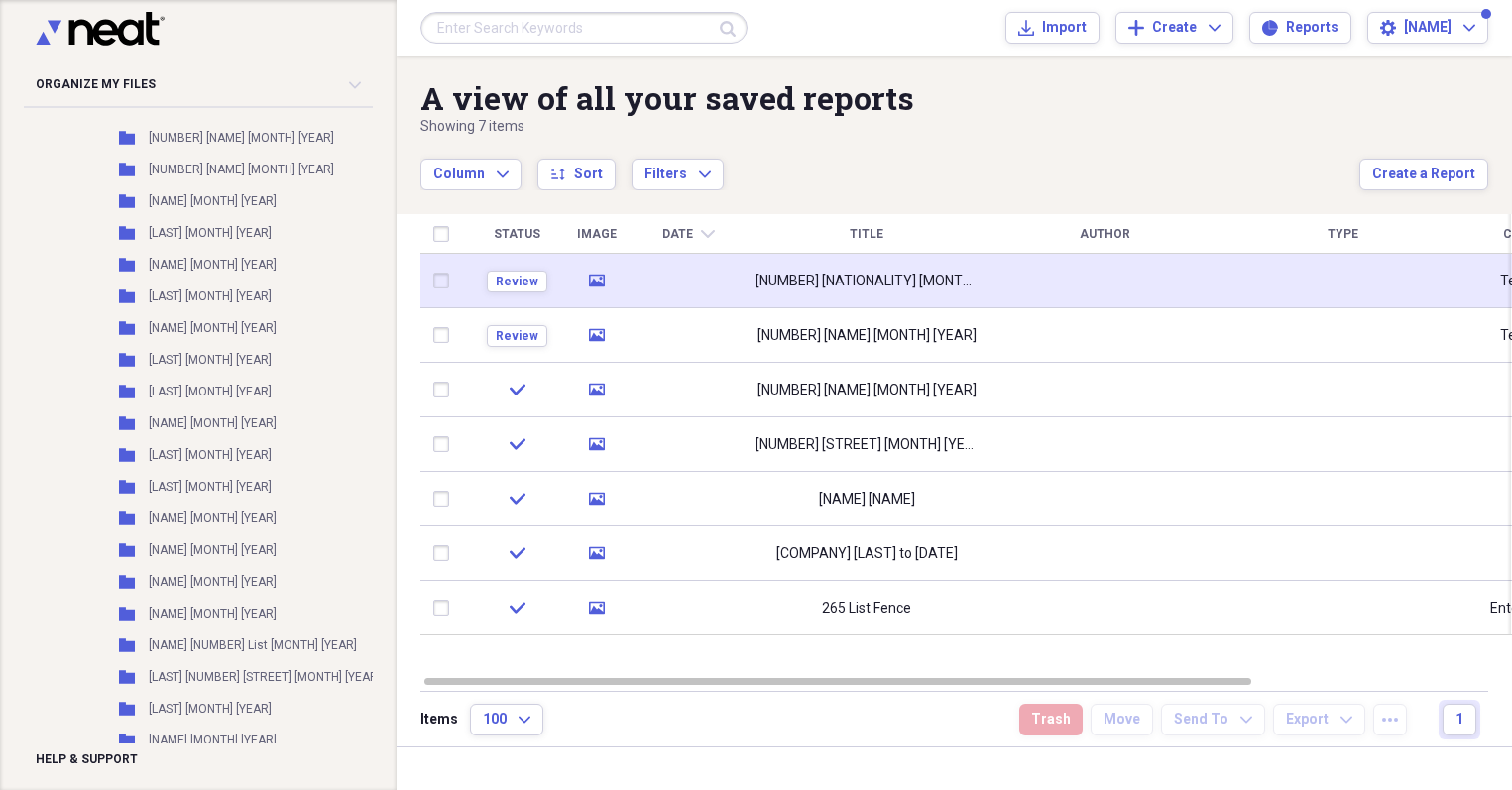 click at bounding box center [445, 281] 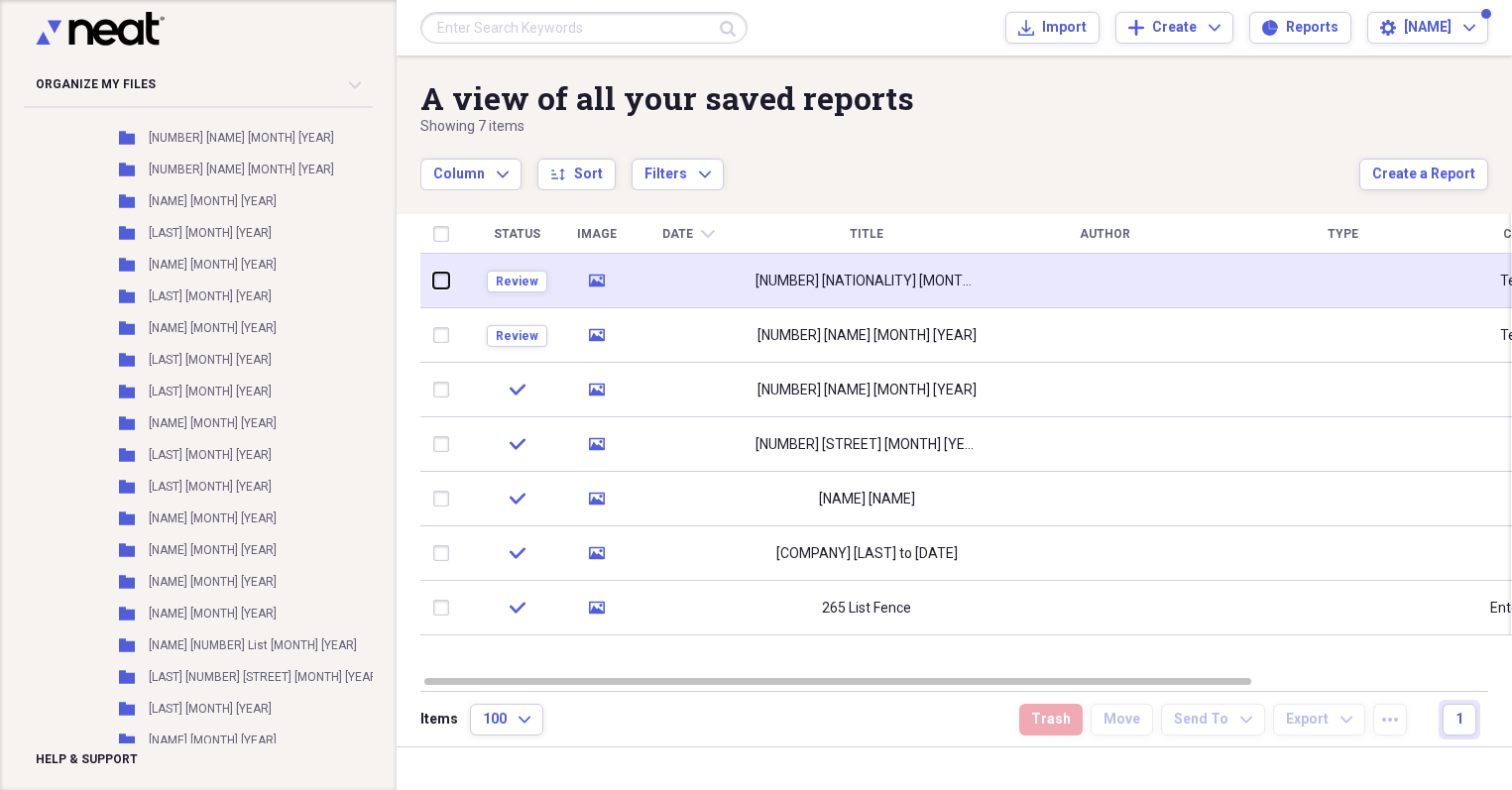 click at bounding box center [433, 281] 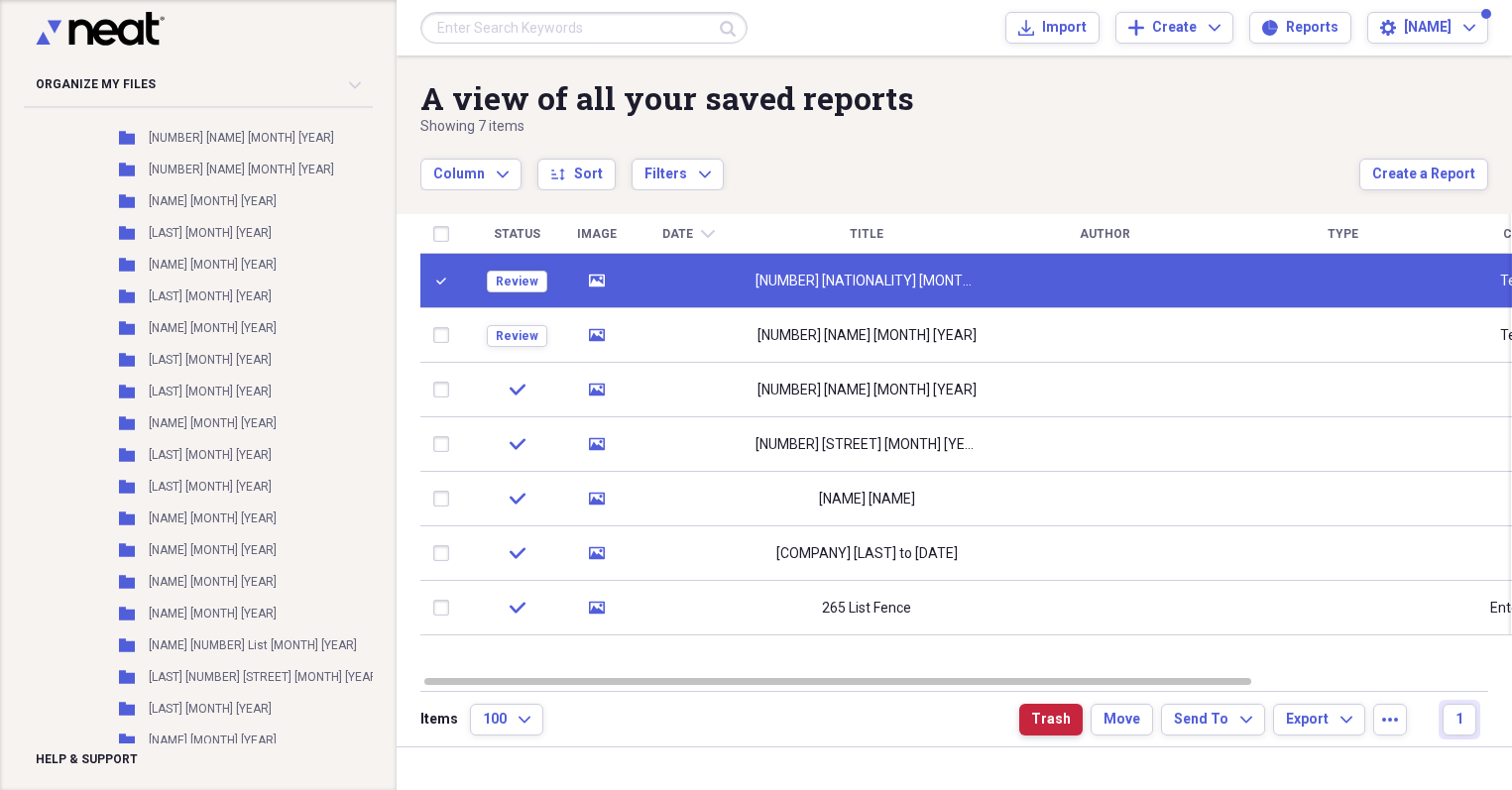 click on "Trash" at bounding box center [1051, 720] 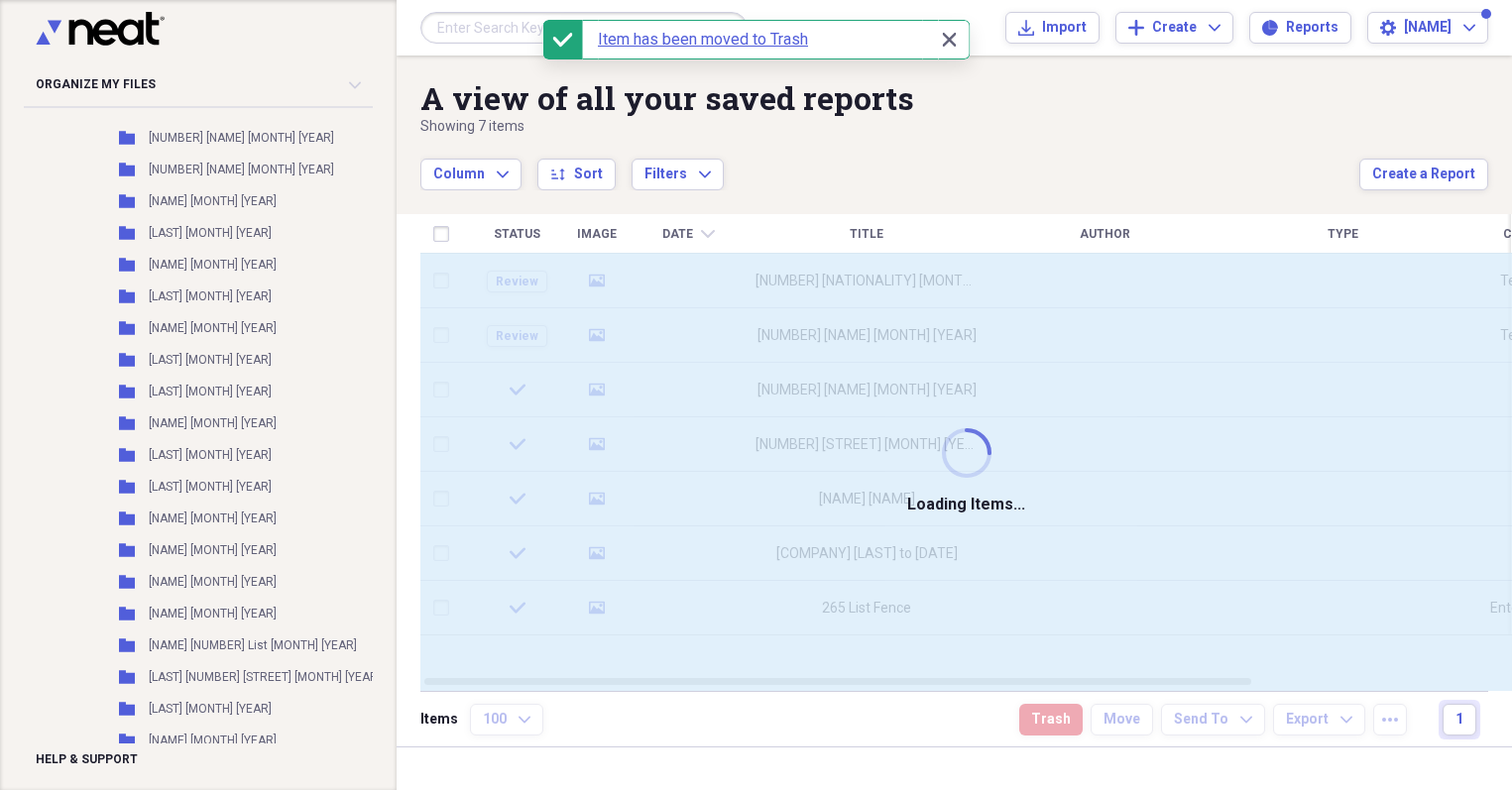 checkbox on "false" 